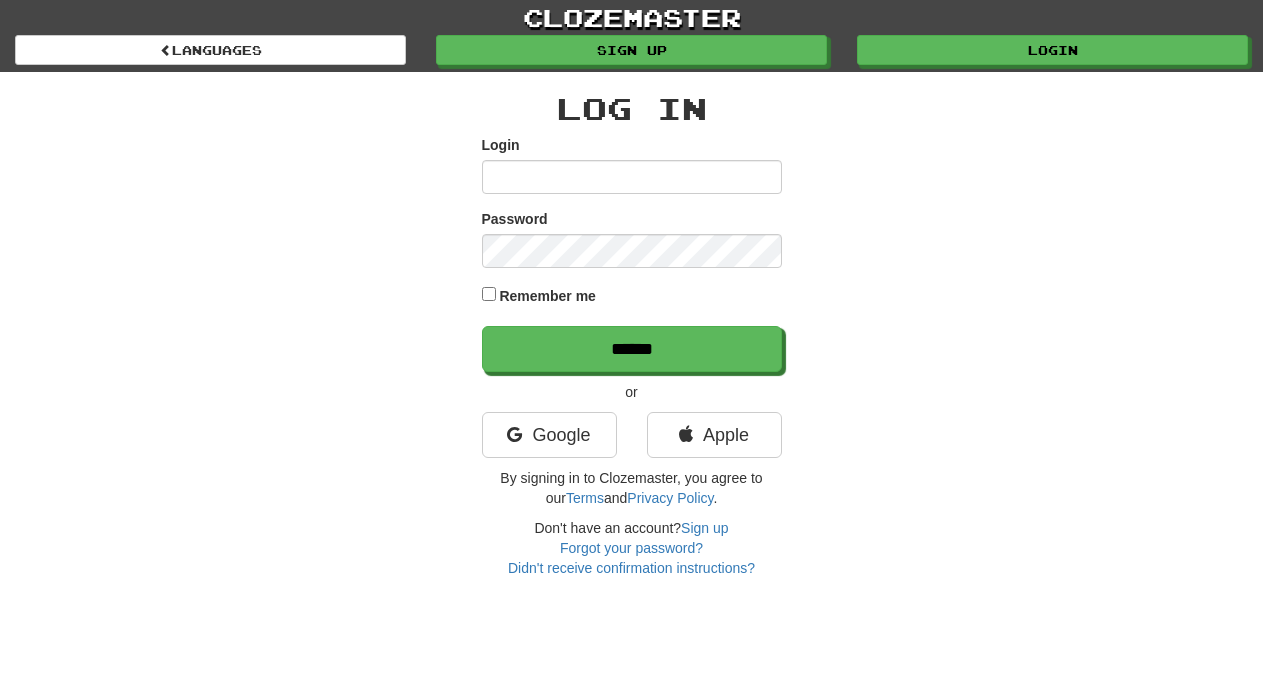scroll, scrollTop: 0, scrollLeft: 0, axis: both 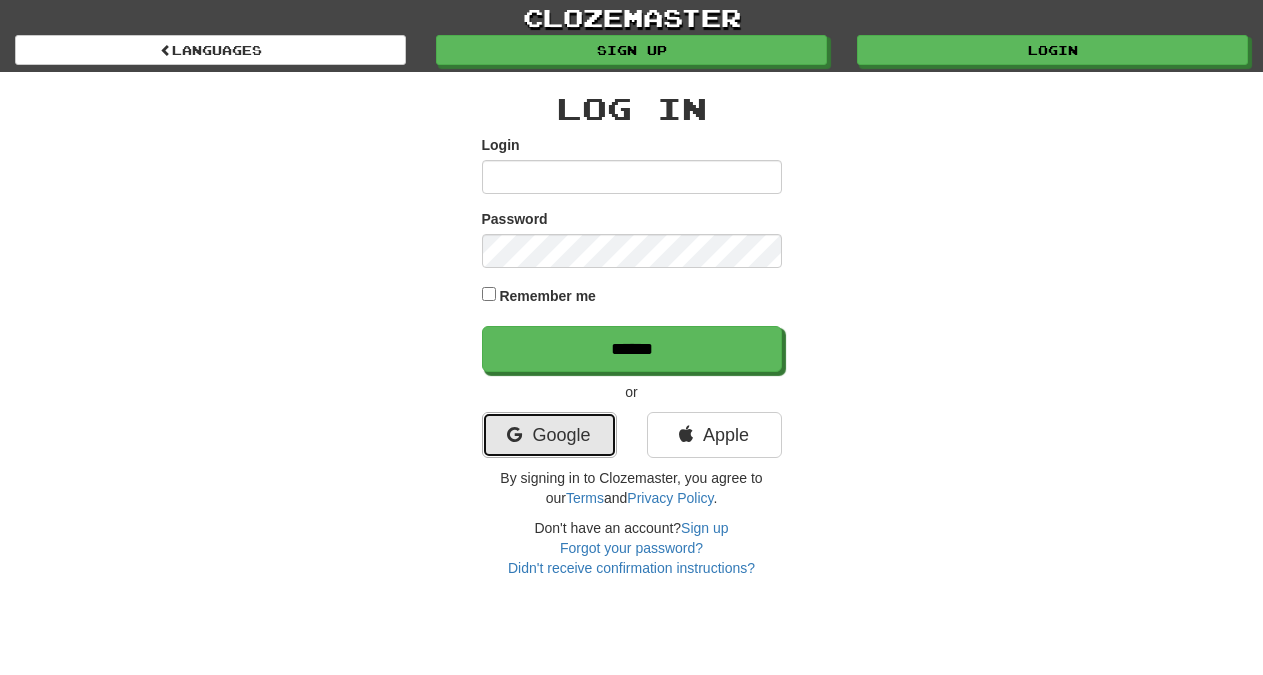 click on "Google" at bounding box center [549, 435] 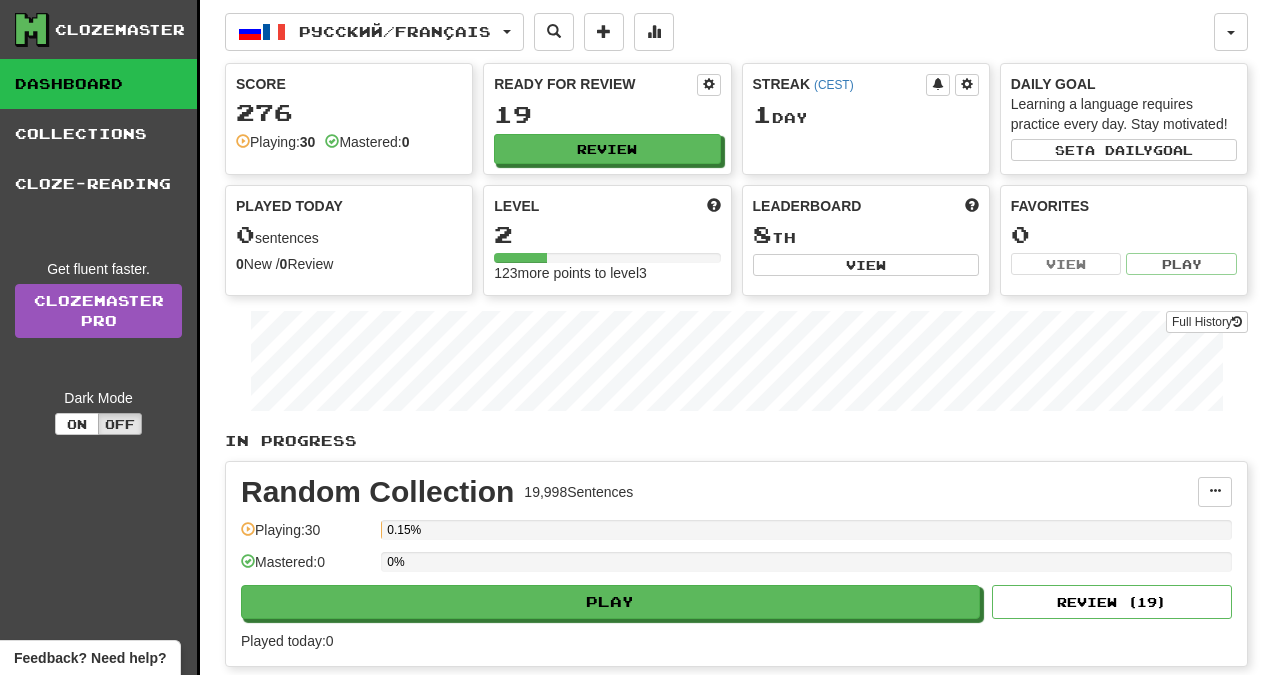 scroll, scrollTop: 0, scrollLeft: 0, axis: both 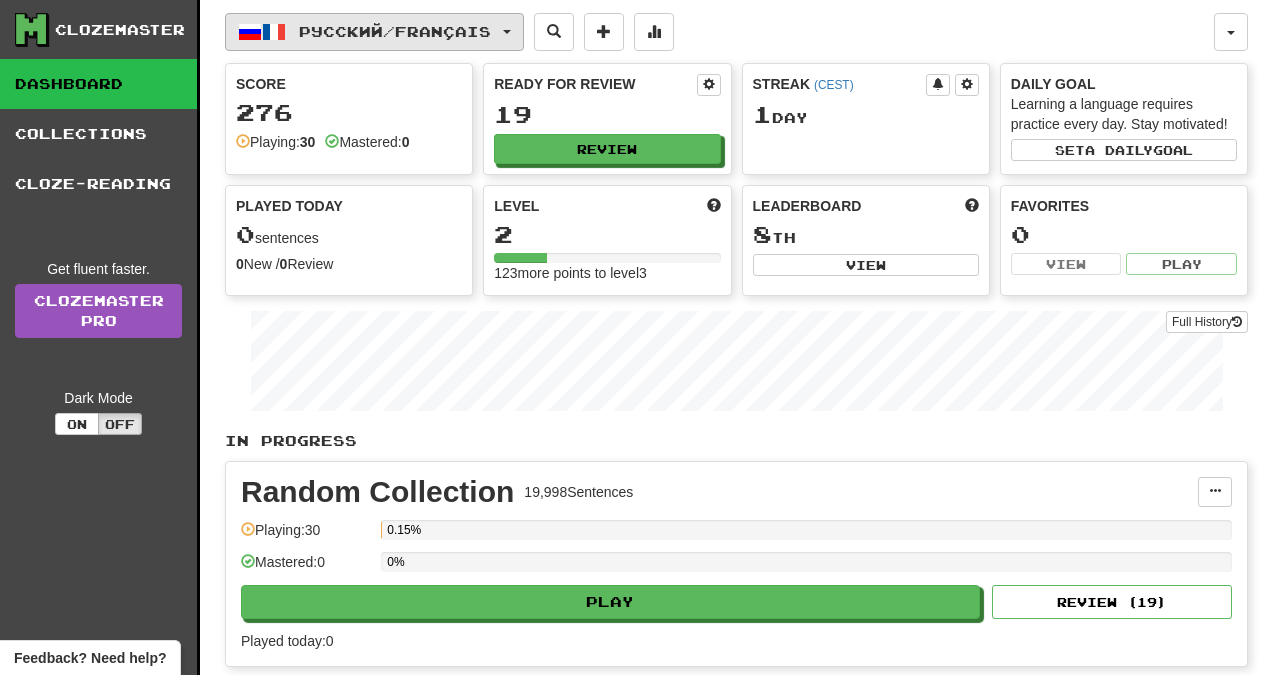 click on "Русский  /  Français" at bounding box center (395, 31) 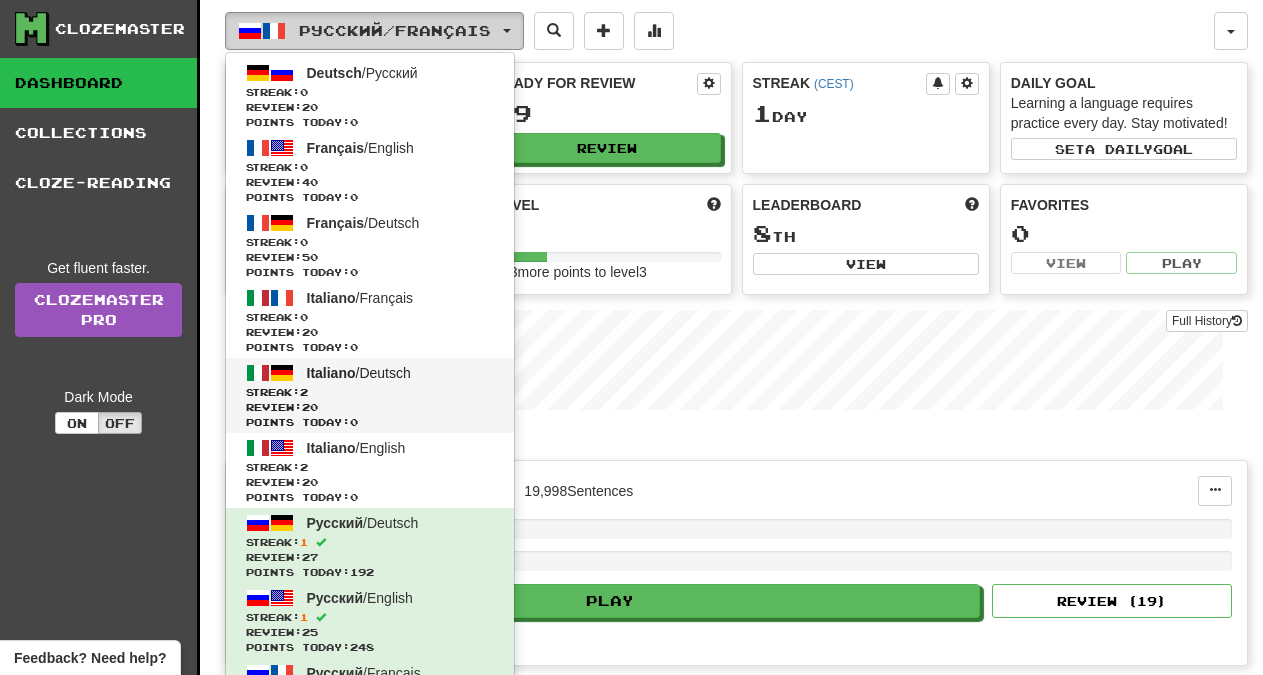 scroll, scrollTop: 0, scrollLeft: 0, axis: both 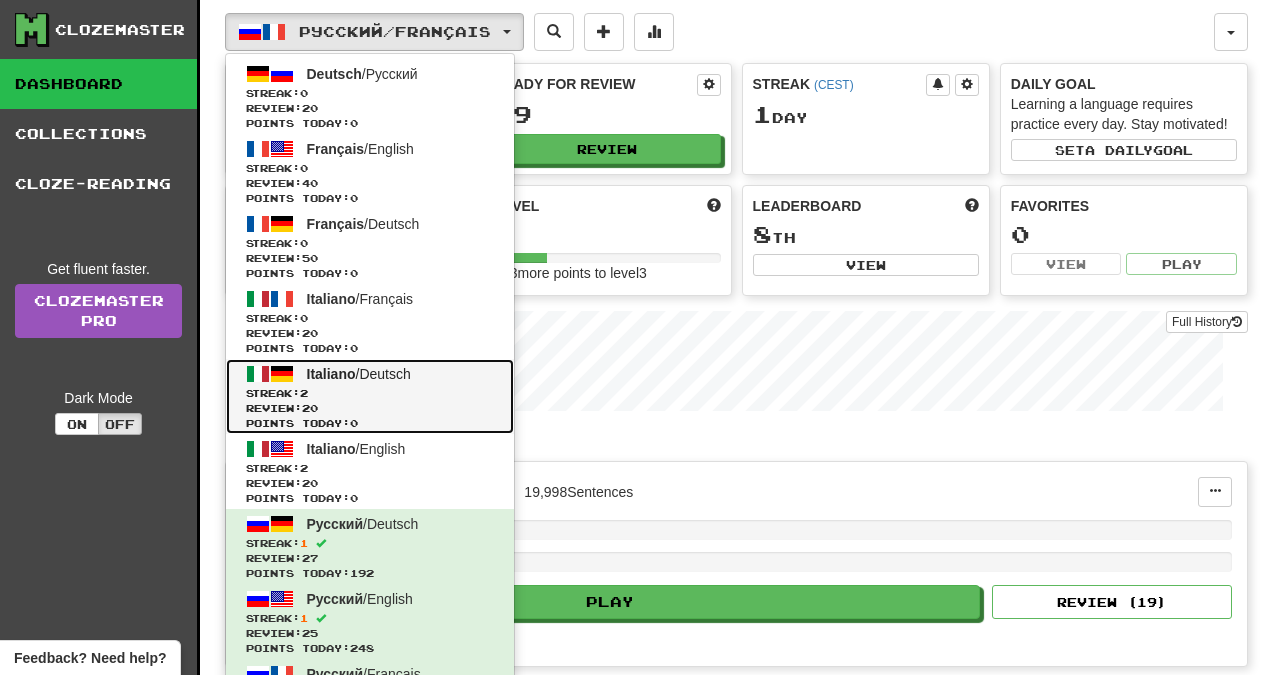 click on "Streak:  2" at bounding box center (370, 393) 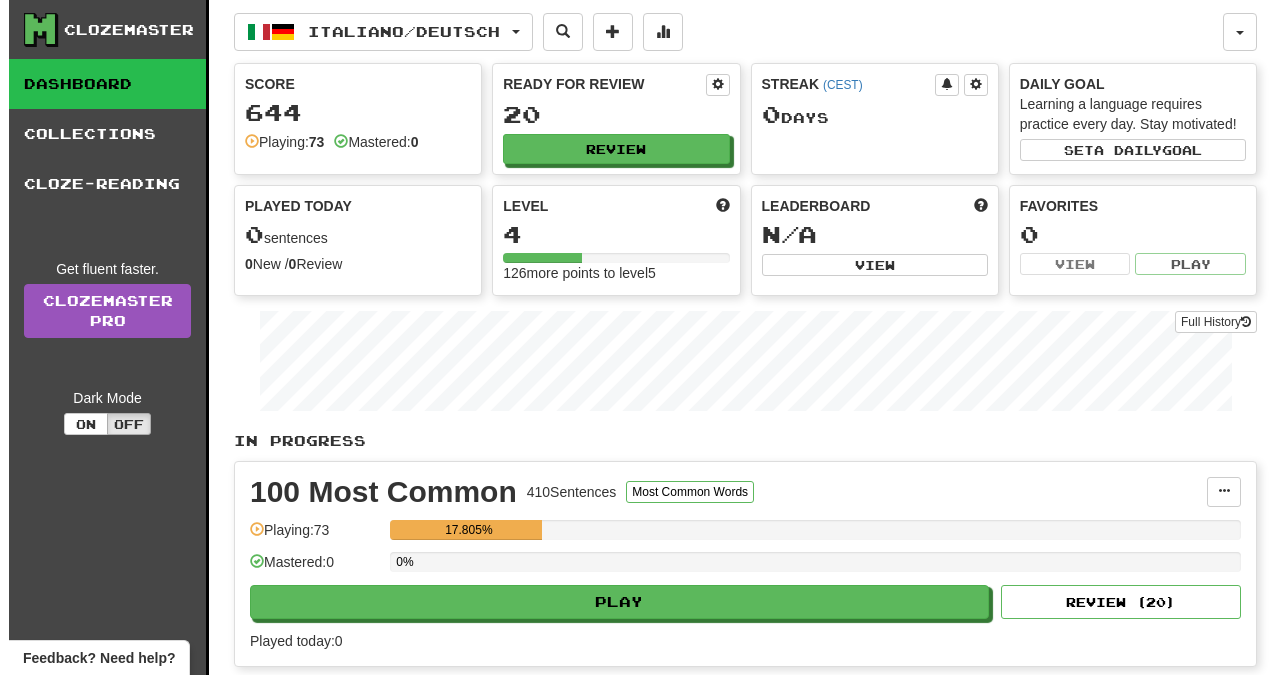 scroll, scrollTop: 0, scrollLeft: 0, axis: both 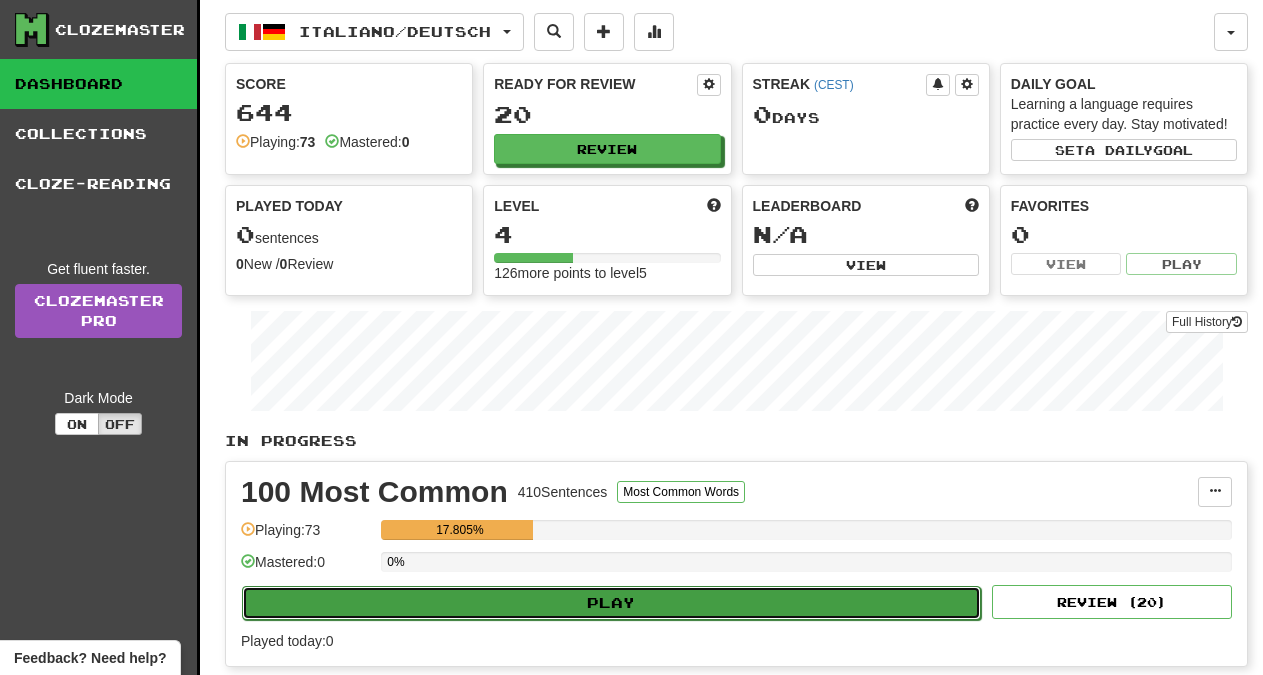 click on "Play" 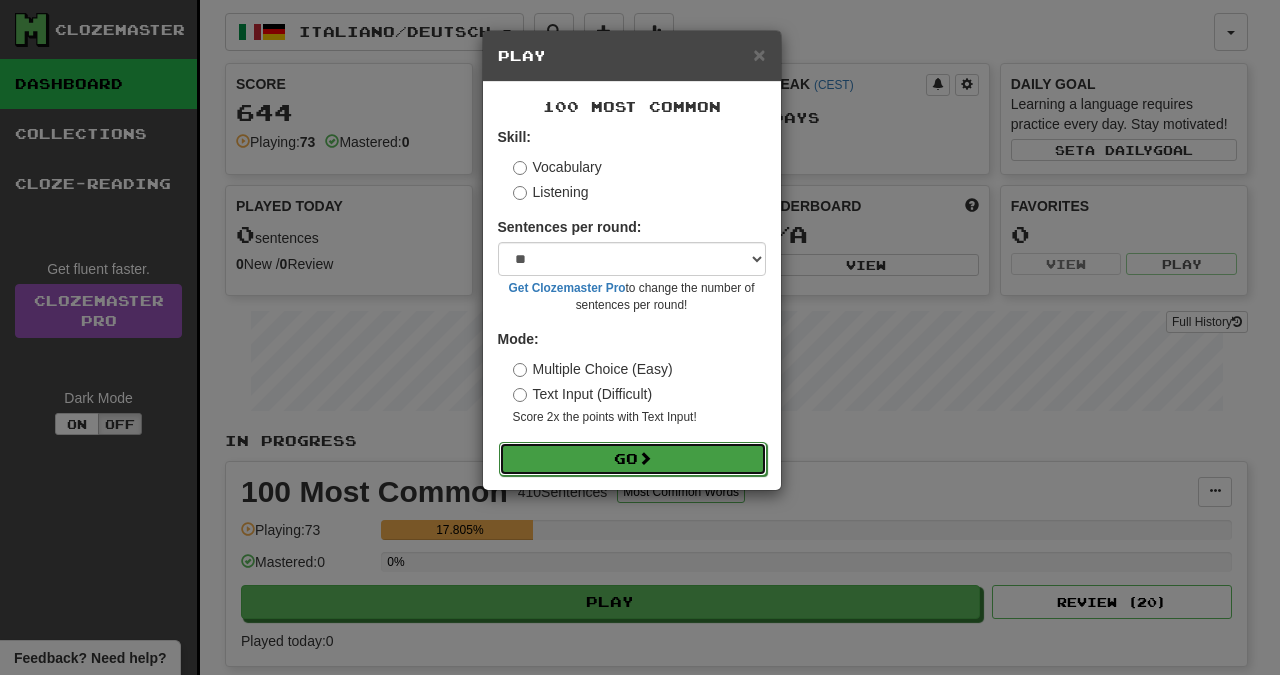 click on "Go" at bounding box center (633, 459) 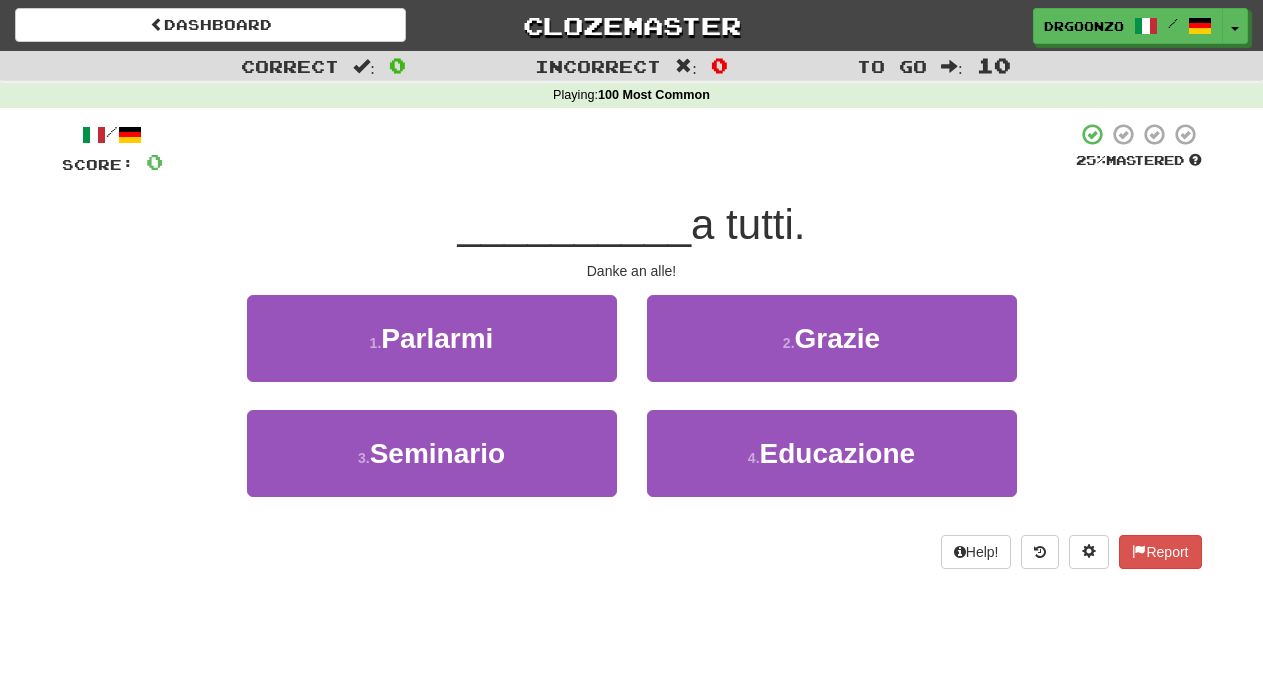 scroll, scrollTop: 0, scrollLeft: 0, axis: both 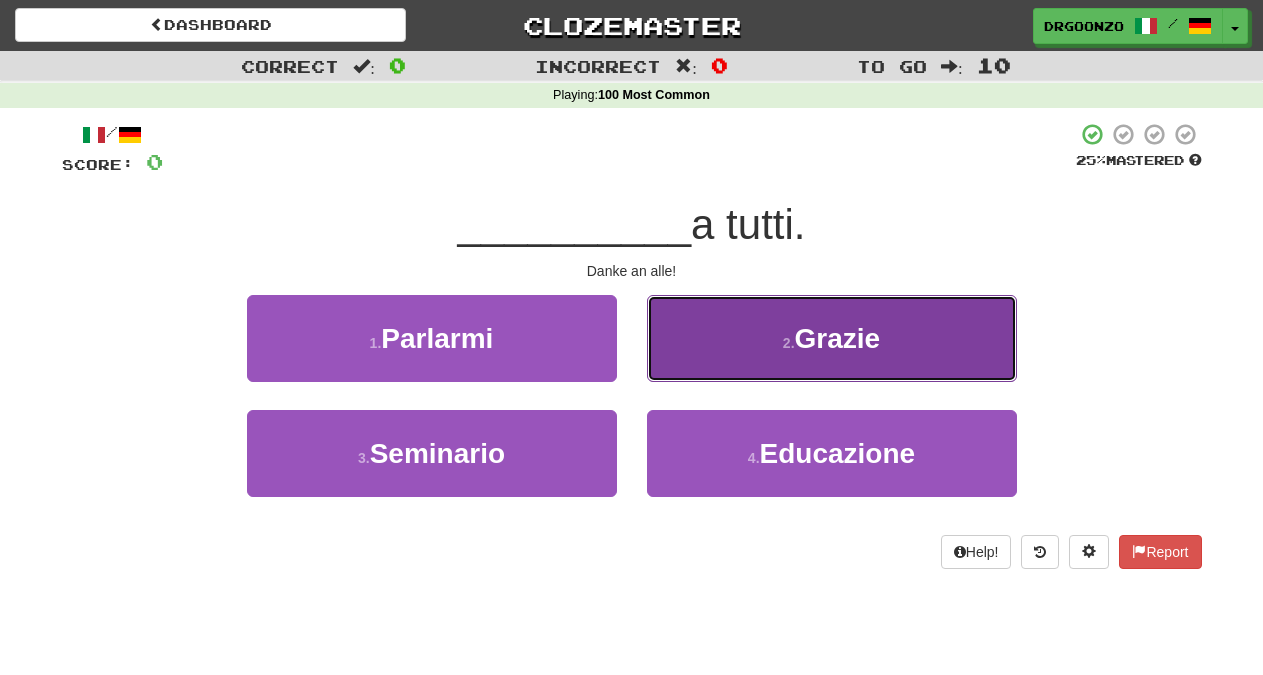 click on "2 .  Grazie" at bounding box center [832, 338] 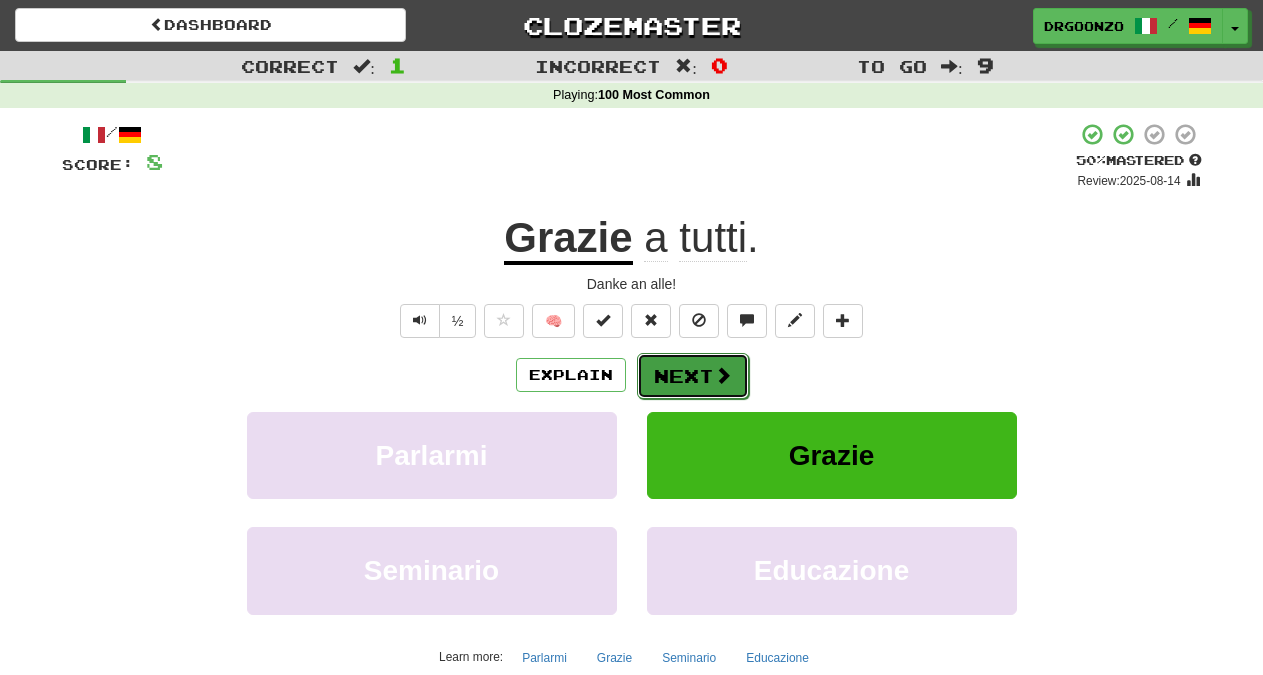 click on "Next" at bounding box center [693, 376] 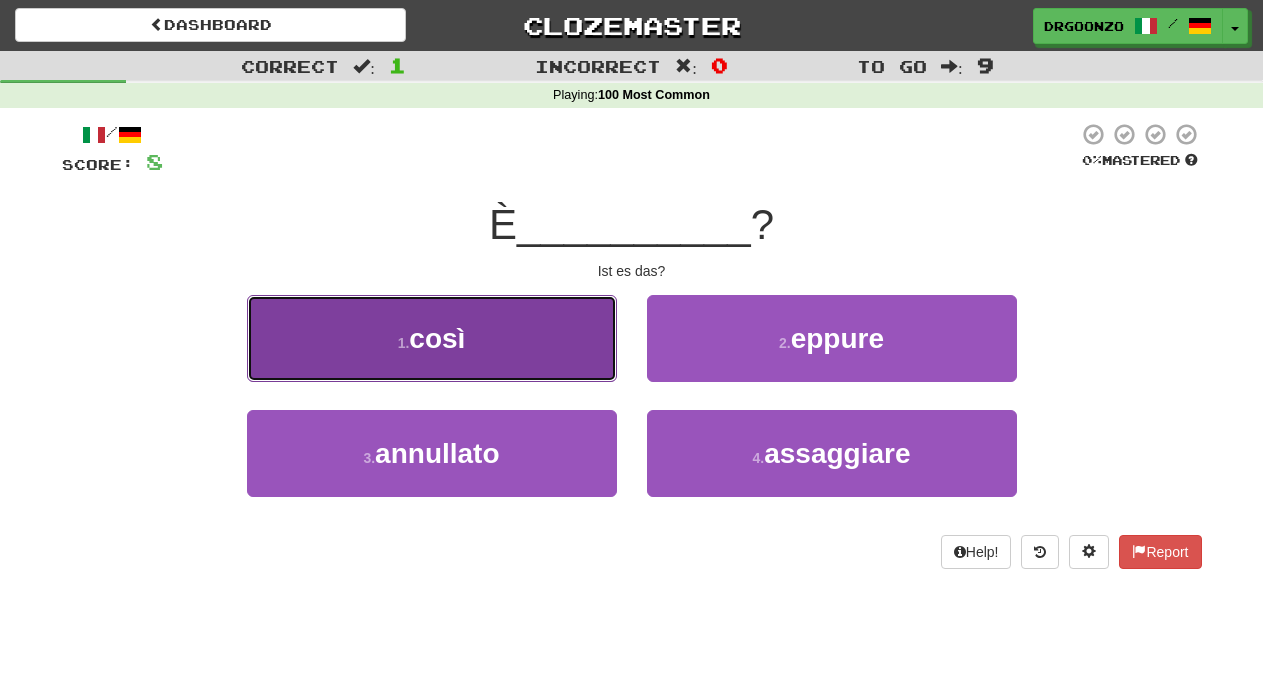 click on "1 .  così" at bounding box center [432, 338] 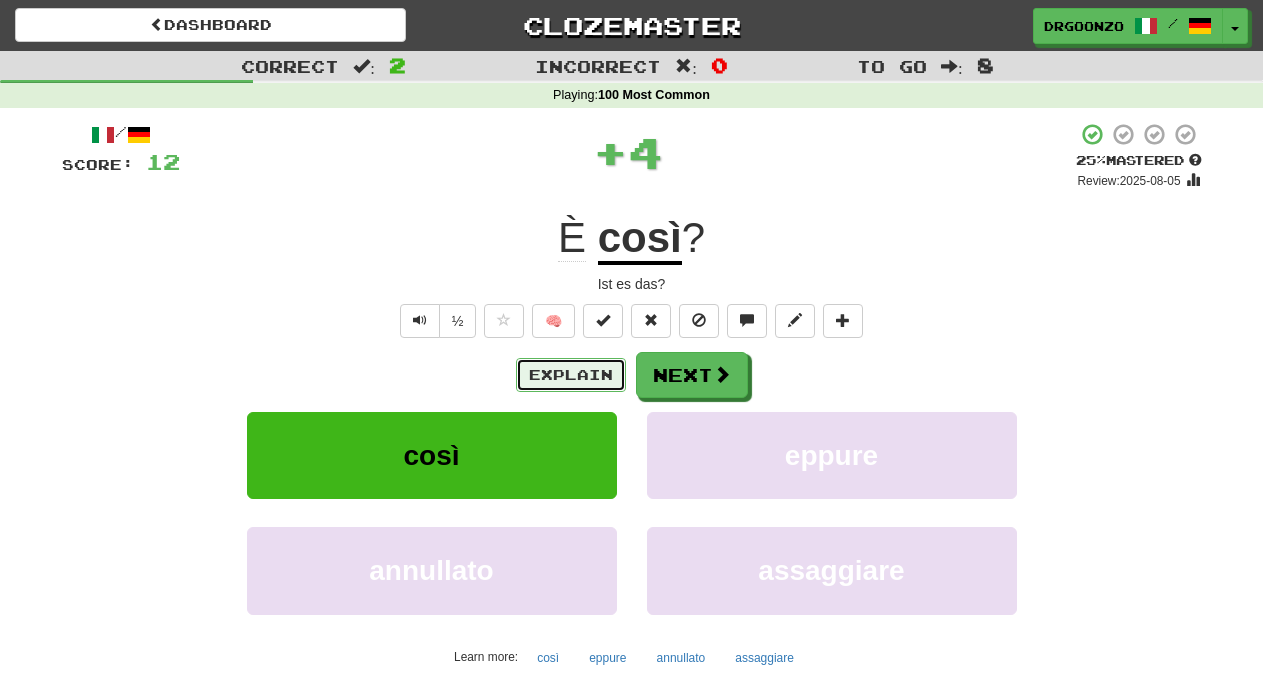 click on "Explain" at bounding box center (571, 375) 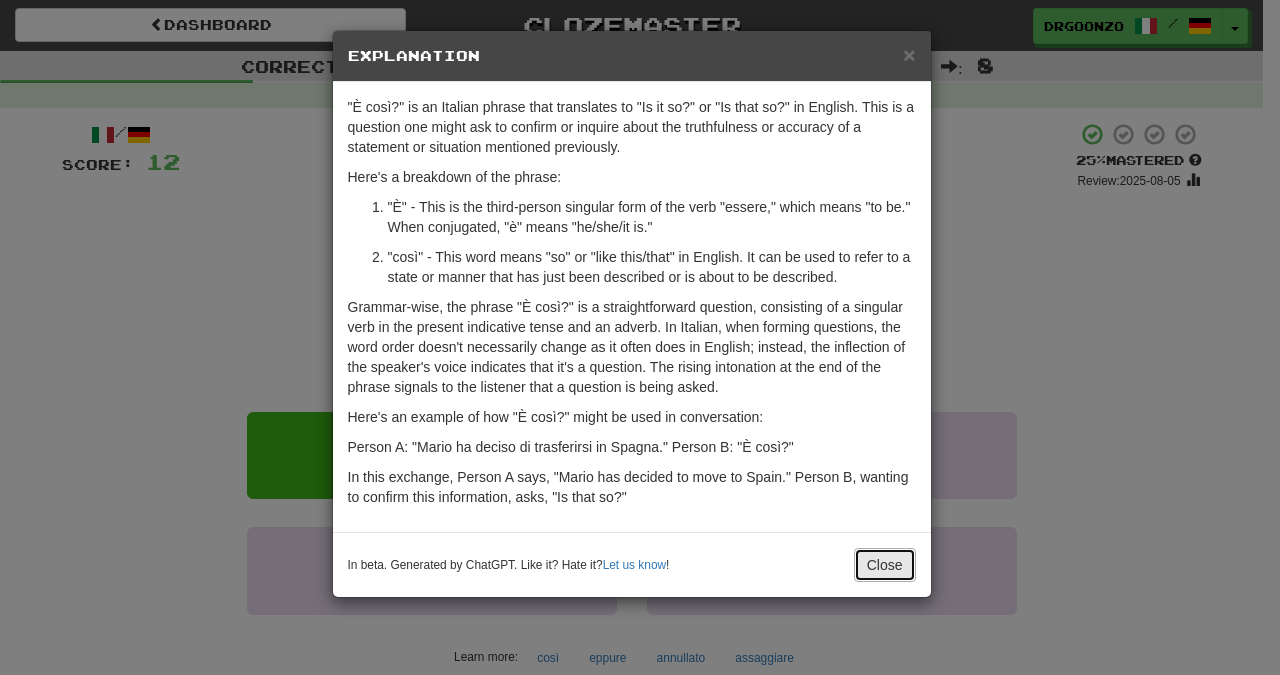 click on "Close" at bounding box center [885, 565] 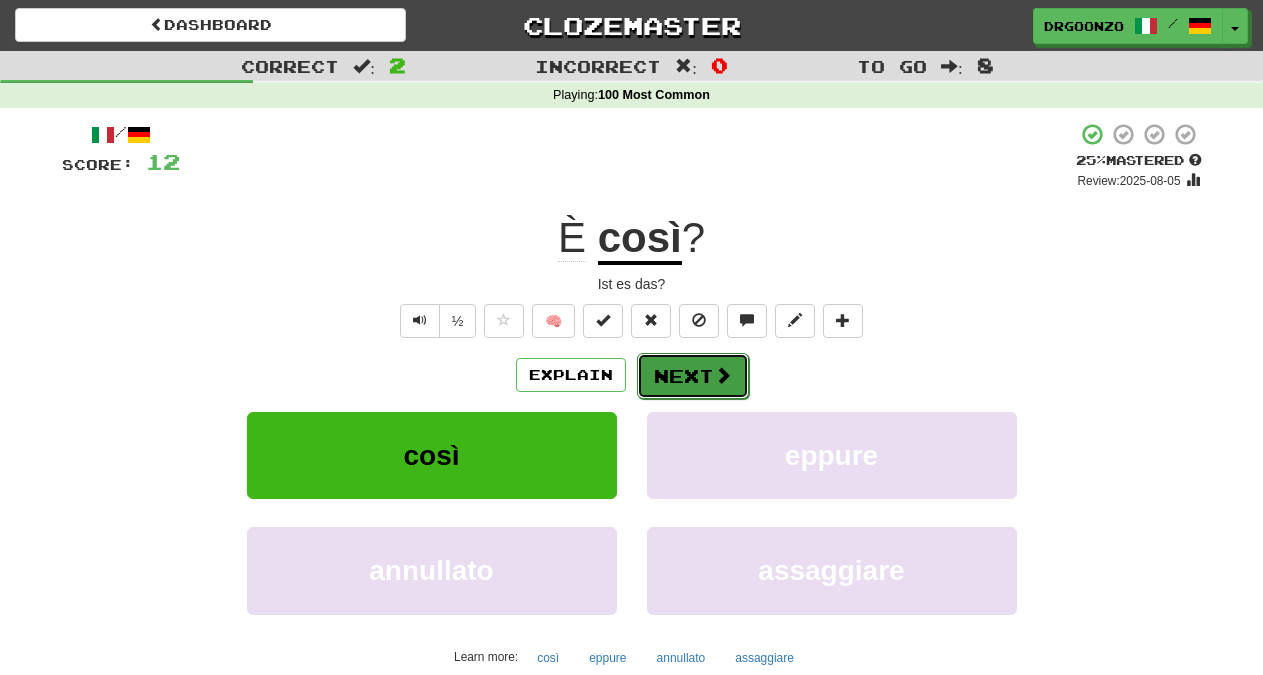 click on "Next" at bounding box center [693, 376] 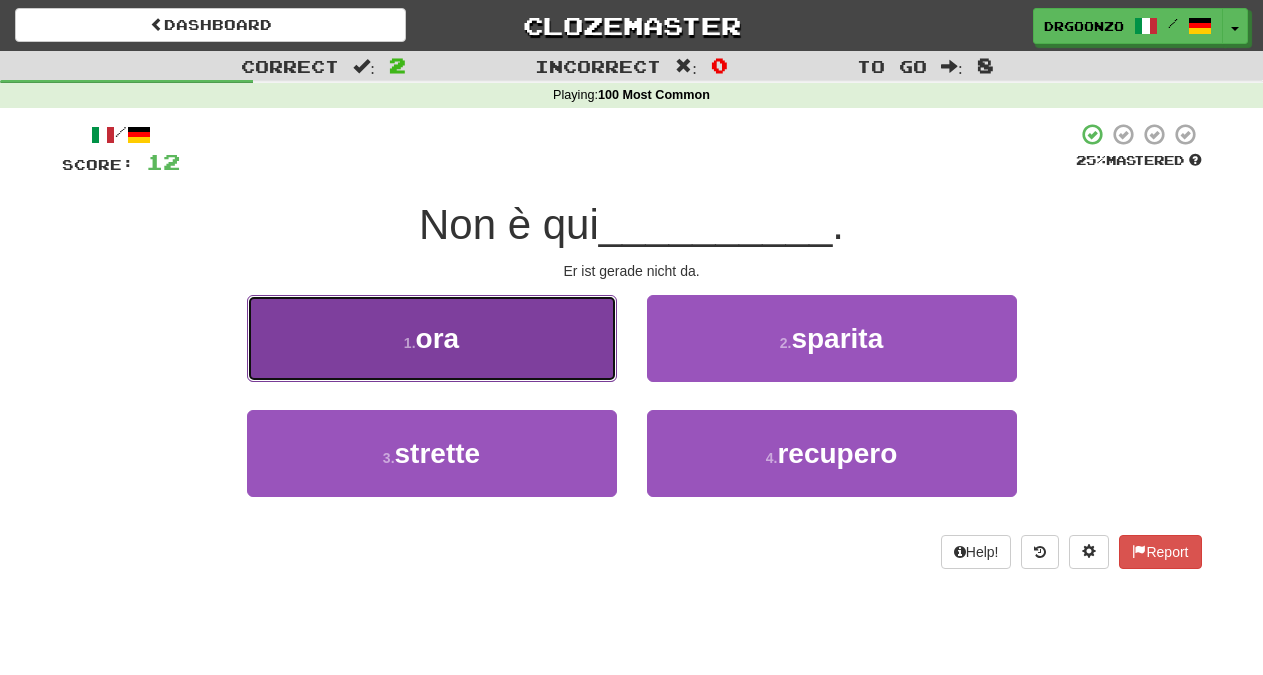 click on "1 .  ora" at bounding box center (432, 338) 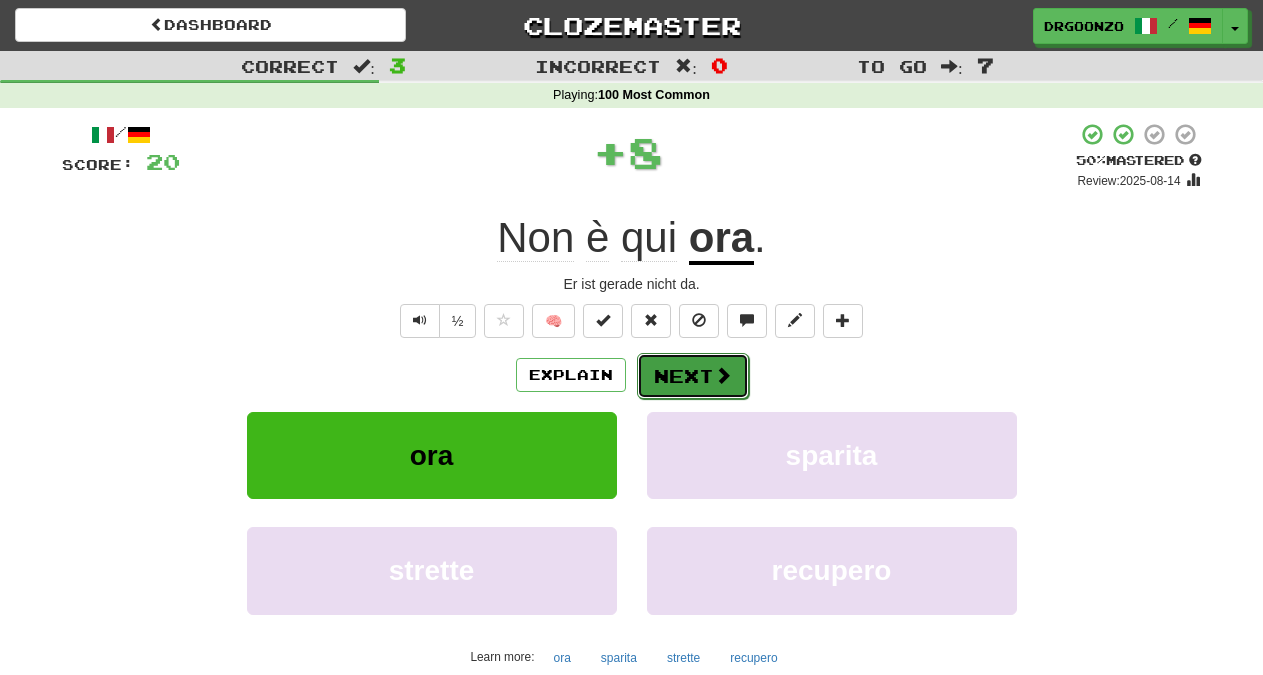 click on "Next" at bounding box center [693, 376] 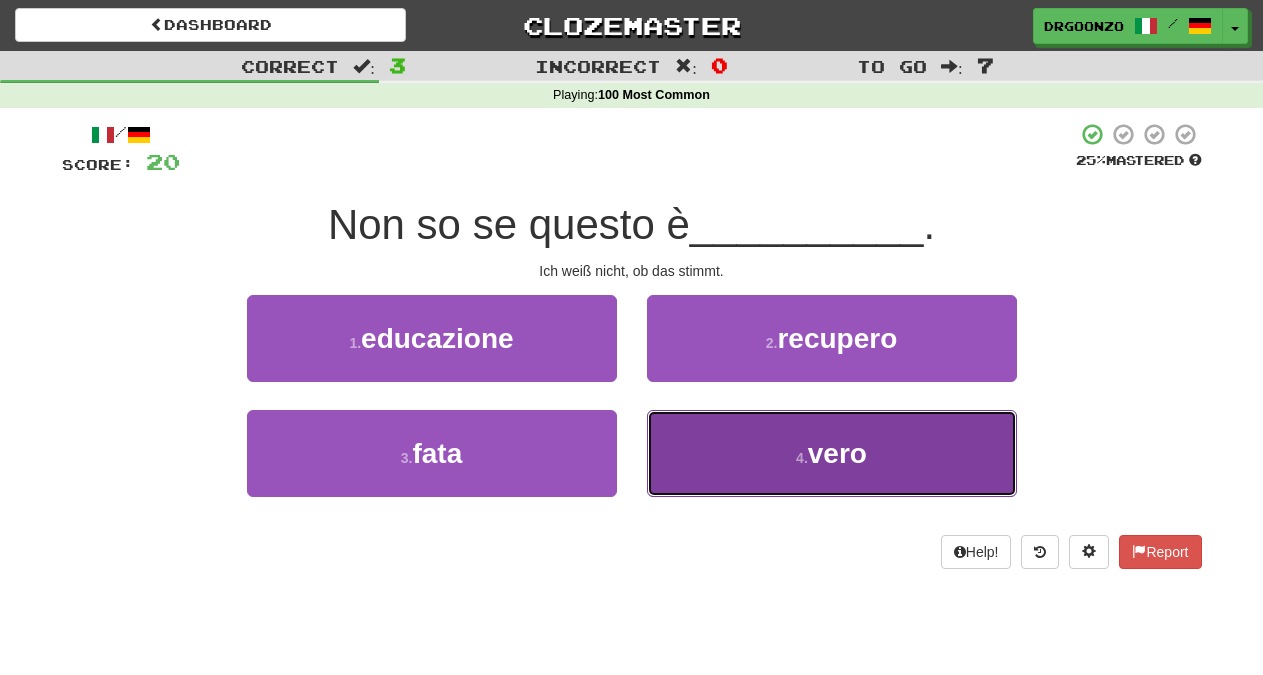 click on "vero" at bounding box center (837, 453) 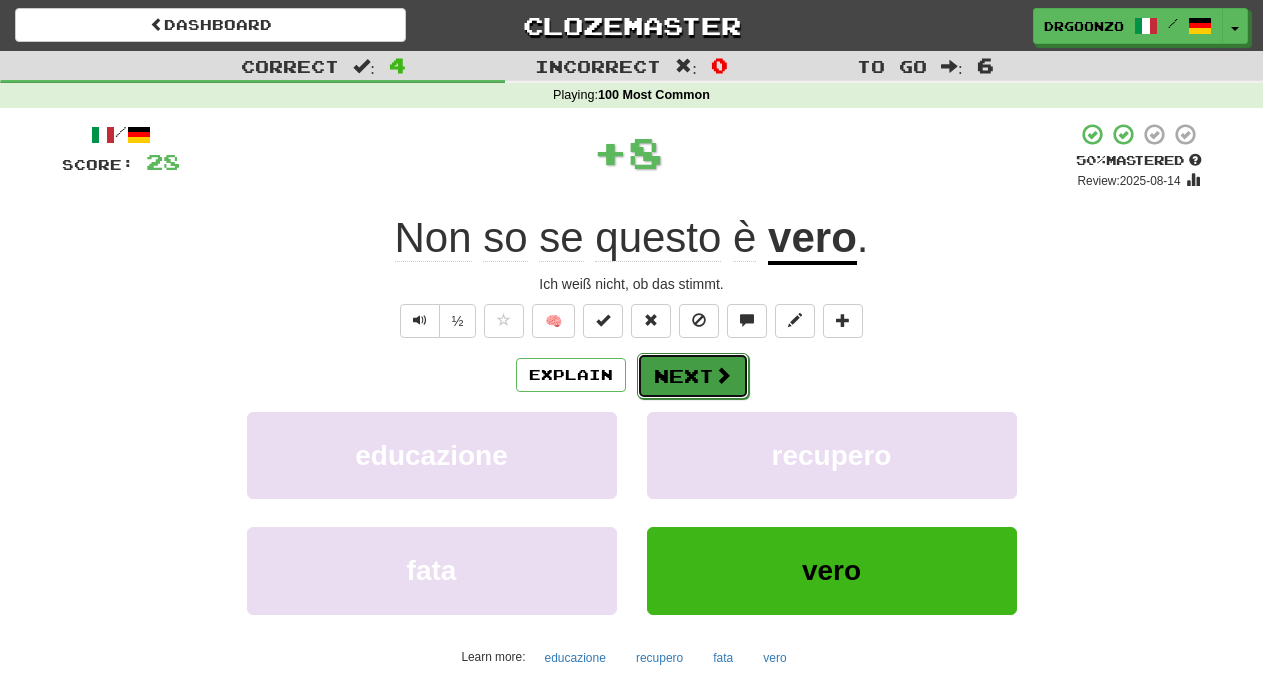 click on "Next" at bounding box center [693, 376] 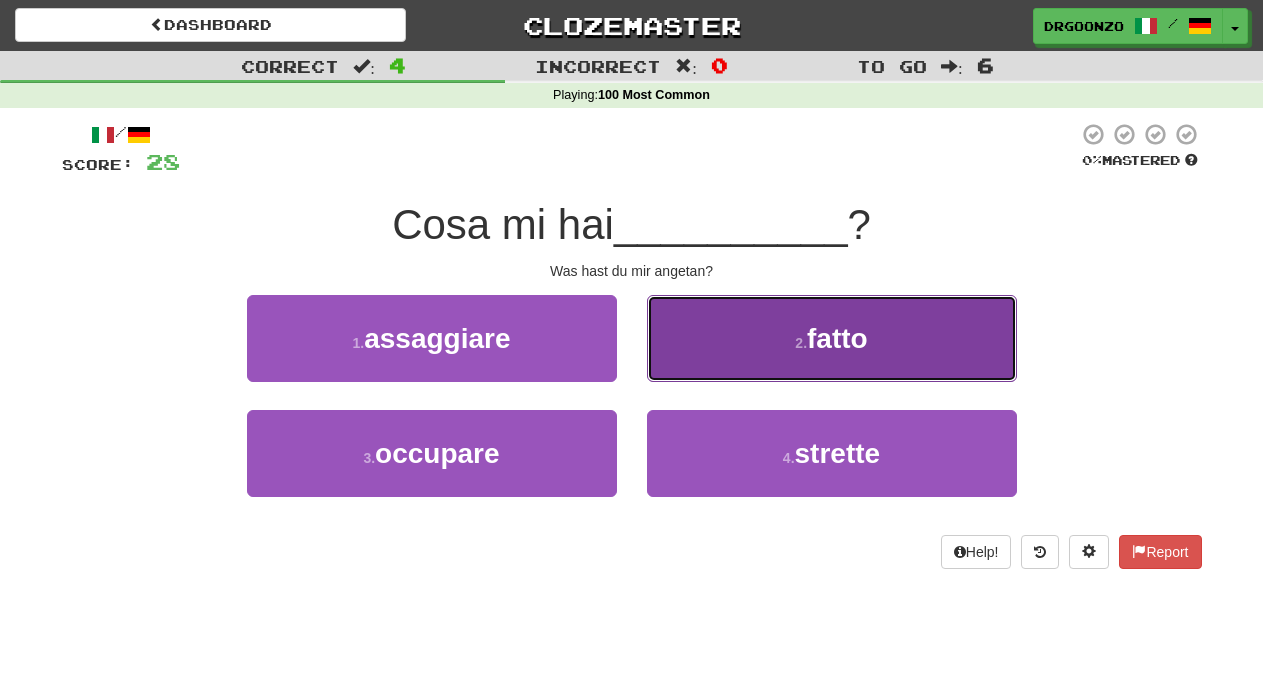 click on "fatto" at bounding box center (837, 338) 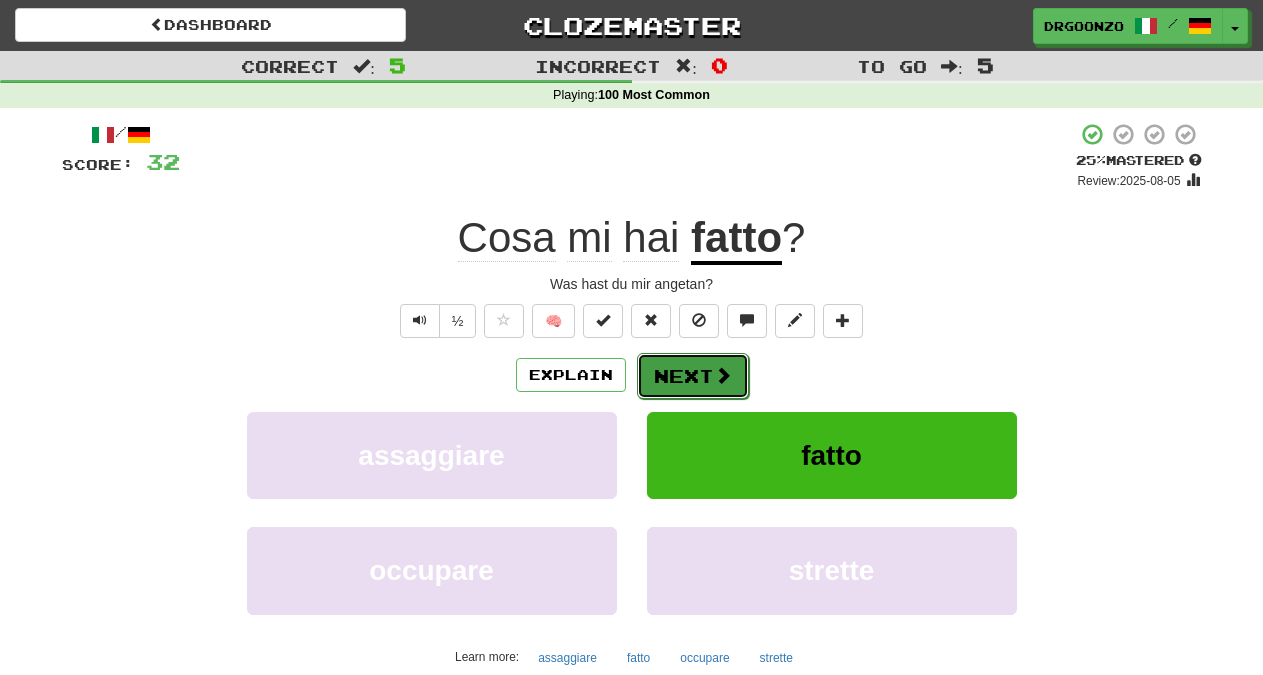 click on "Next" at bounding box center [693, 376] 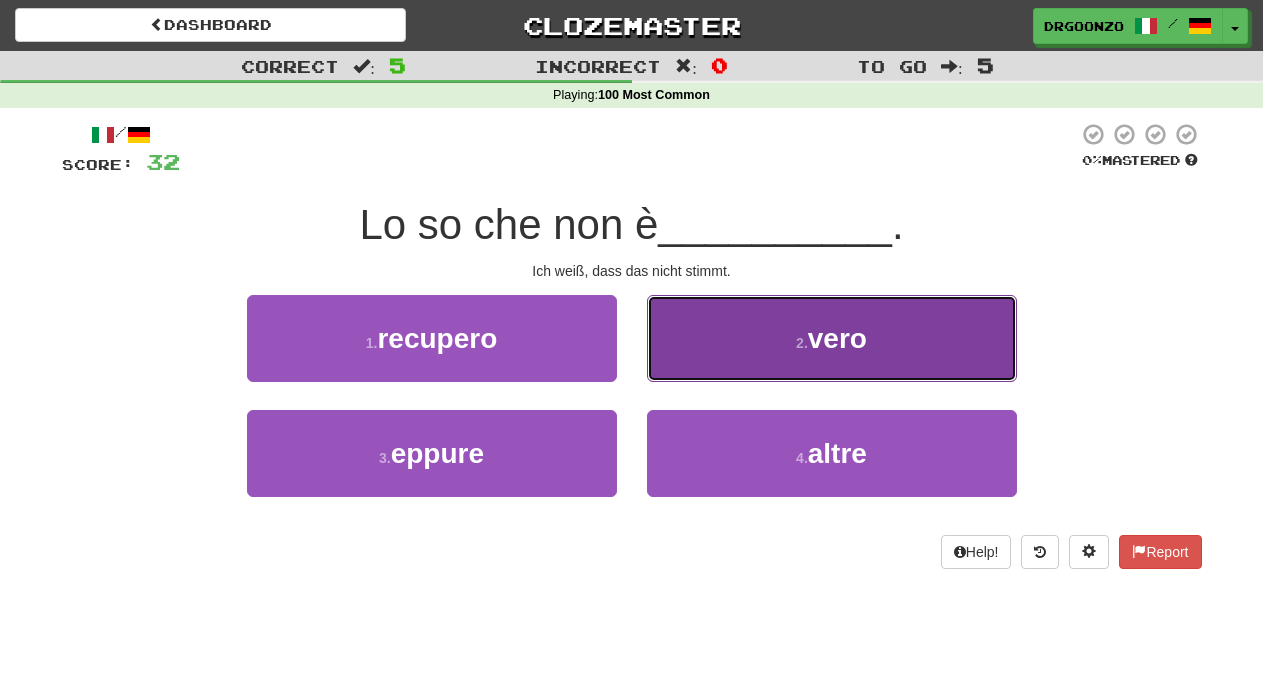 click on "2 .  vero" at bounding box center [832, 338] 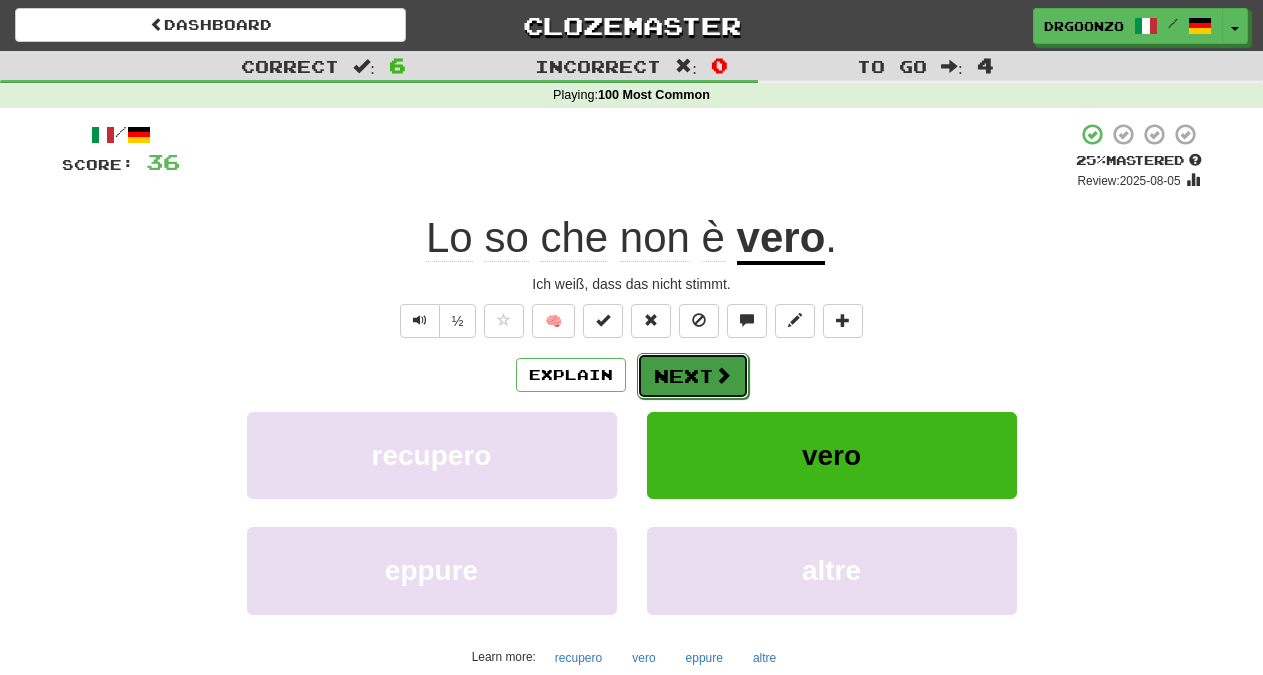 click at bounding box center [723, 375] 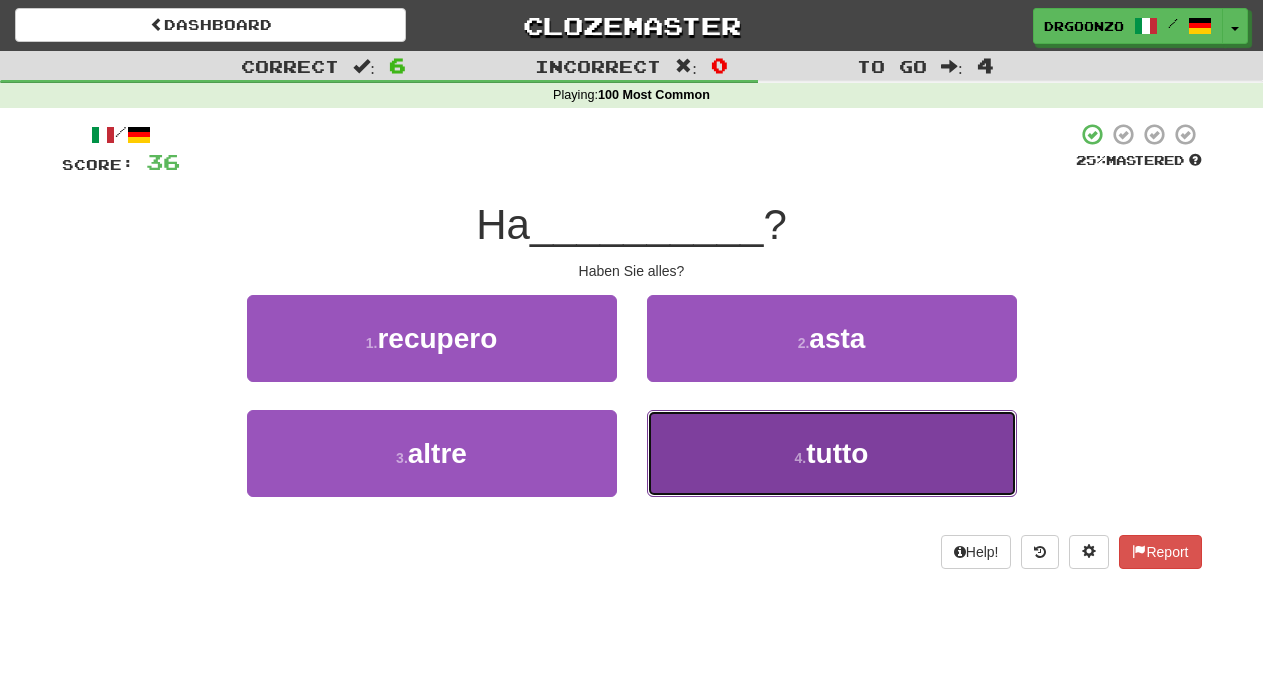 click on "tutto" at bounding box center [837, 453] 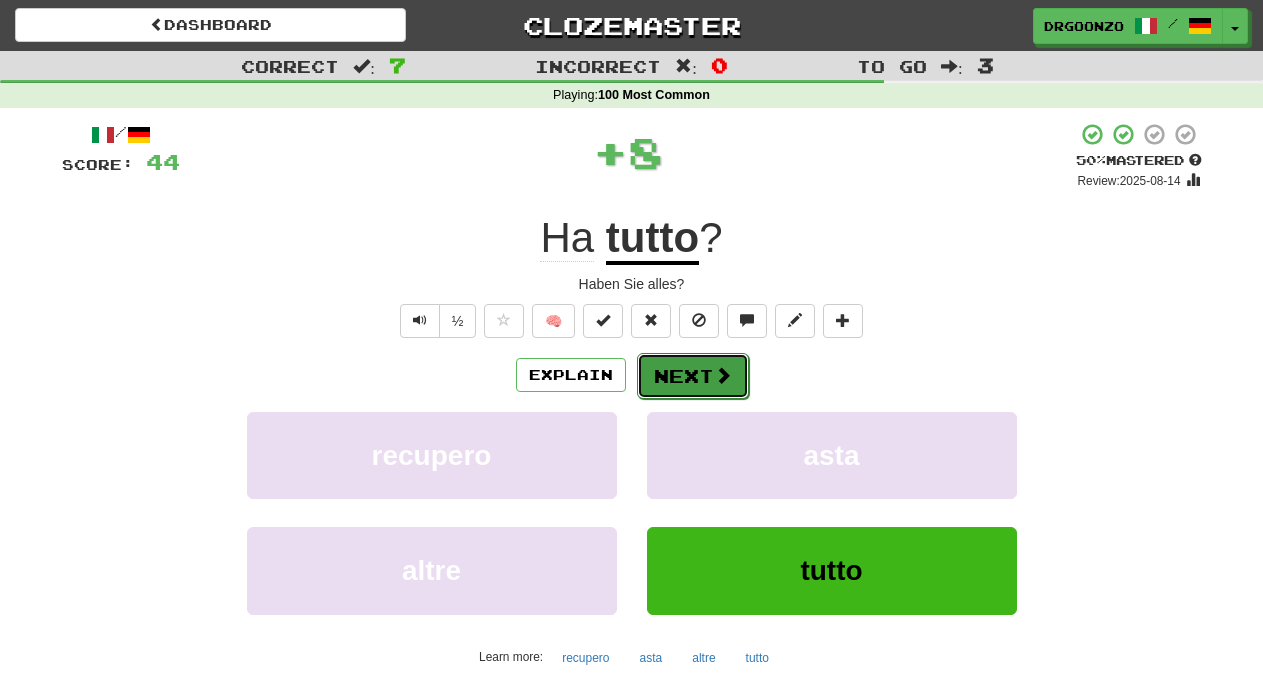 click at bounding box center [723, 375] 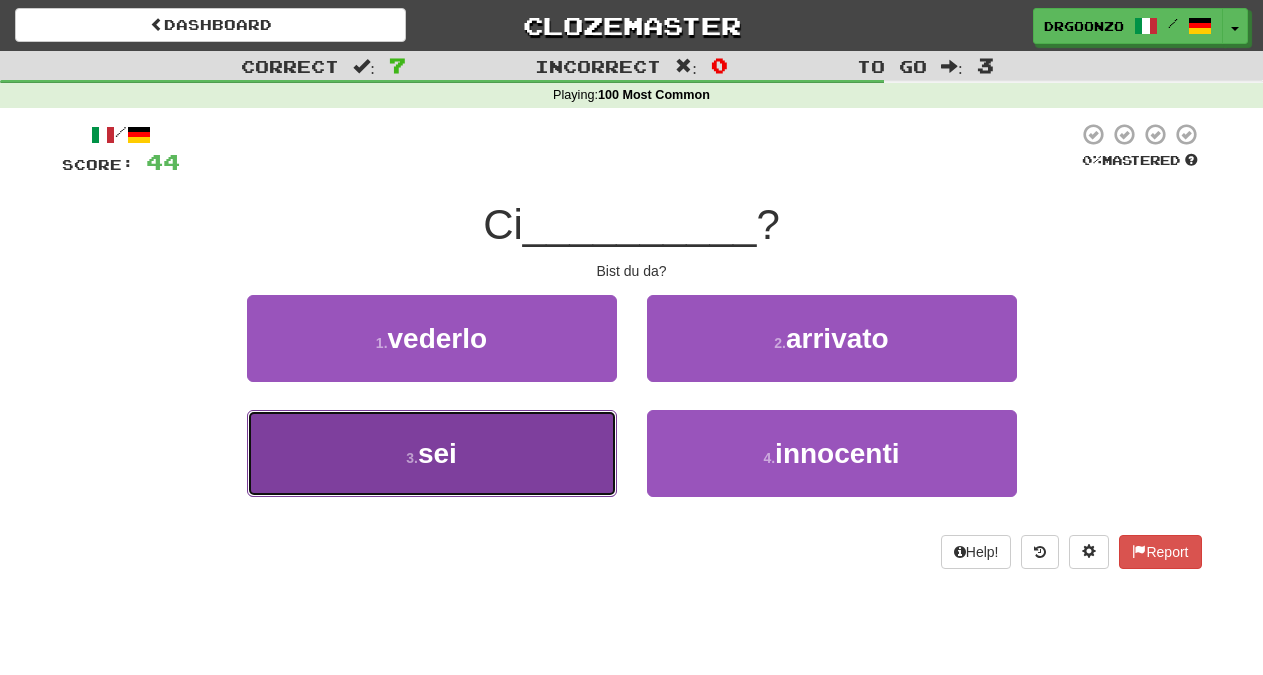click on "3 .  sei" at bounding box center [432, 453] 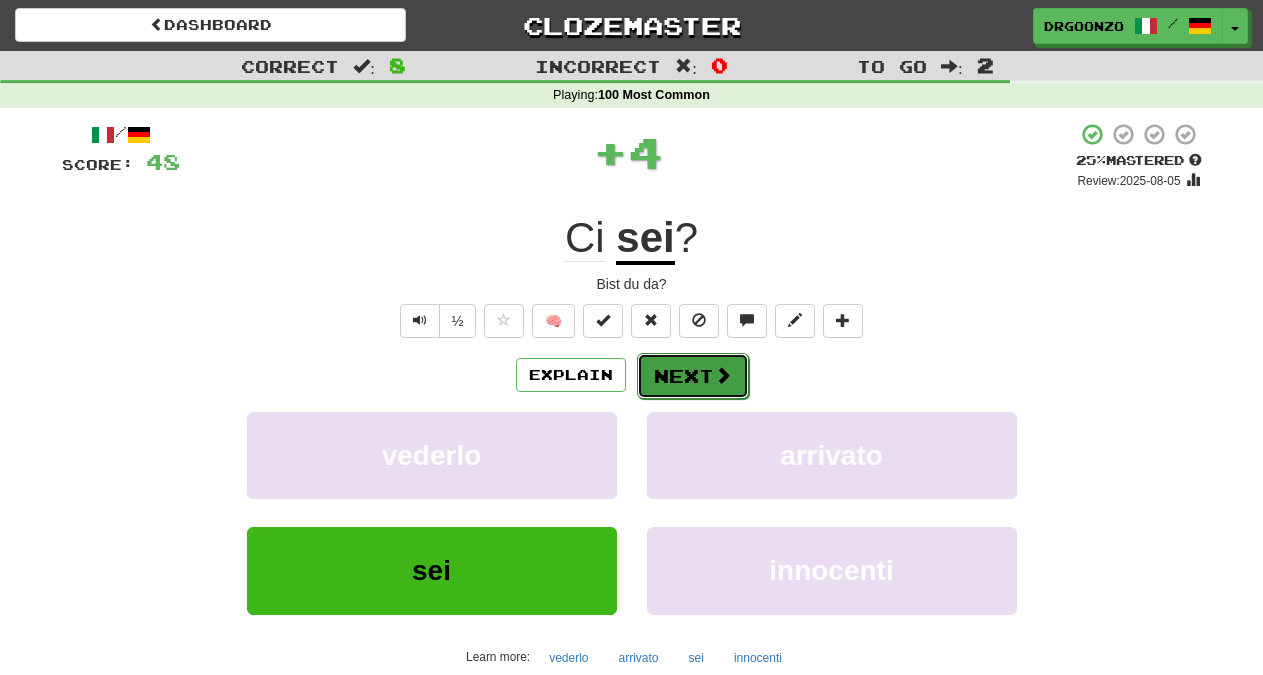 click on "Next" at bounding box center [693, 376] 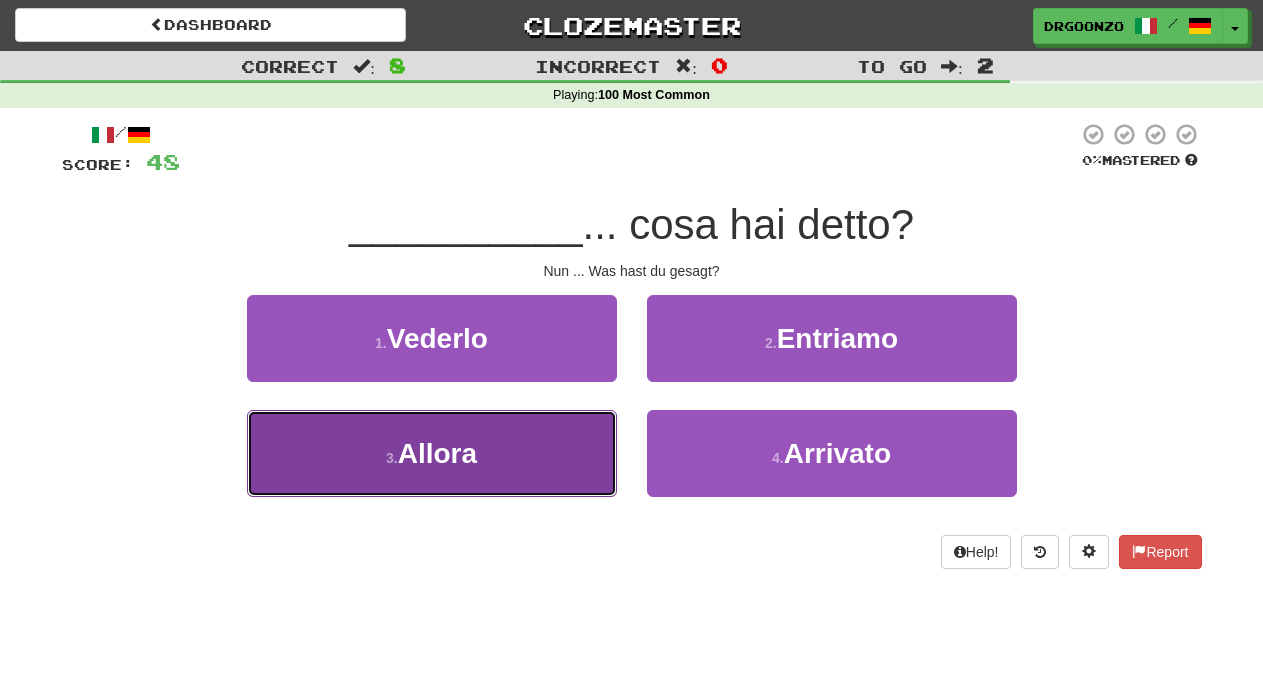 click on "3 .  Allora" at bounding box center [432, 453] 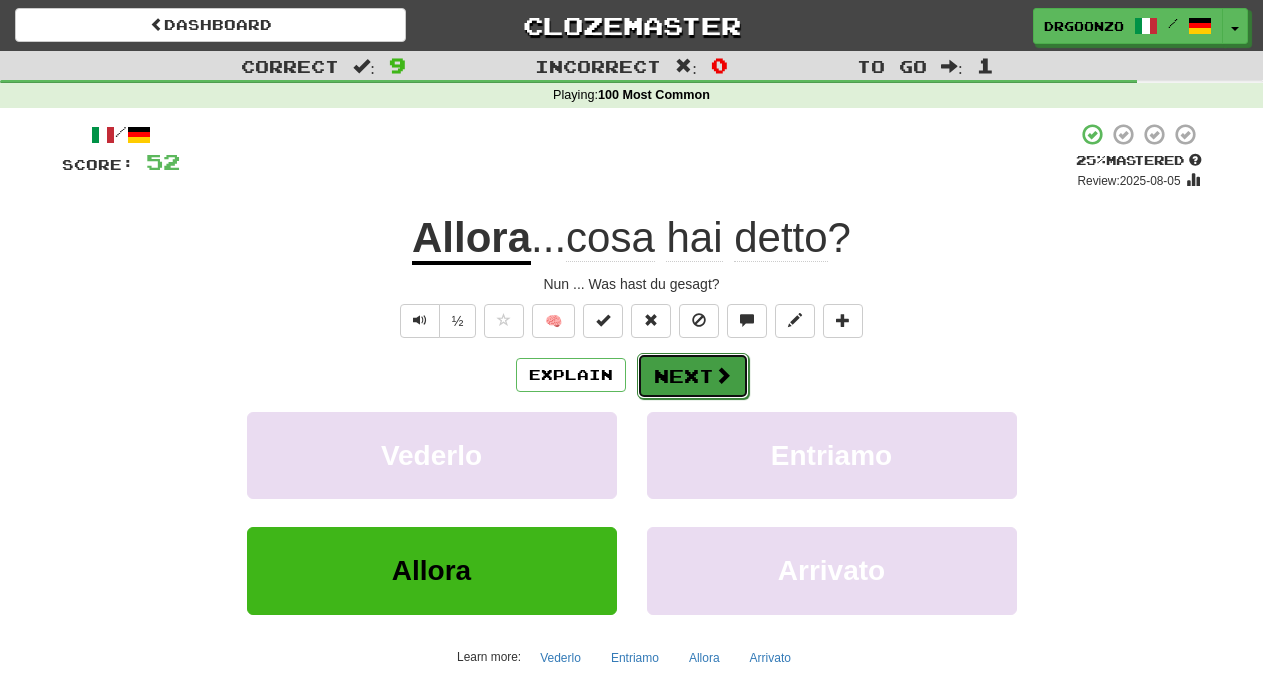 click on "Next" at bounding box center (693, 376) 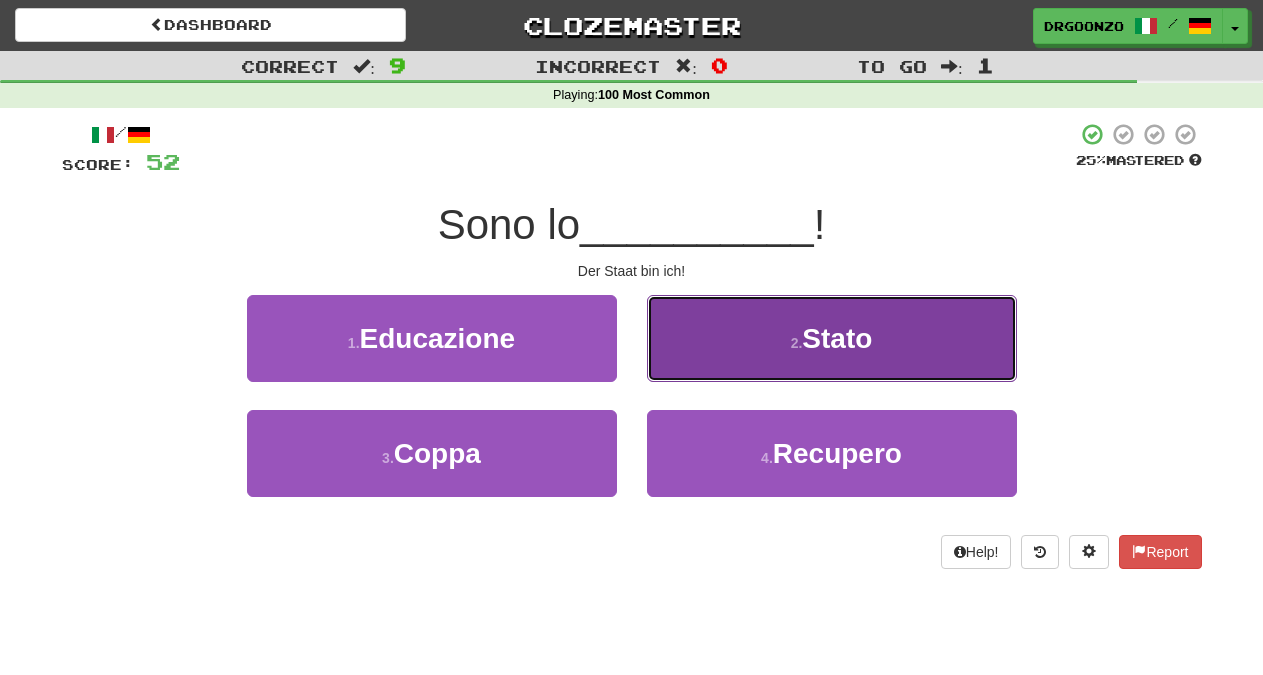 click on "2 .  Stato" at bounding box center [832, 338] 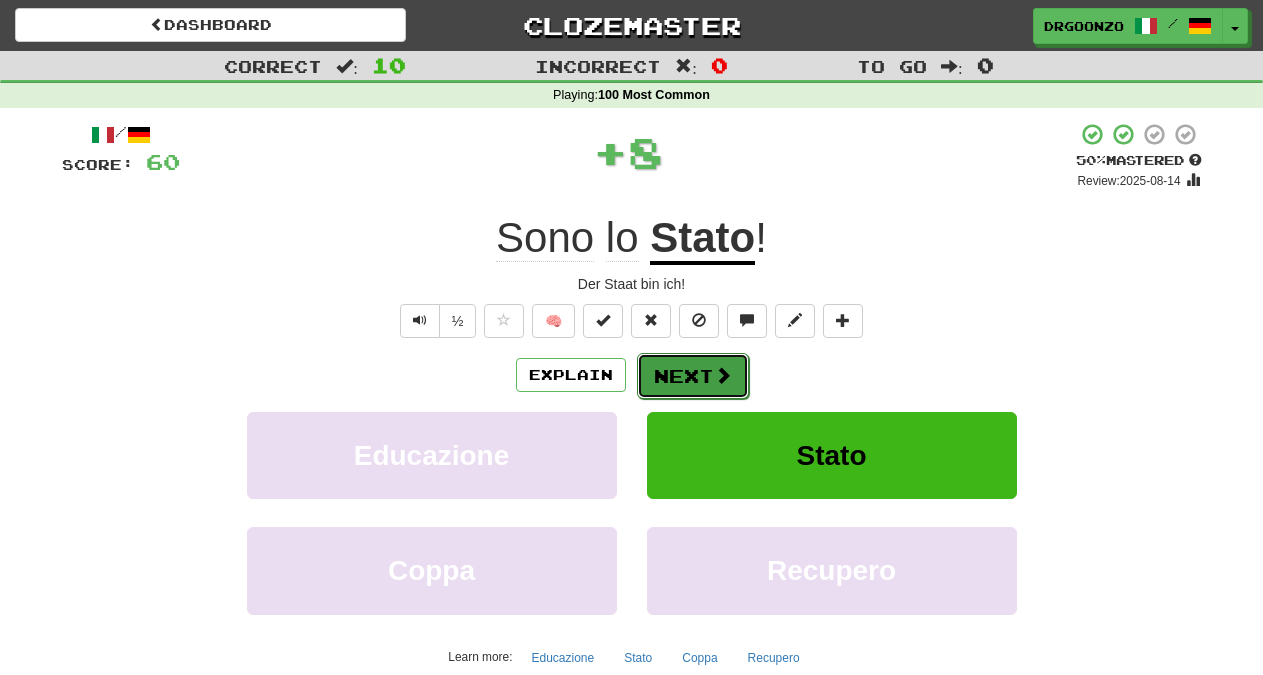 click on "Next" at bounding box center [693, 376] 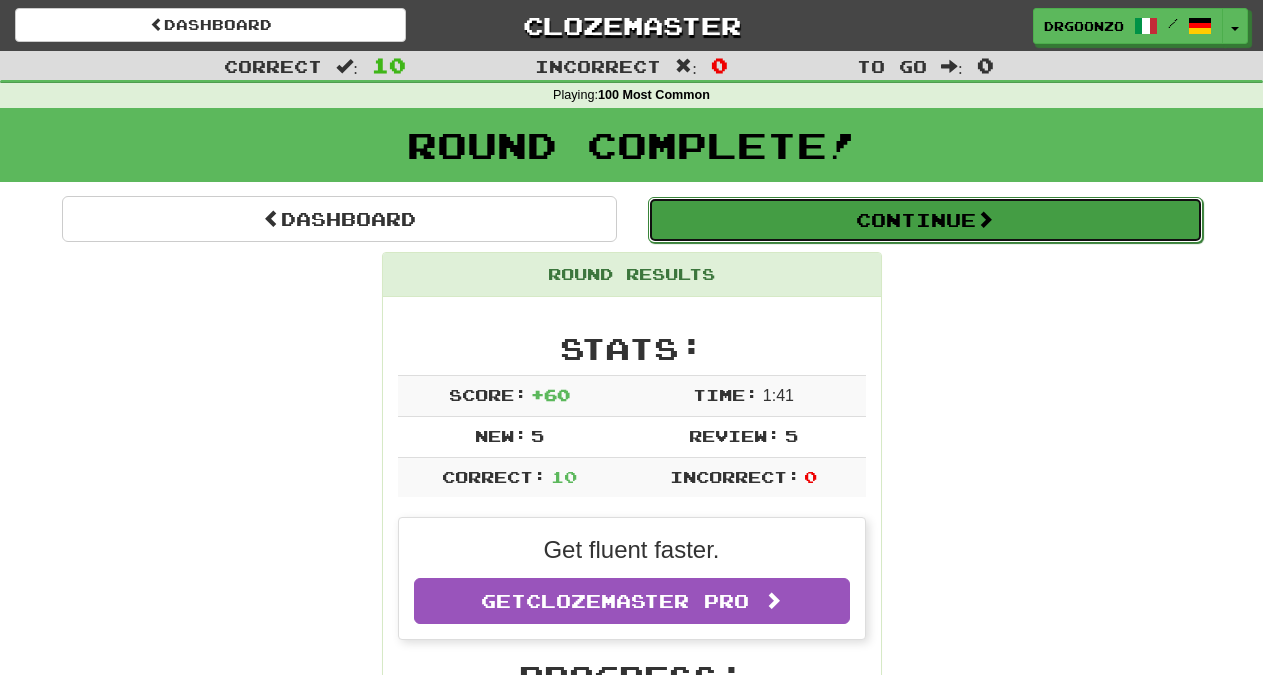 click on "Continue" at bounding box center [925, 220] 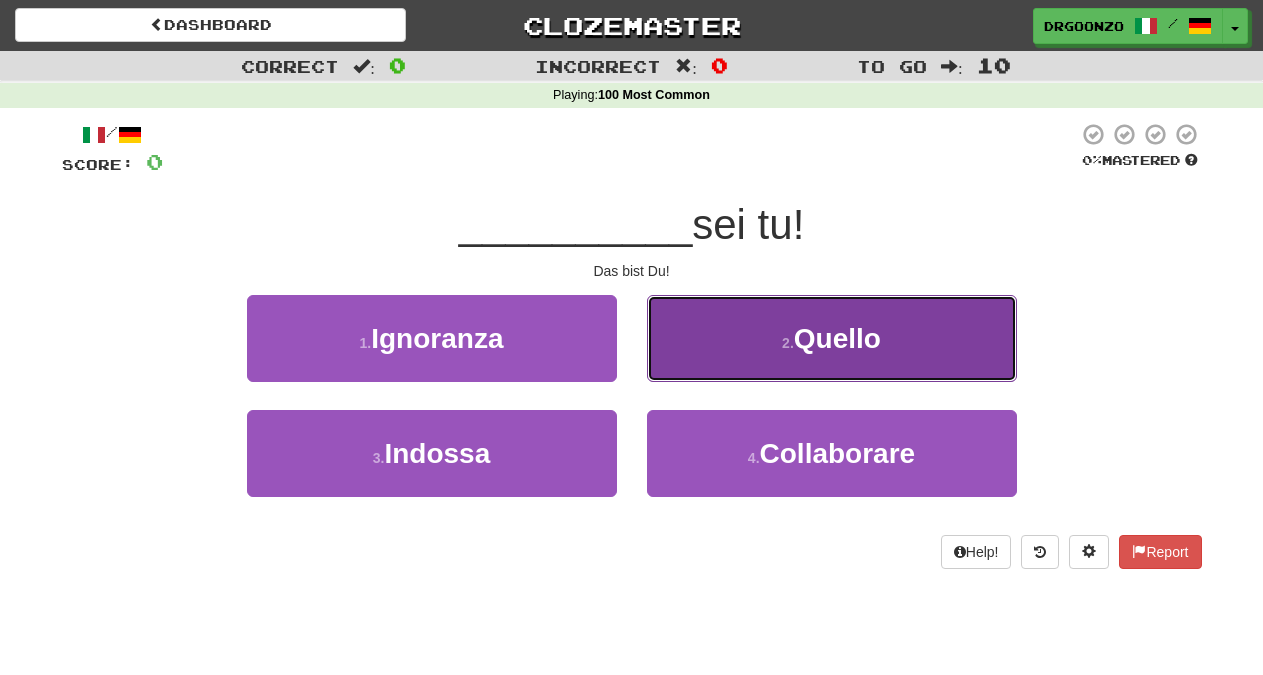 click on "Quello" at bounding box center [837, 338] 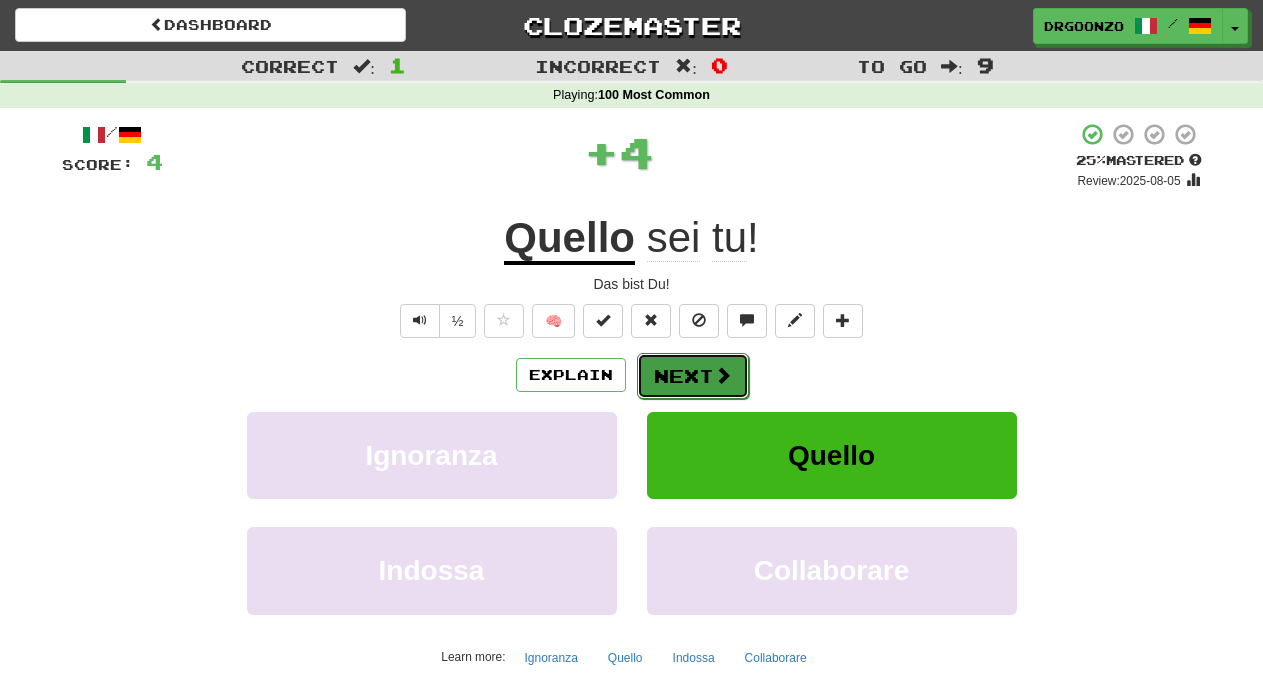 click at bounding box center (723, 375) 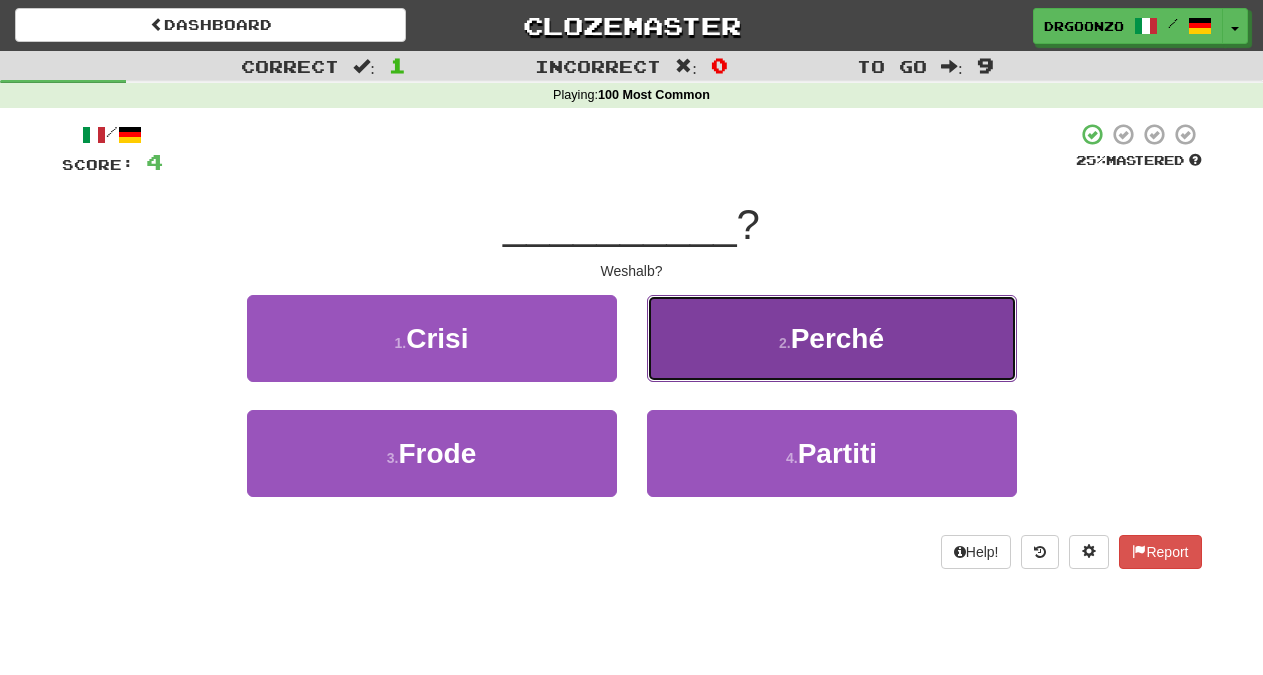 click on "Perché" at bounding box center (837, 338) 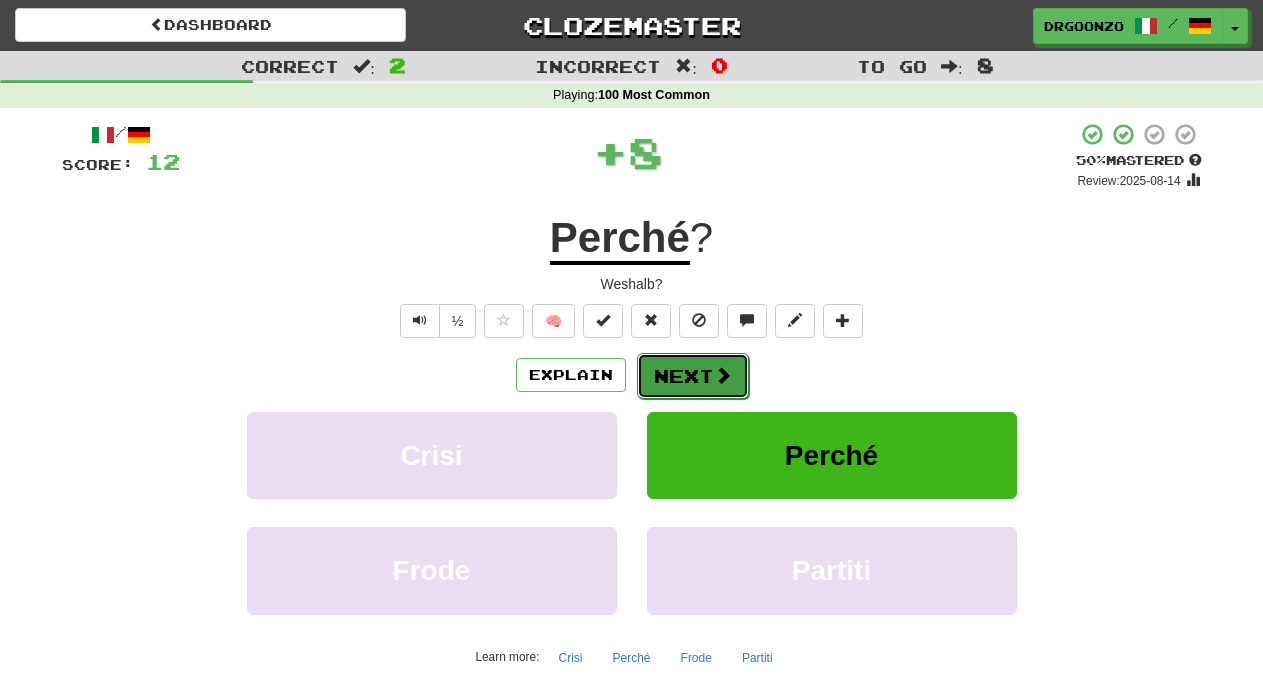 click at bounding box center (723, 375) 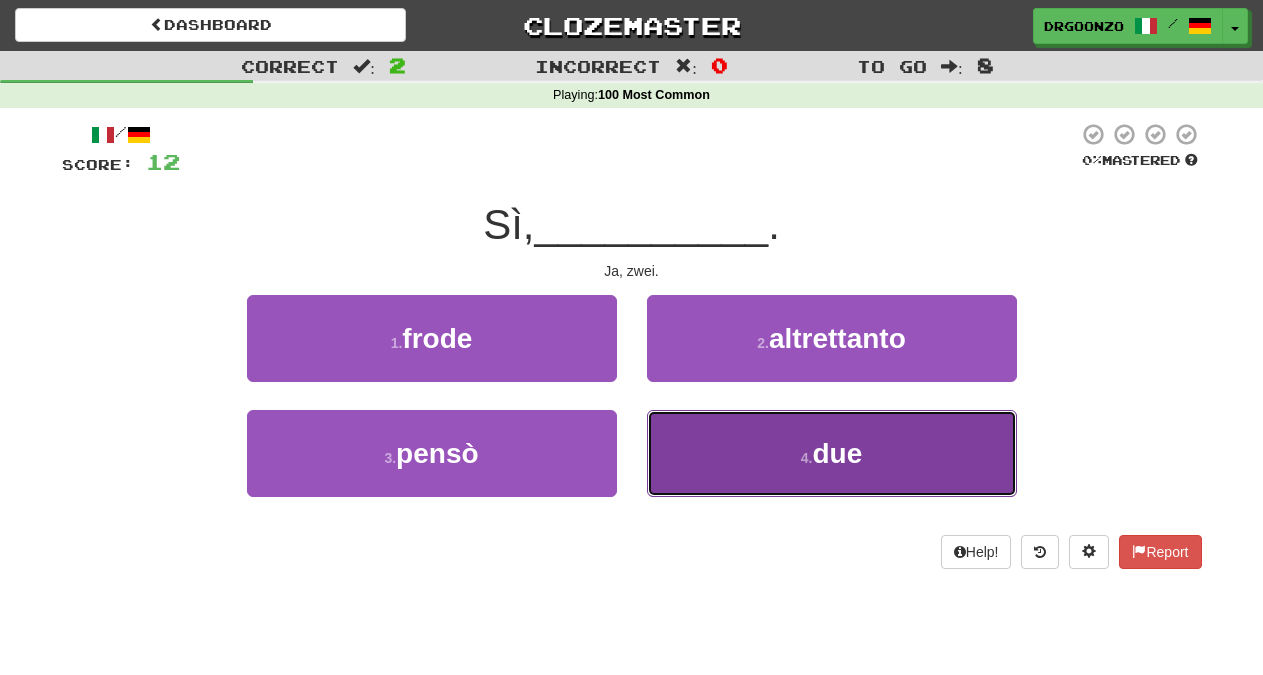 click on "4 .  due" at bounding box center (832, 453) 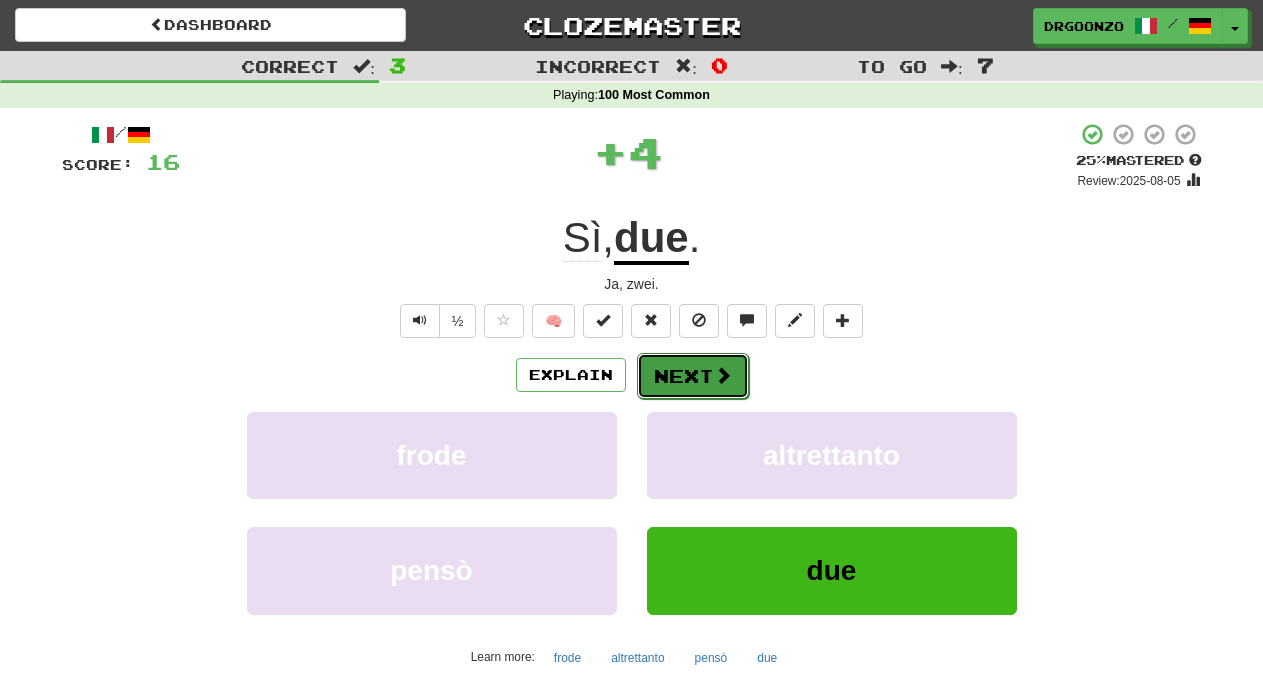 click at bounding box center [723, 375] 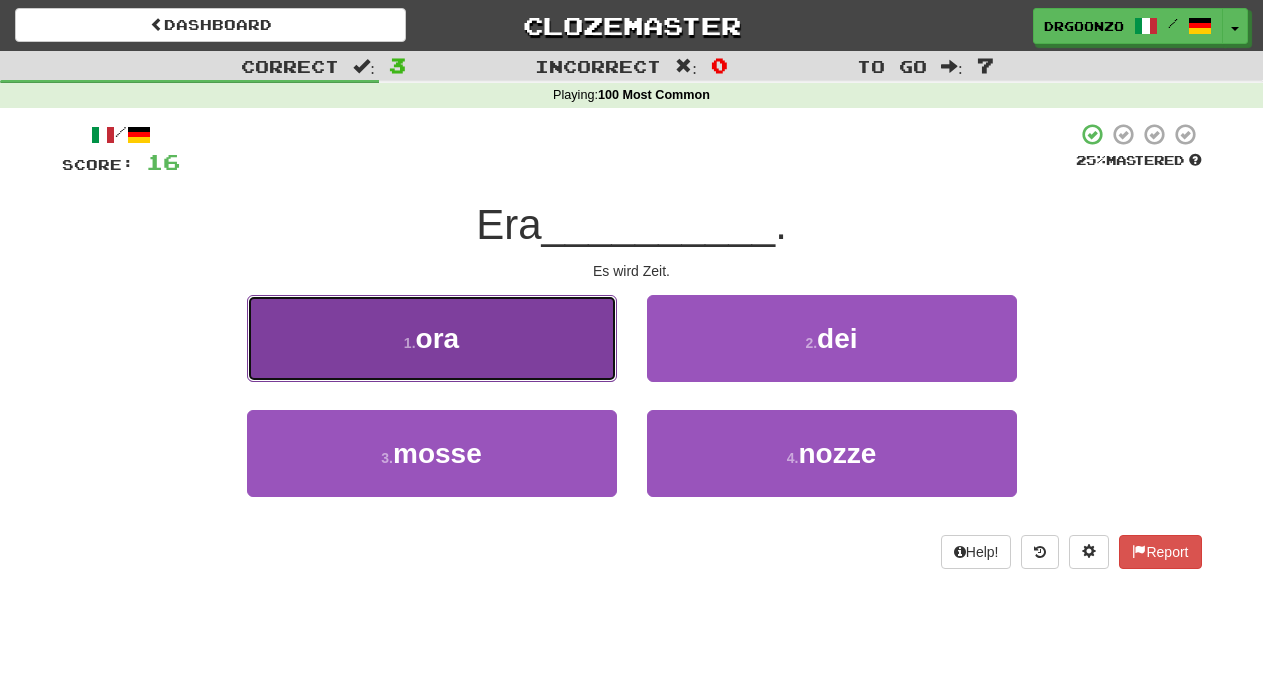 click on "1 .  ora" at bounding box center (432, 338) 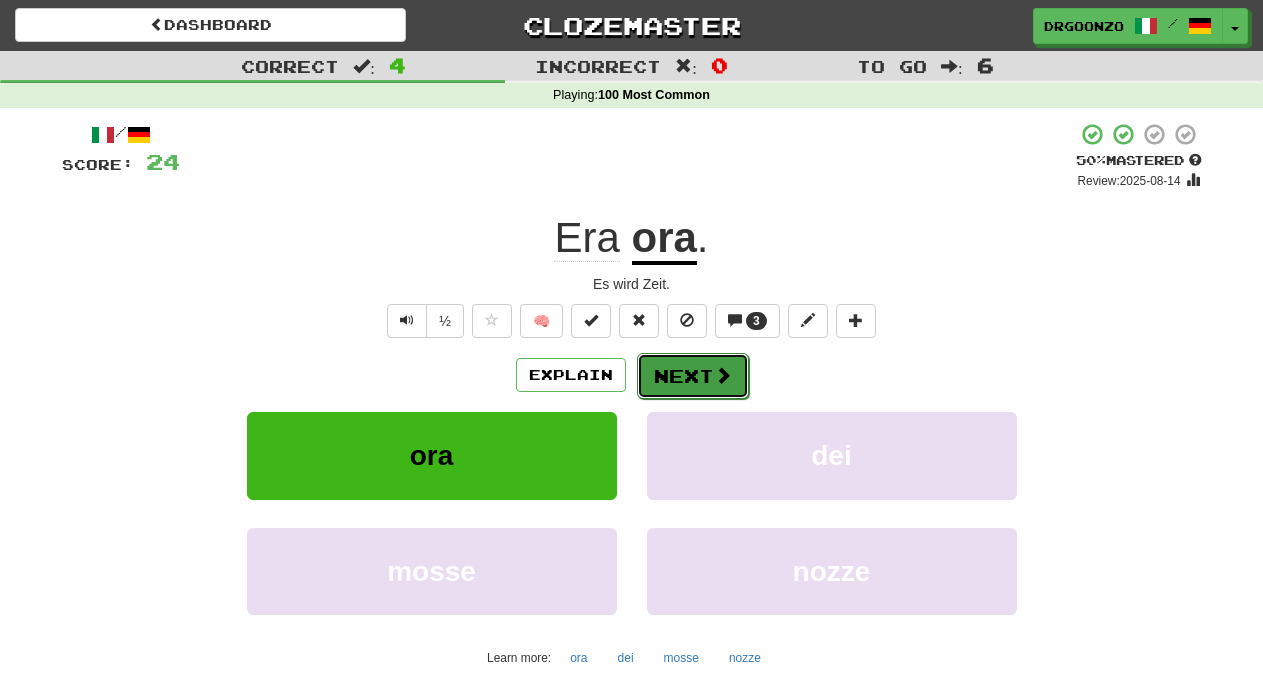 click at bounding box center [723, 375] 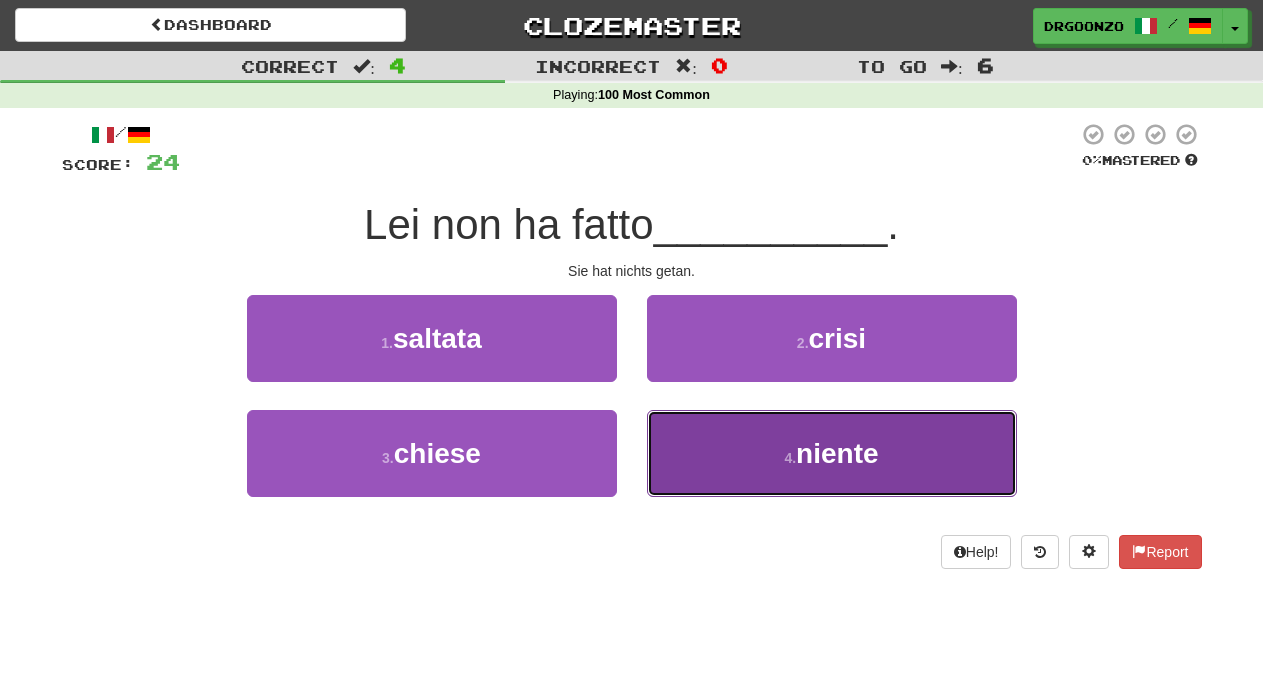 click on "niente" at bounding box center [837, 453] 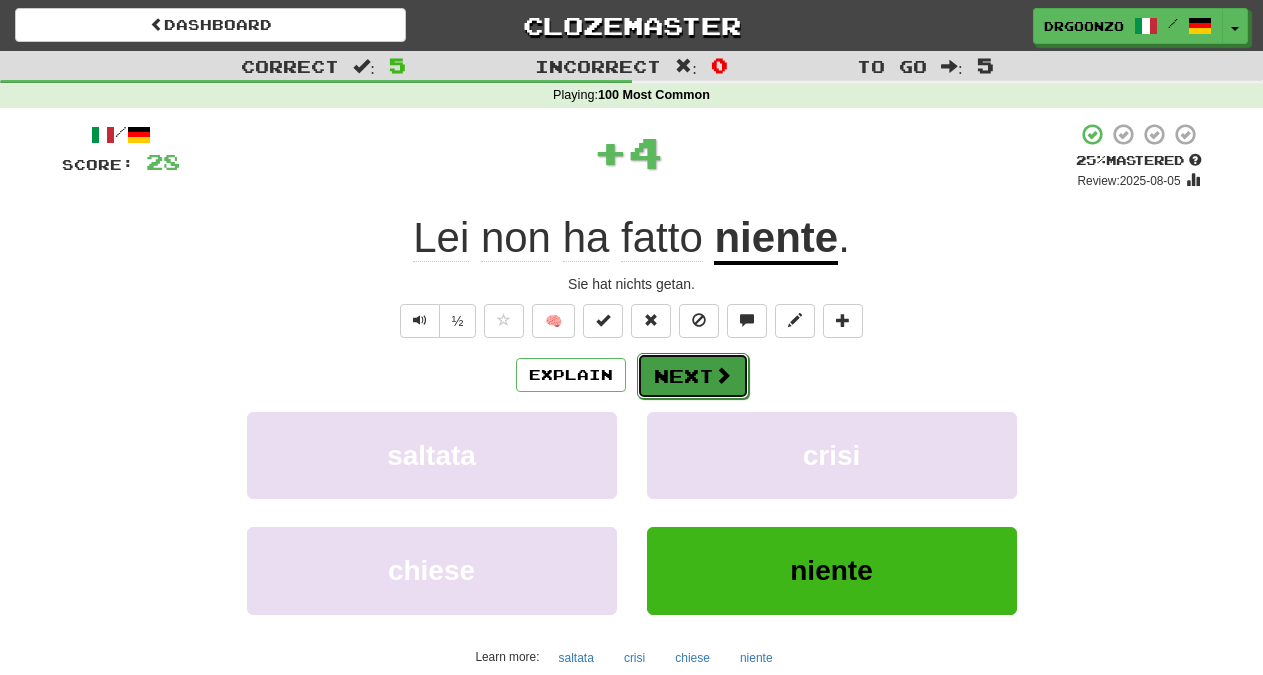 click on "Next" at bounding box center (693, 376) 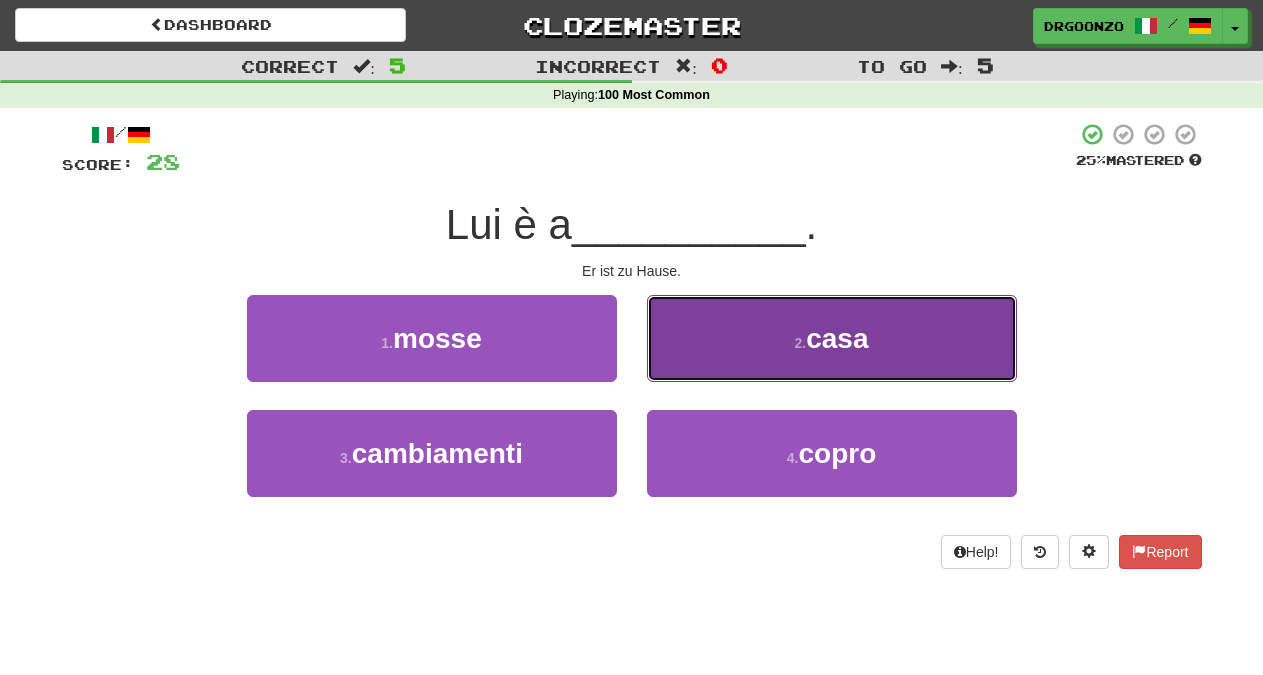 click on "2 .  casa" at bounding box center (832, 338) 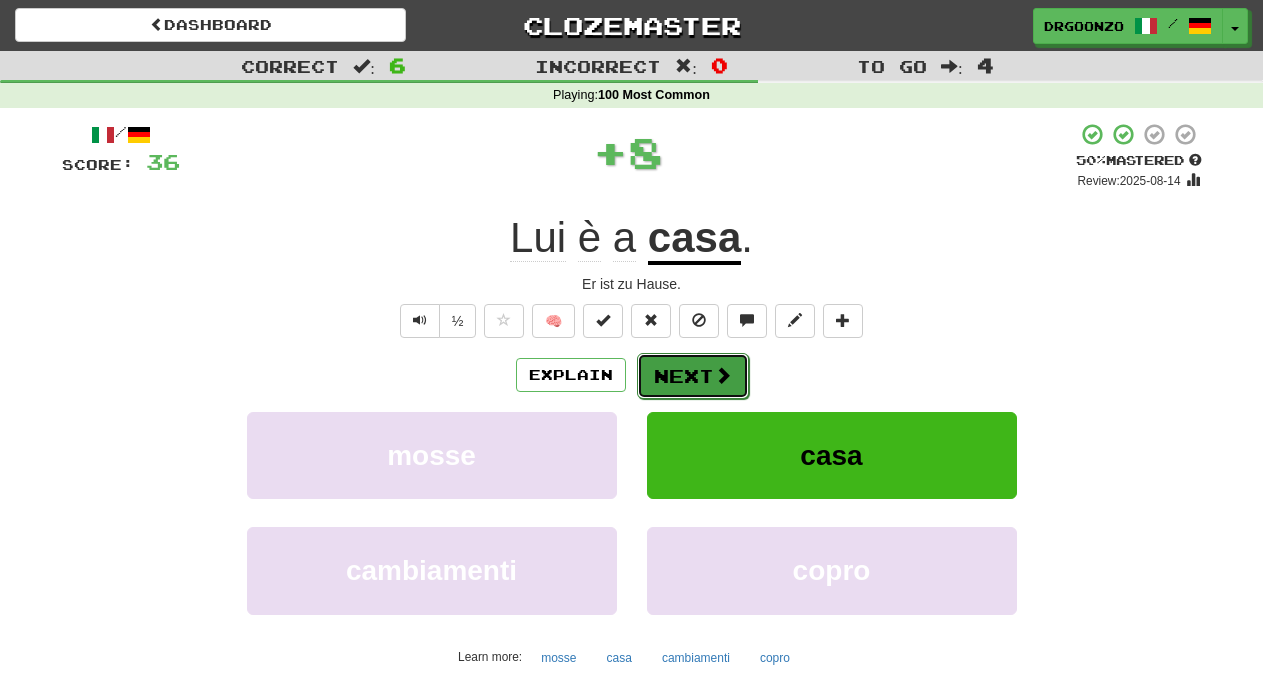 click on "Next" at bounding box center [693, 376] 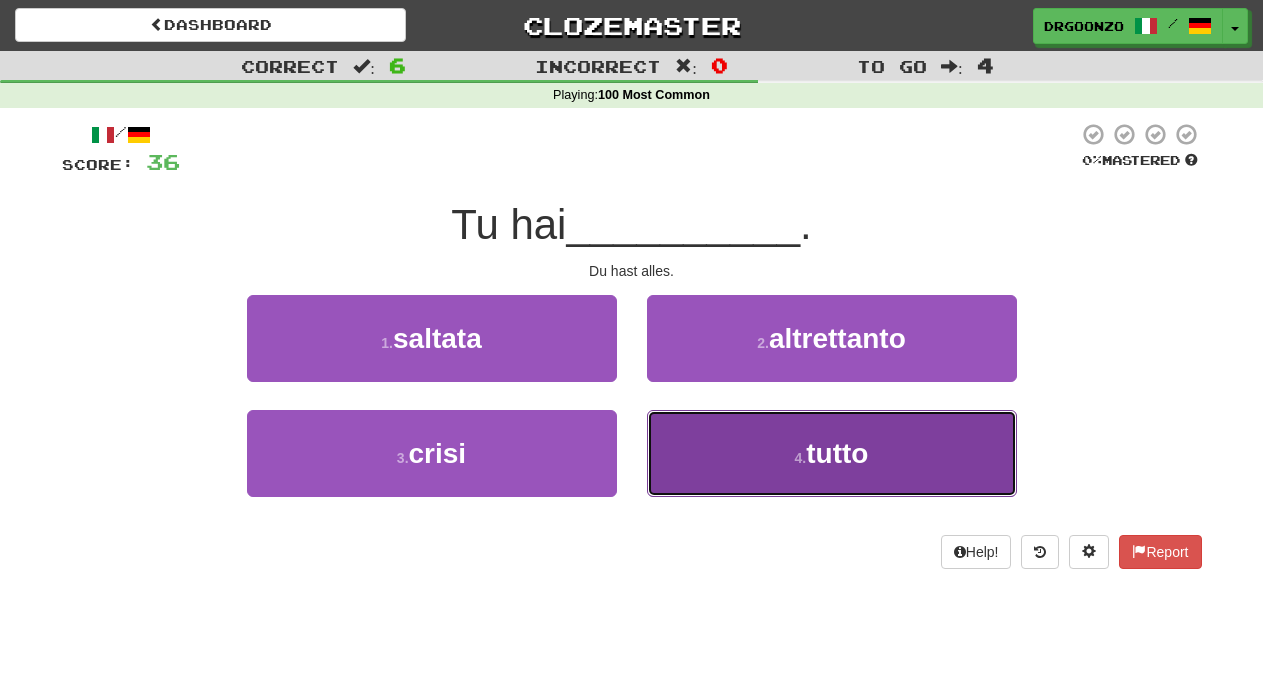 click on "tutto" at bounding box center [837, 453] 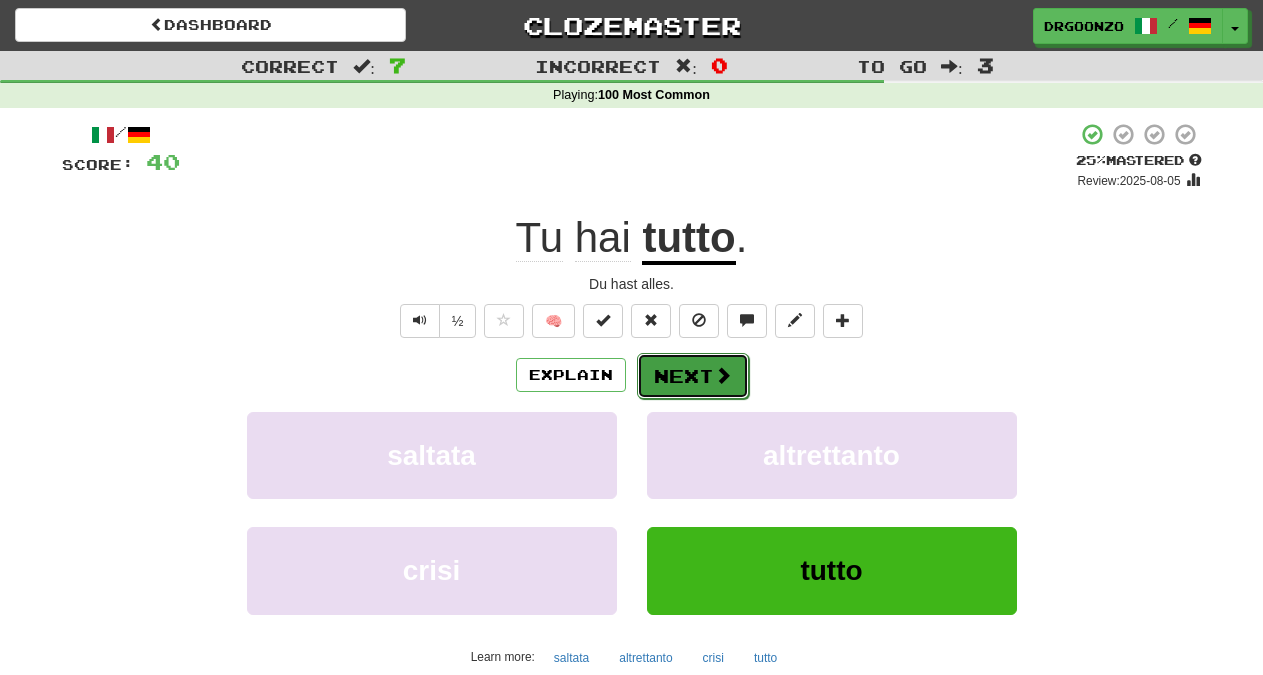 click on "Next" at bounding box center [693, 376] 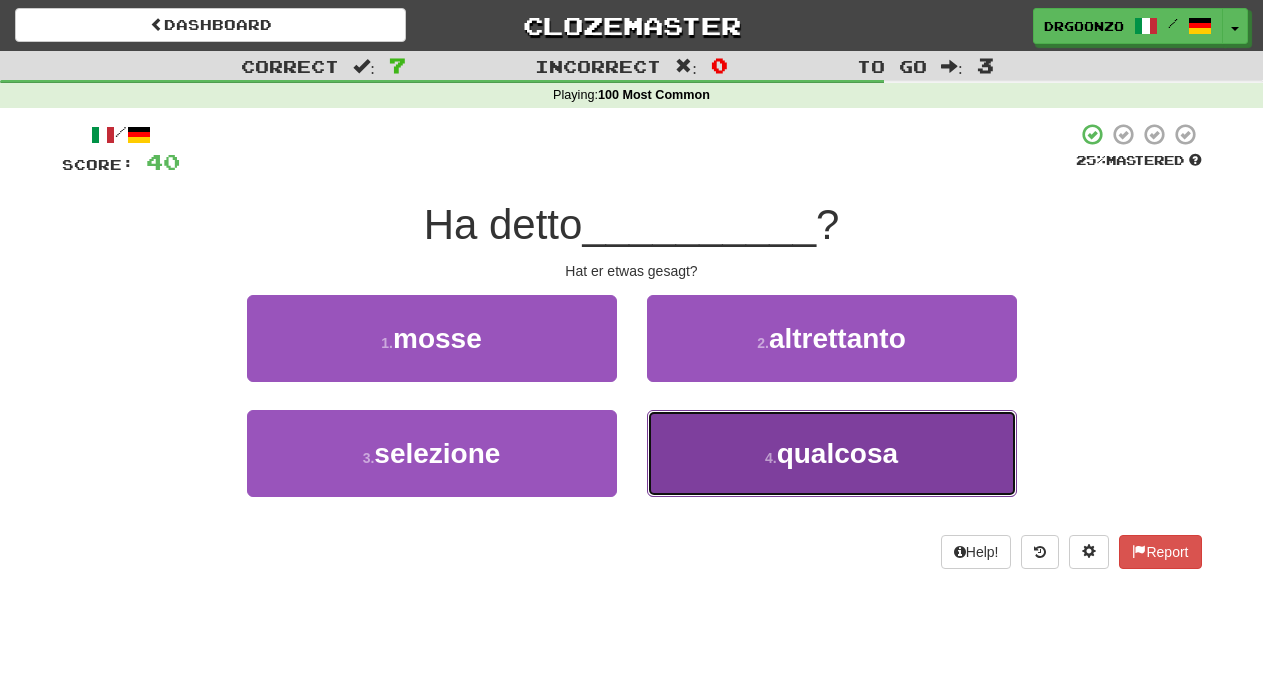 click on "qualcosa" at bounding box center [837, 453] 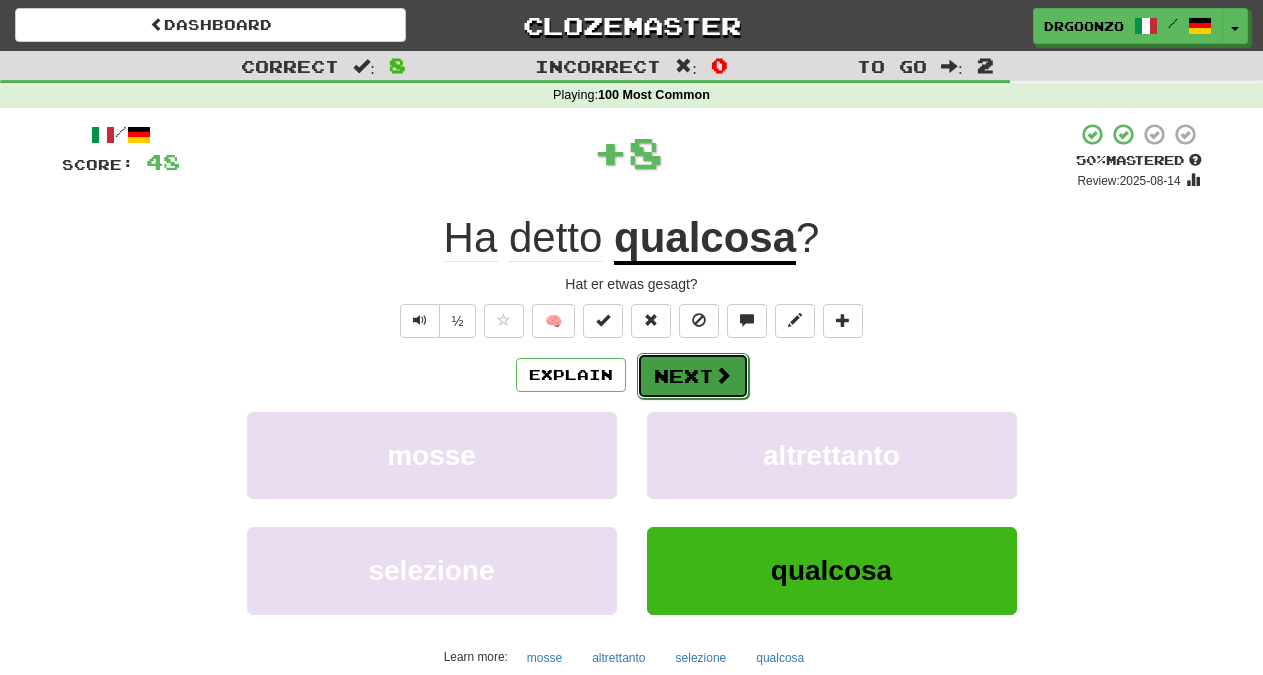 click on "Next" at bounding box center [693, 376] 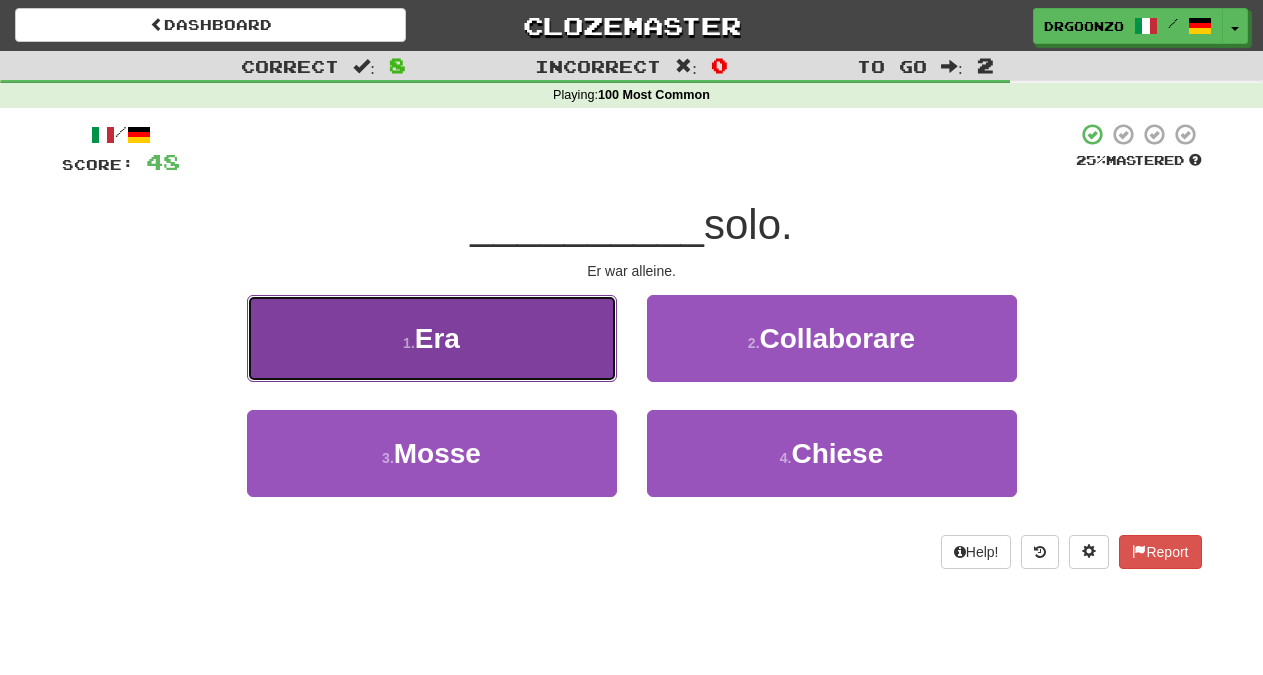 click on "1 .  Era" at bounding box center [432, 338] 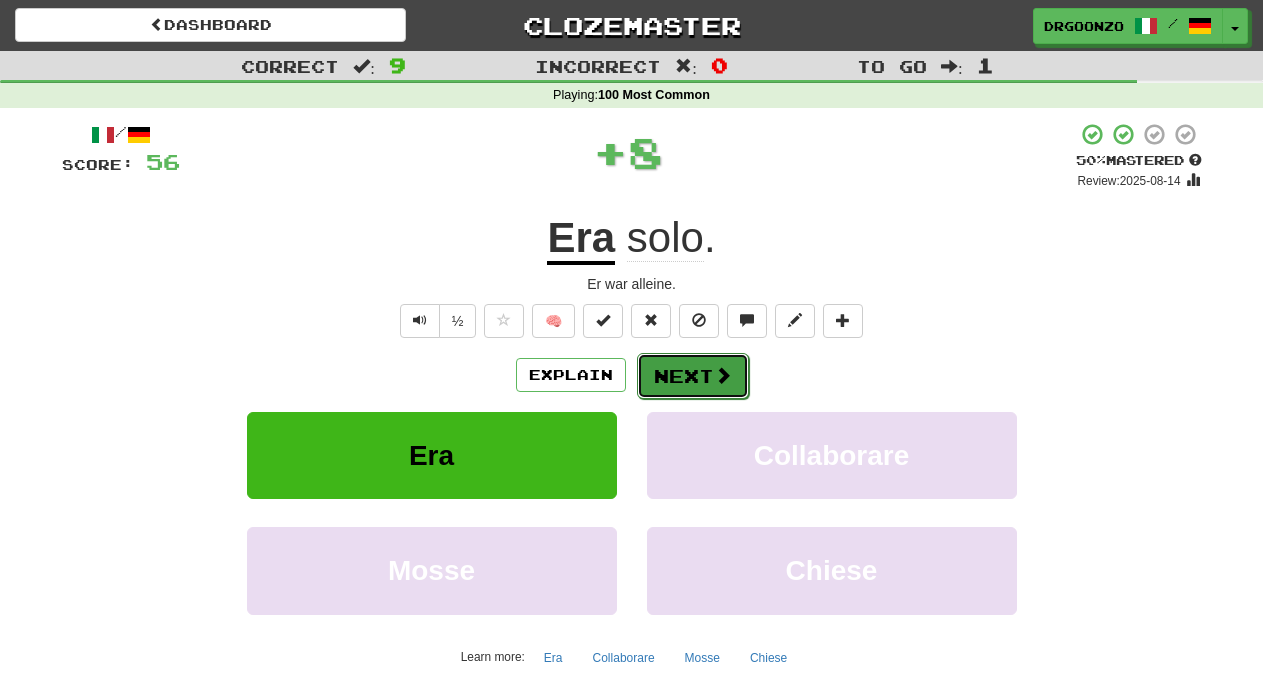 click on "Next" at bounding box center (693, 376) 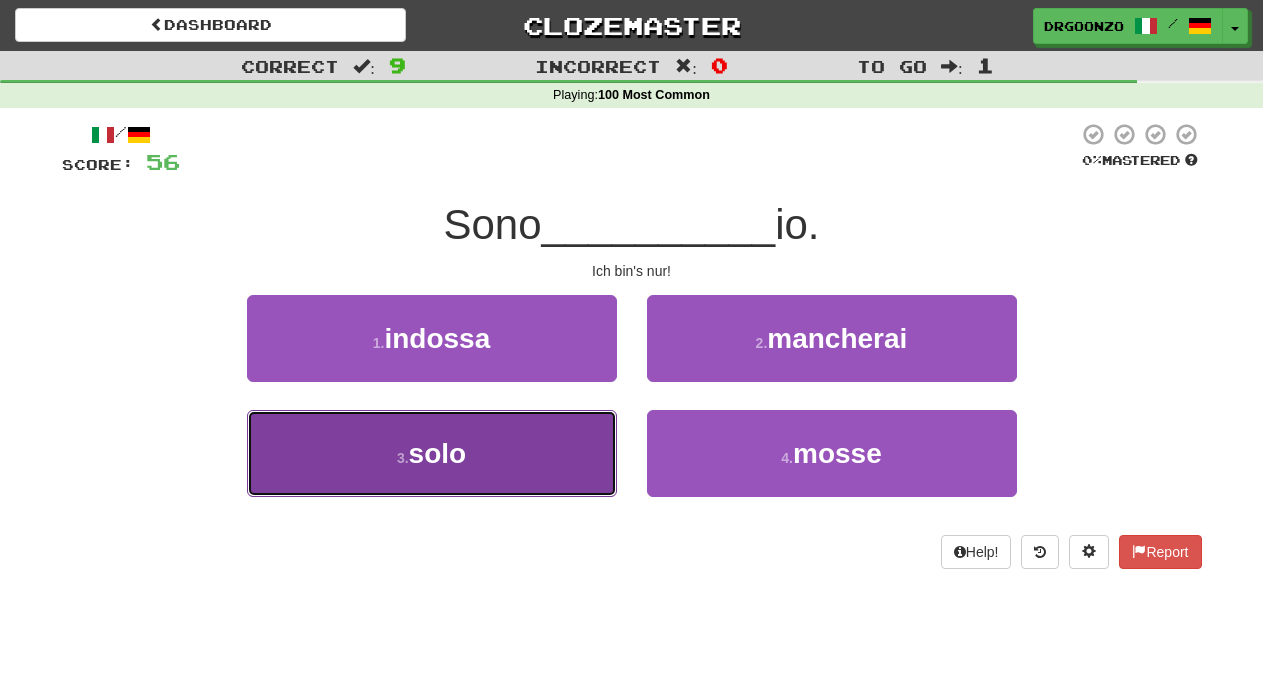 click on "3 .  solo" at bounding box center (432, 453) 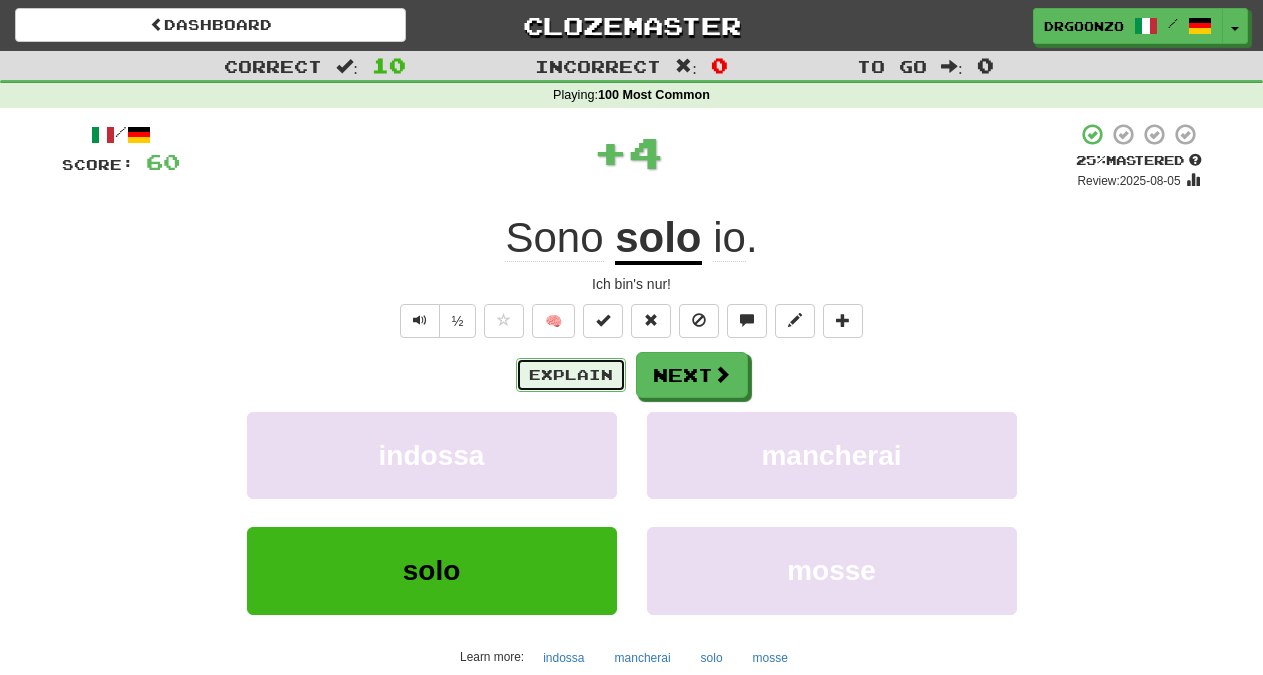 click on "Explain" at bounding box center (571, 375) 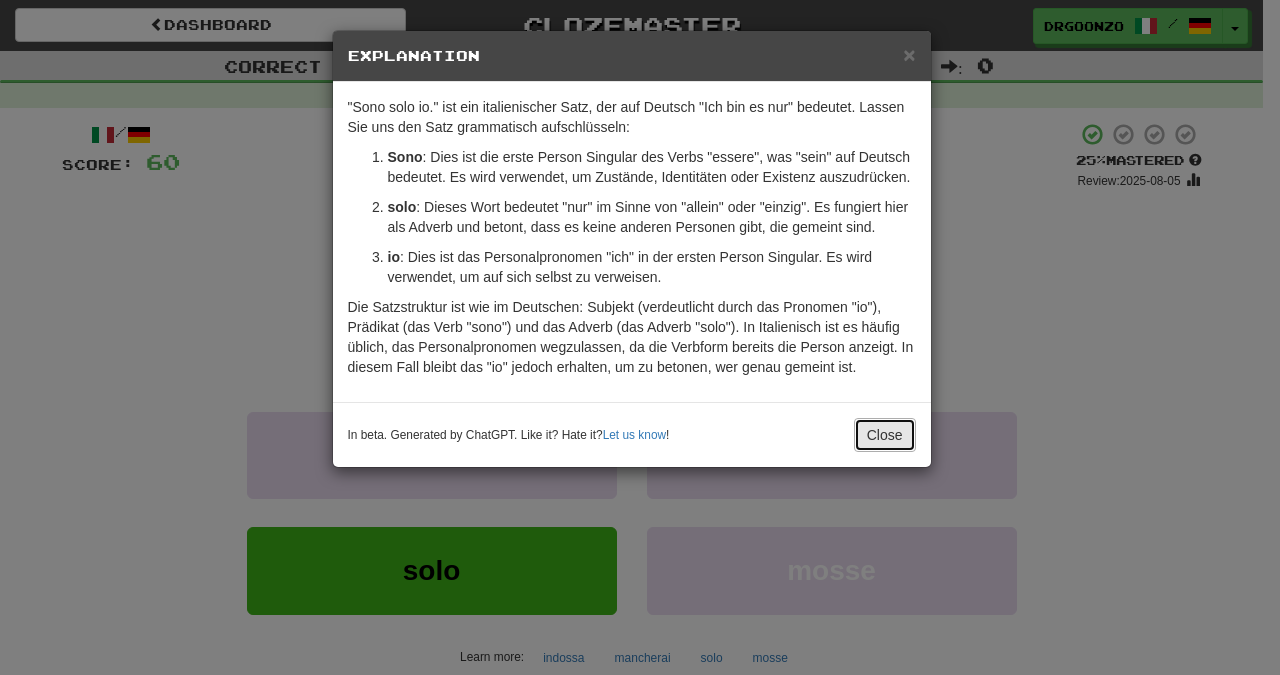 click on "Close" at bounding box center (885, 435) 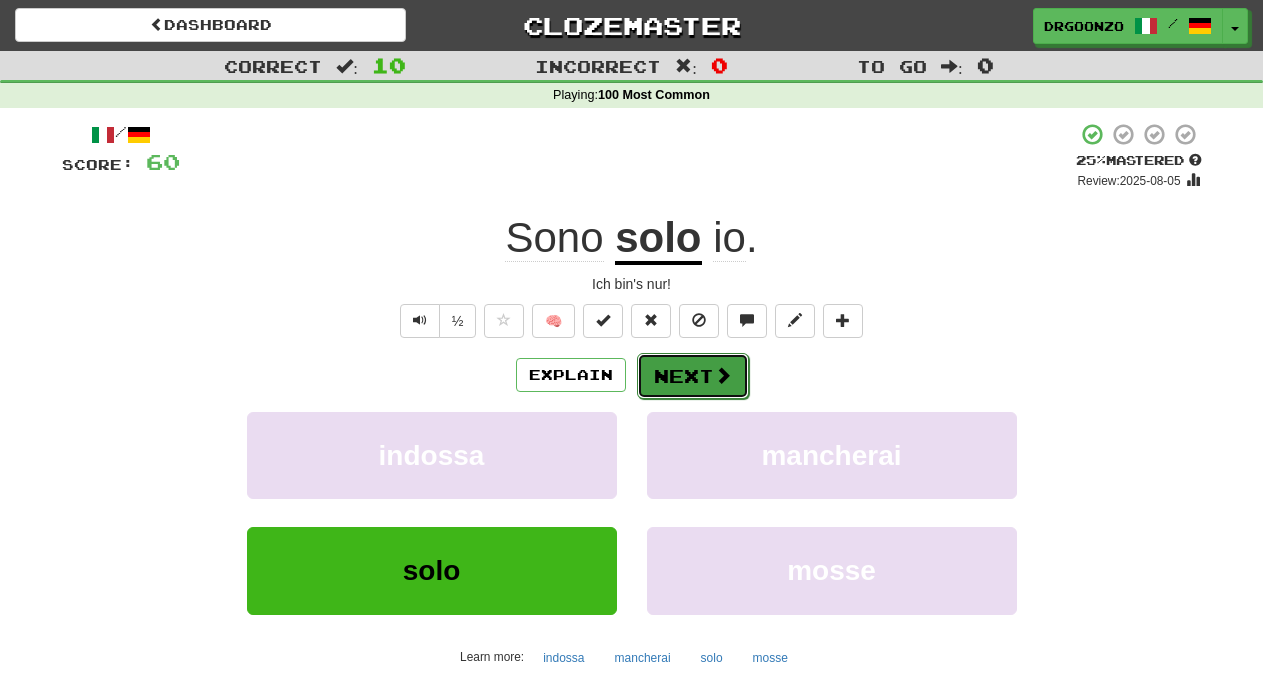 click on "Next" at bounding box center [693, 376] 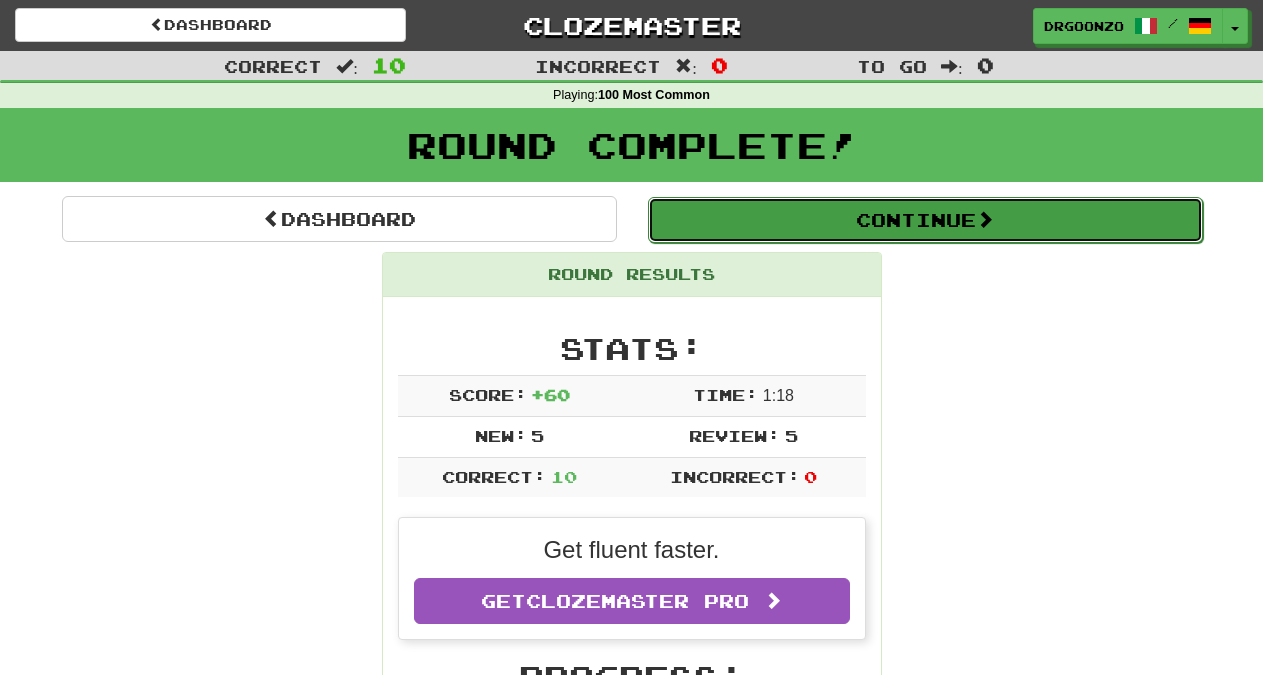 click on "Continue" at bounding box center (925, 220) 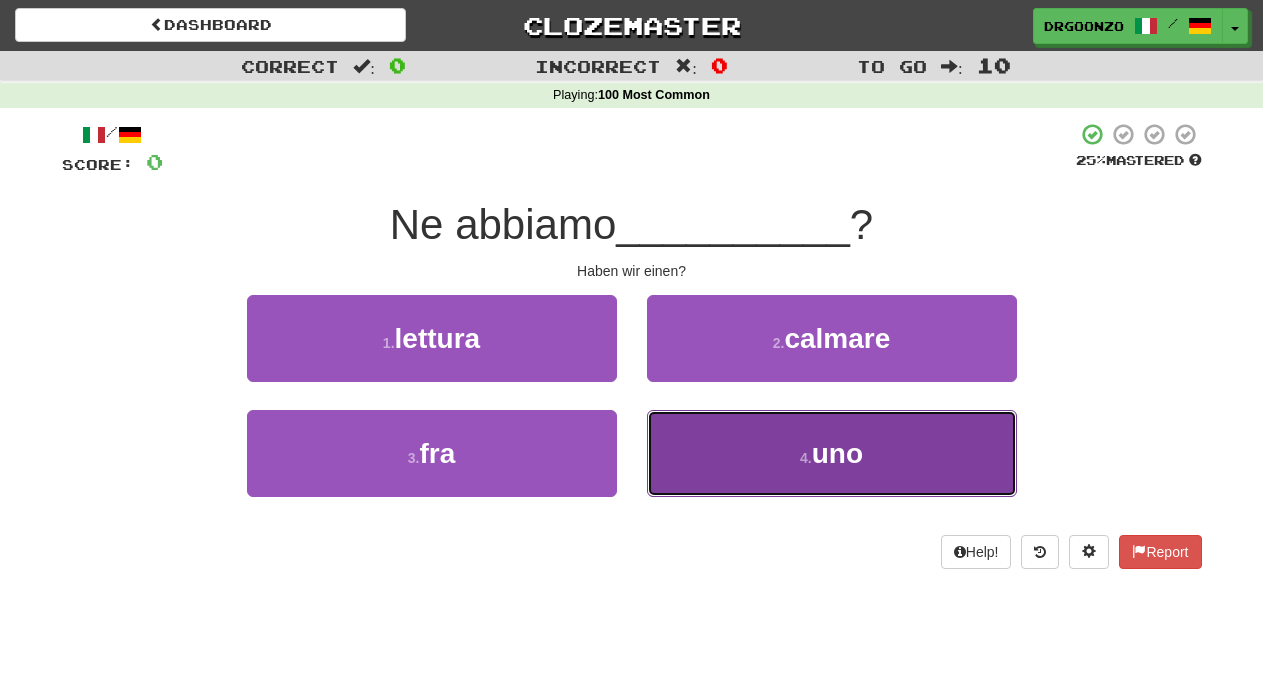 click on "uno" at bounding box center (837, 453) 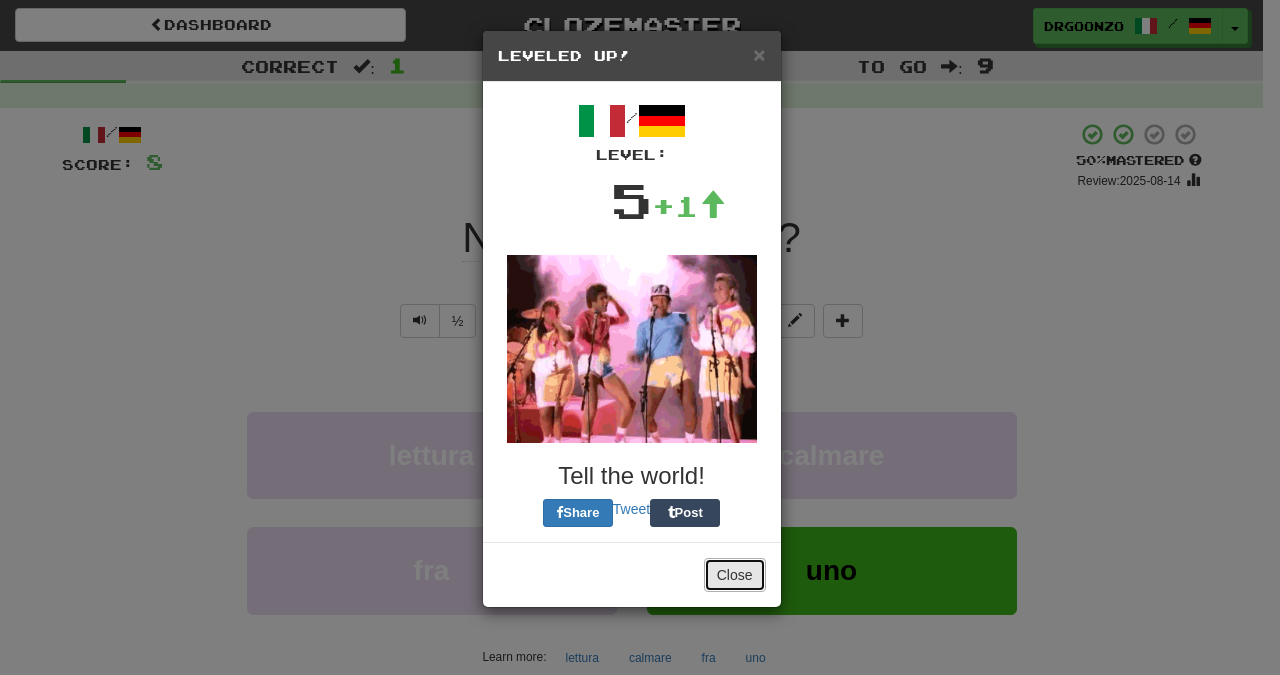click on "Close" at bounding box center (735, 575) 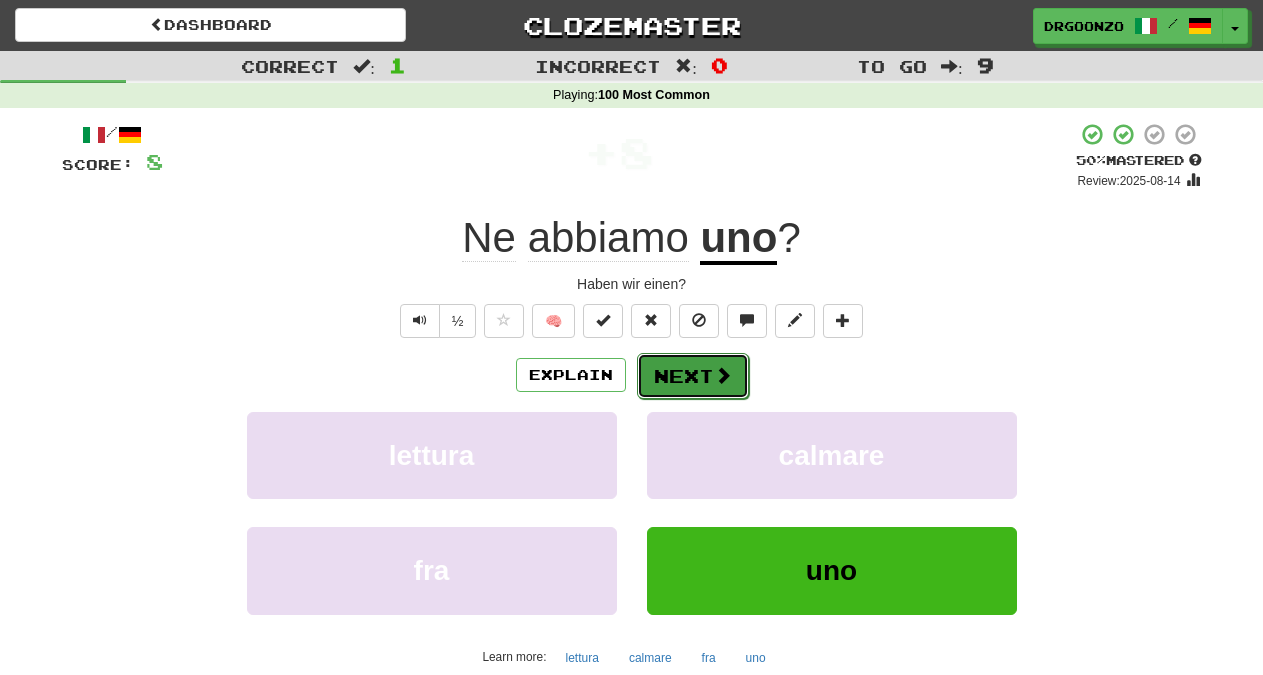 click on "Next" at bounding box center [693, 376] 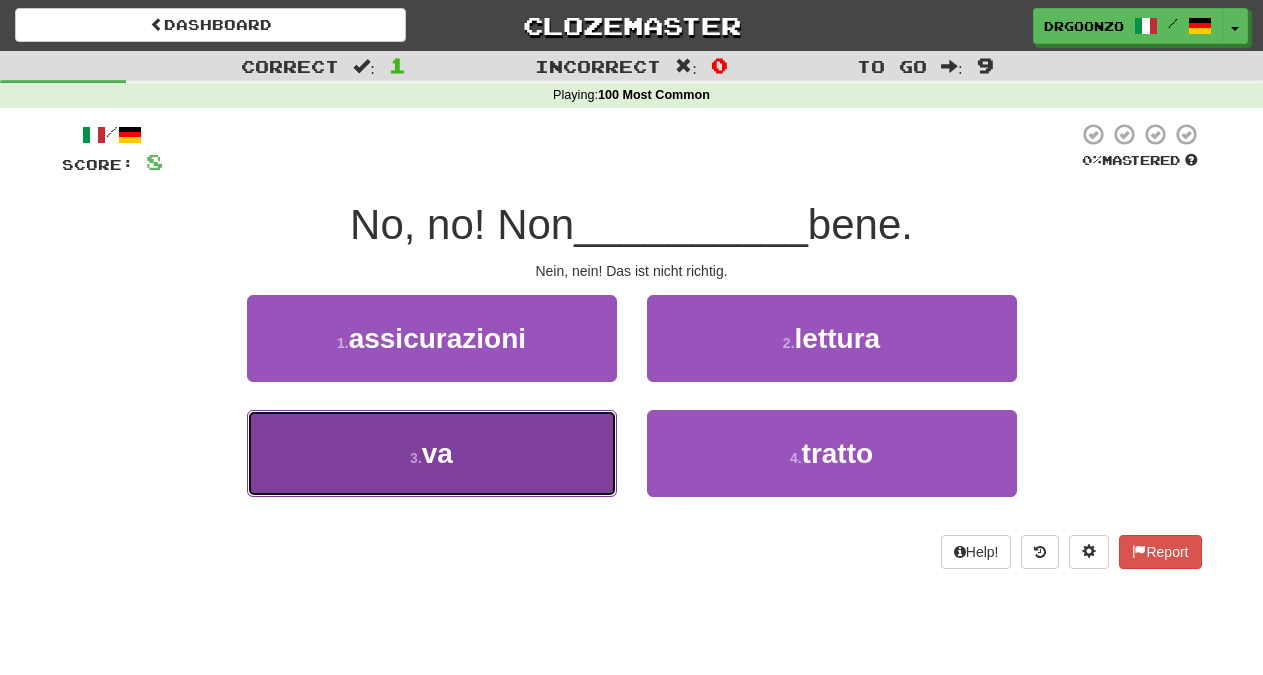 click on "3 .  va" at bounding box center (432, 453) 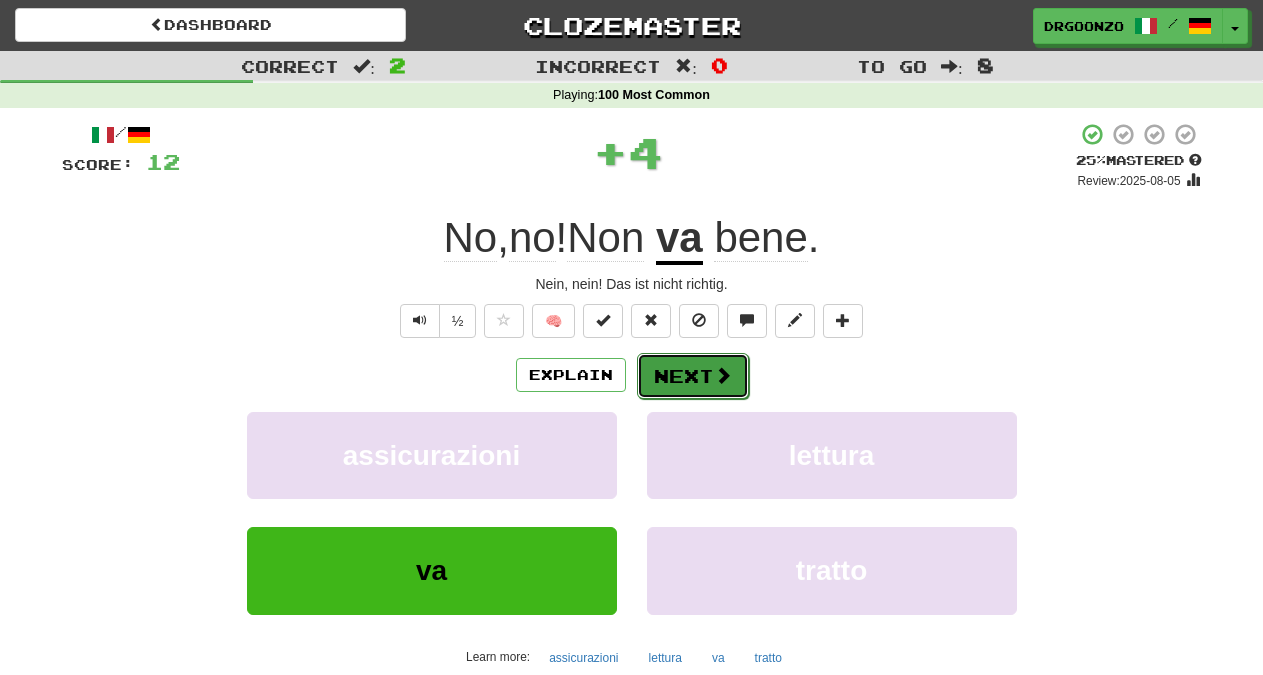 click on "Next" at bounding box center (693, 376) 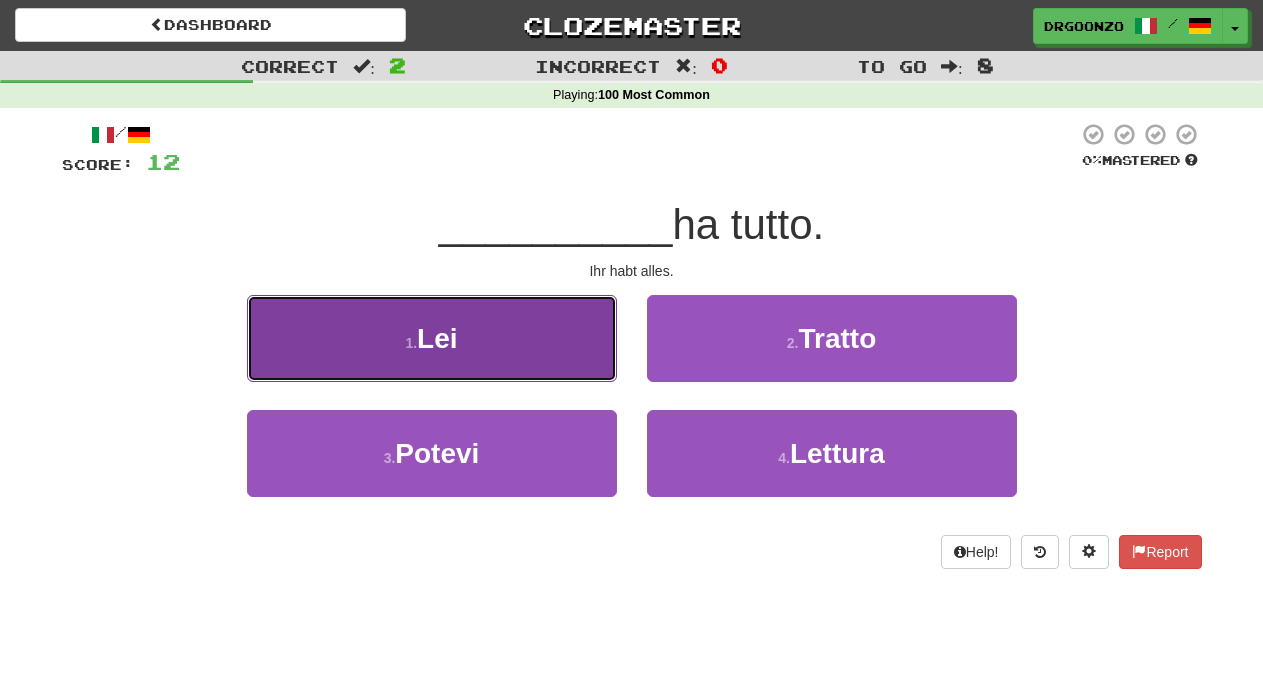 click on "1 .  Lei" at bounding box center (432, 338) 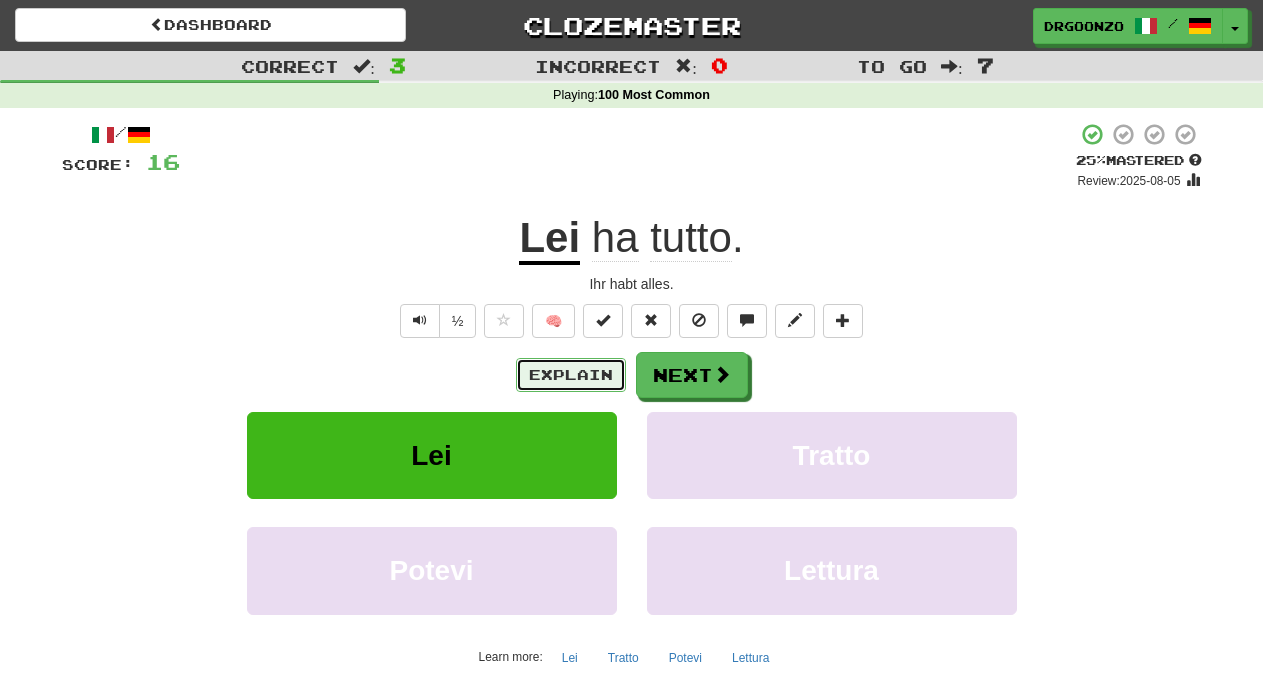 click on "Explain" at bounding box center (571, 375) 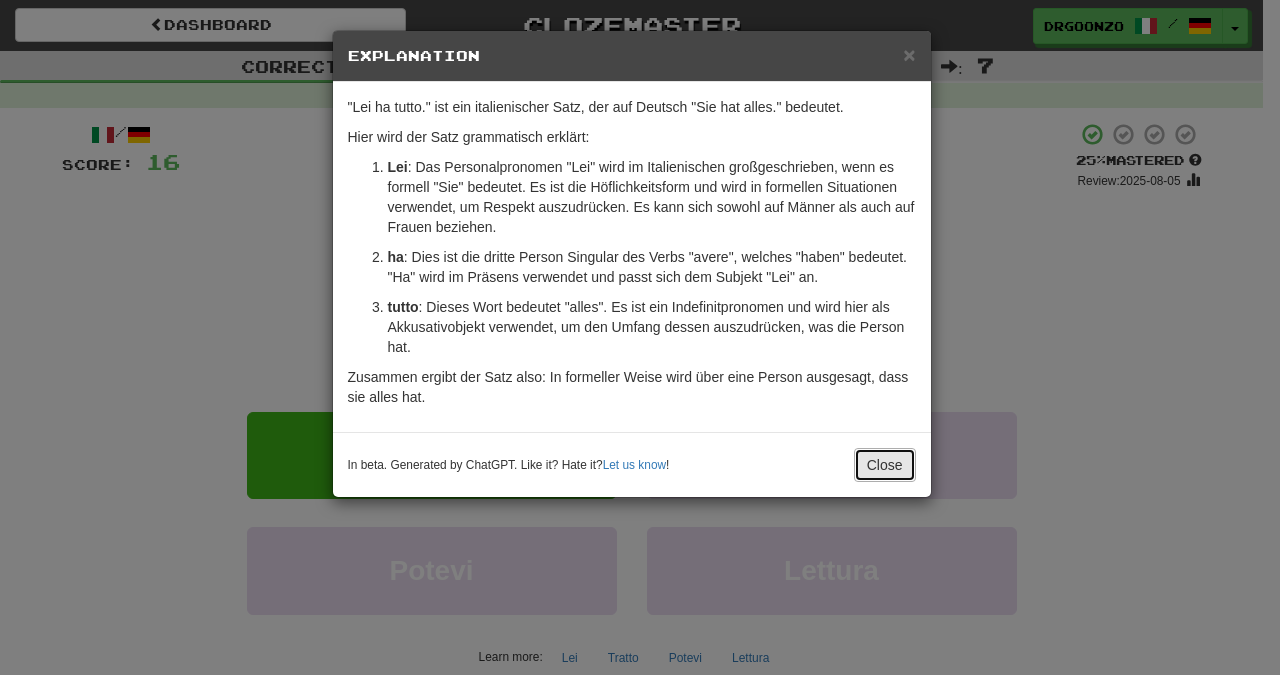 click on "Close" at bounding box center [885, 465] 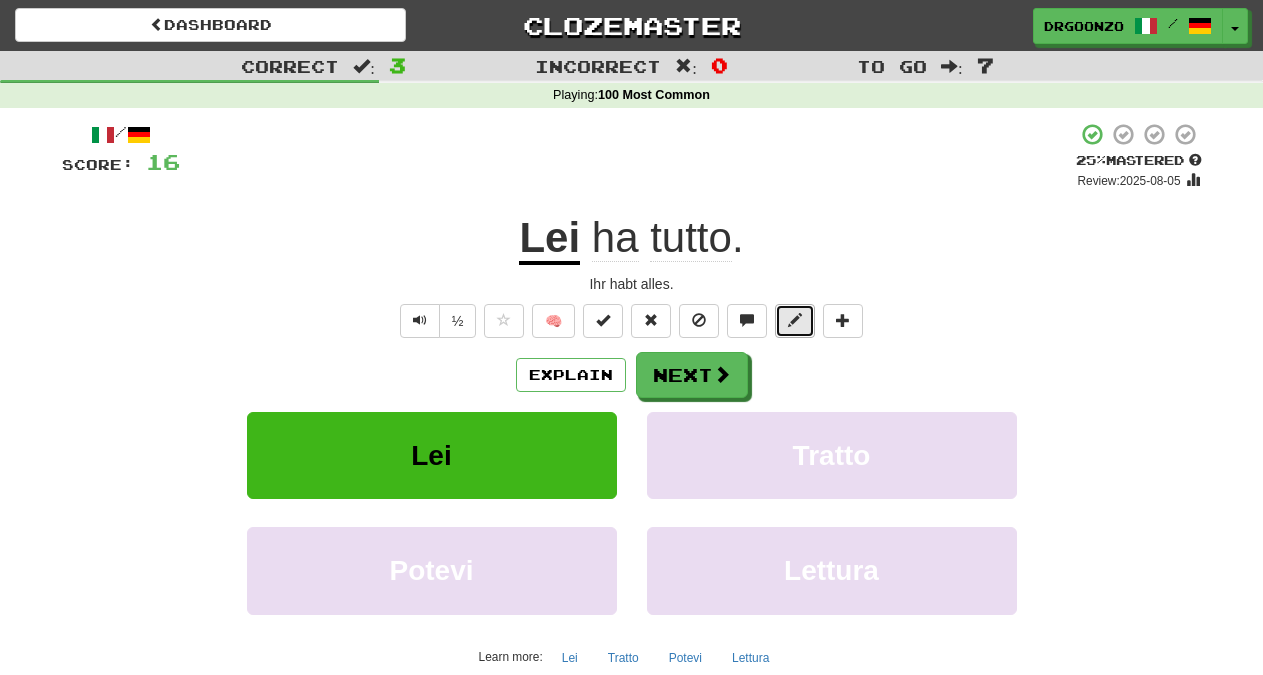 click at bounding box center (795, 320) 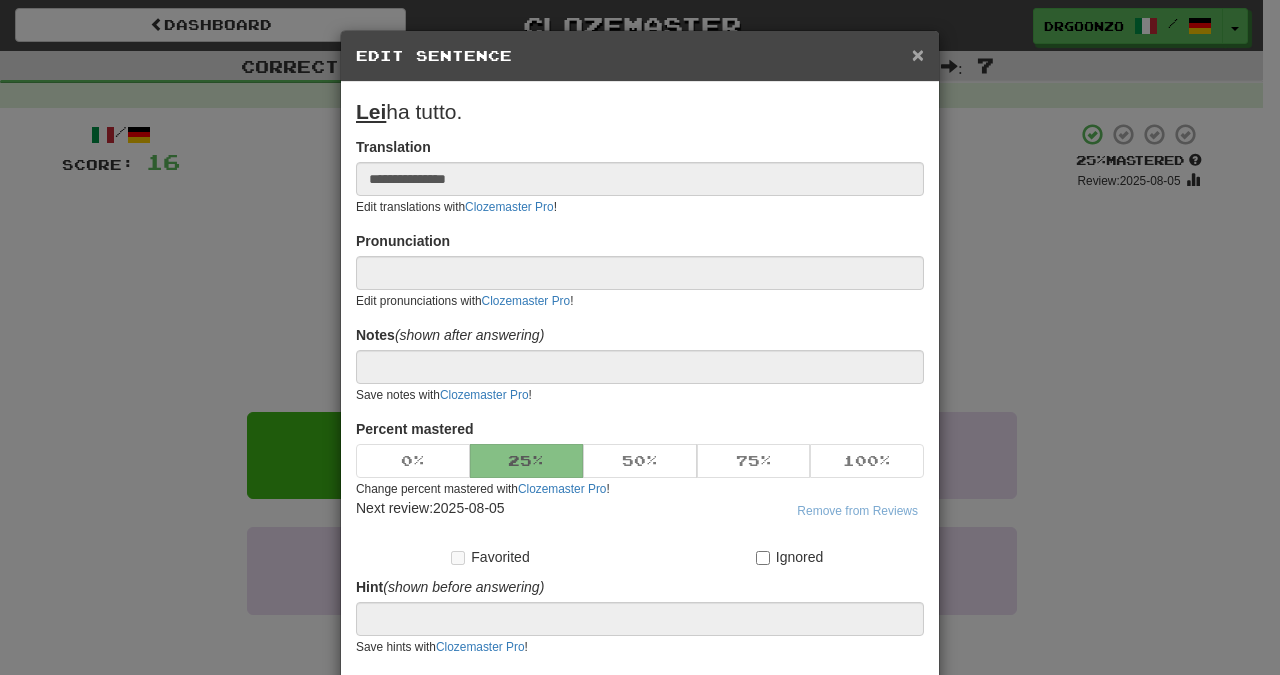 click on "×" at bounding box center [918, 54] 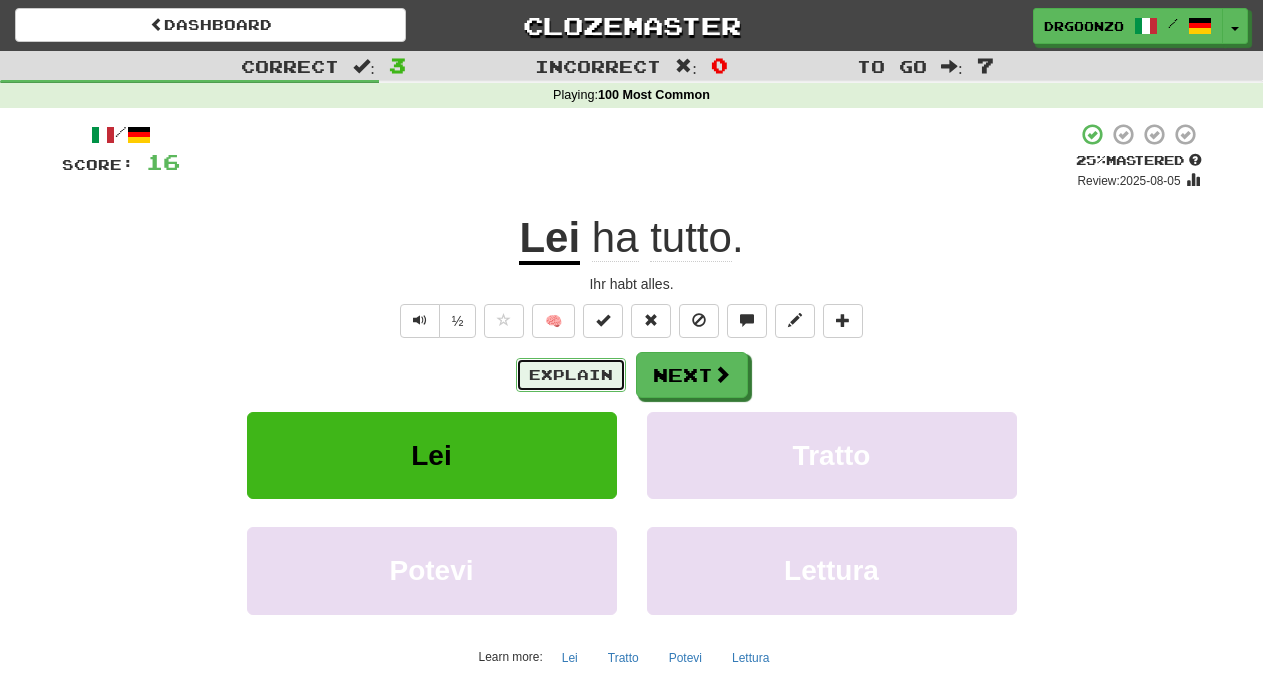click on "Explain" at bounding box center [571, 375] 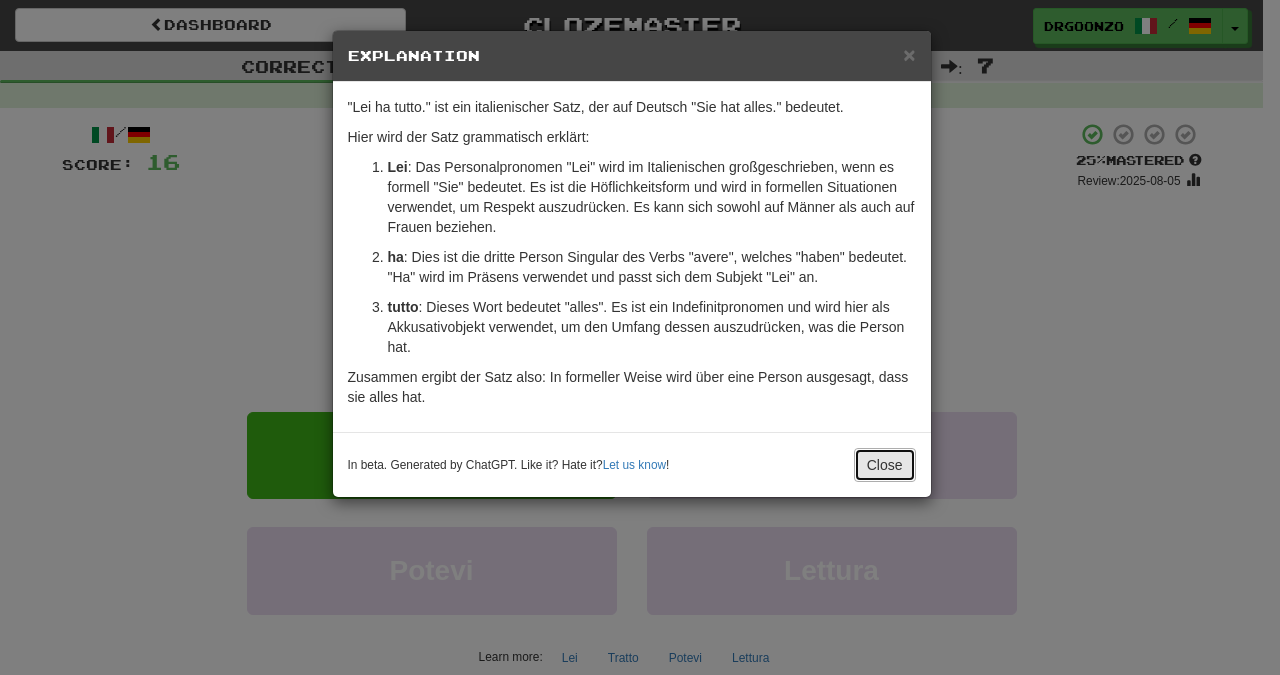 click on "Close" at bounding box center (885, 465) 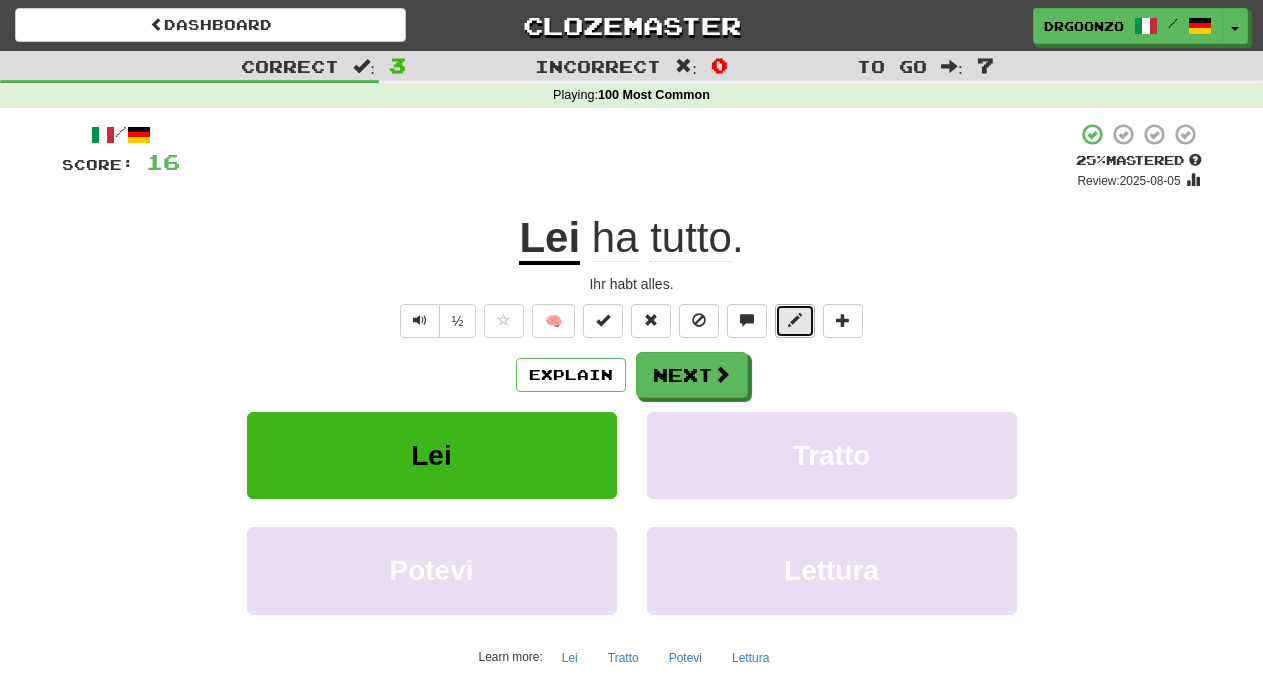 click at bounding box center (795, 320) 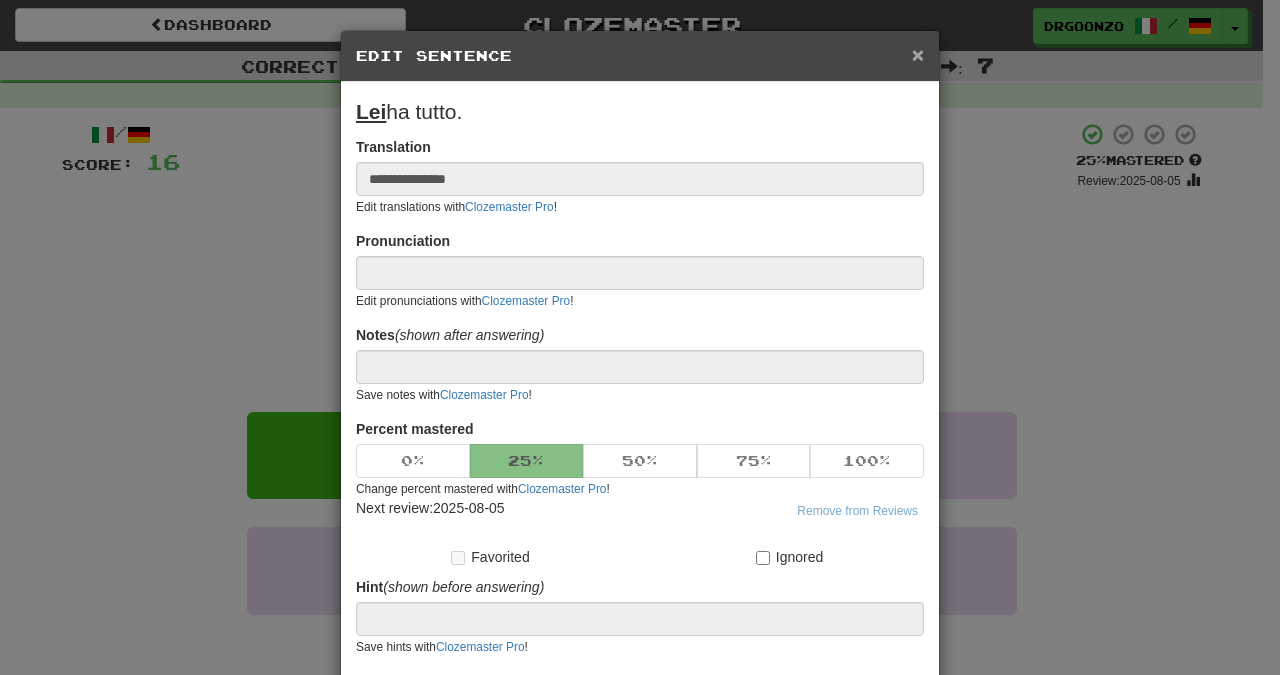 click on "×" at bounding box center (918, 54) 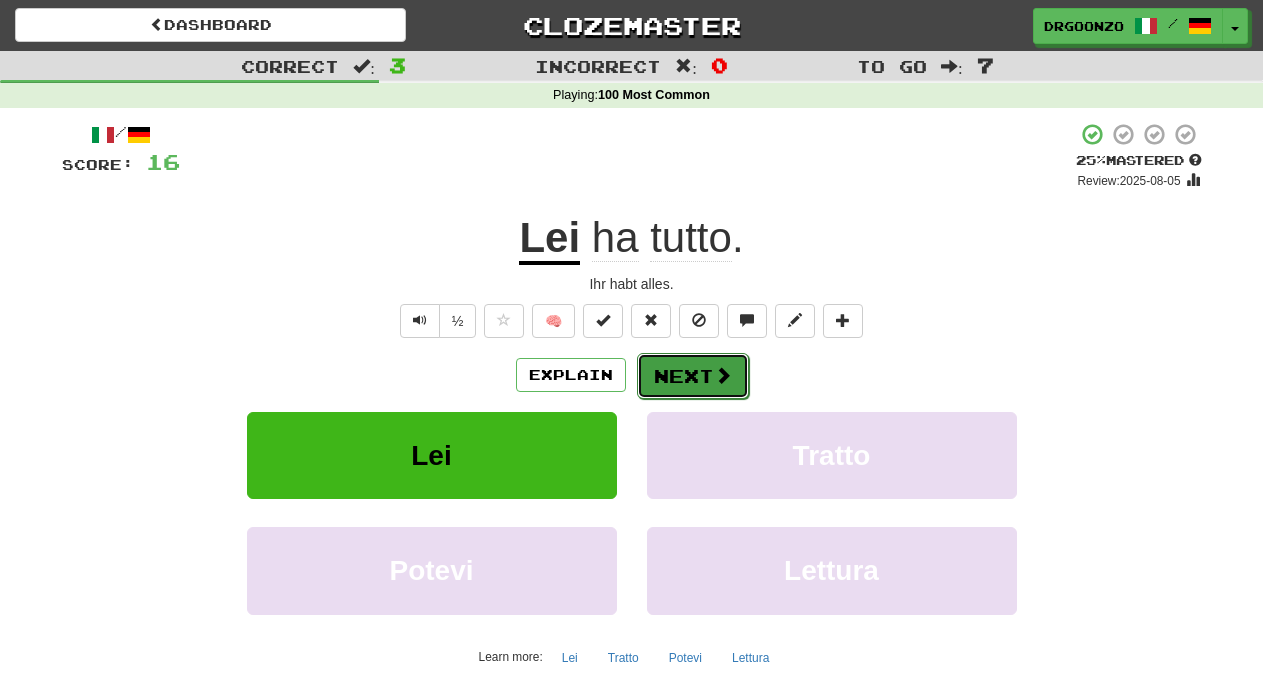 click on "Next" at bounding box center [693, 376] 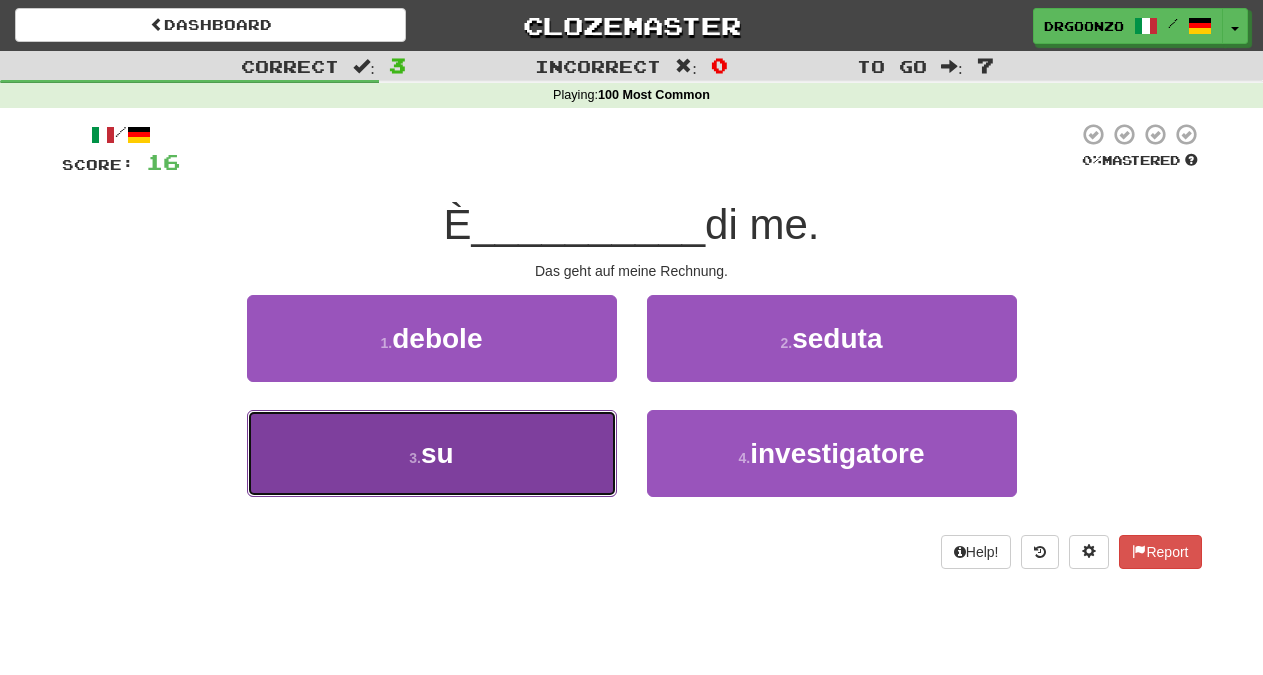 click on "su" at bounding box center [437, 453] 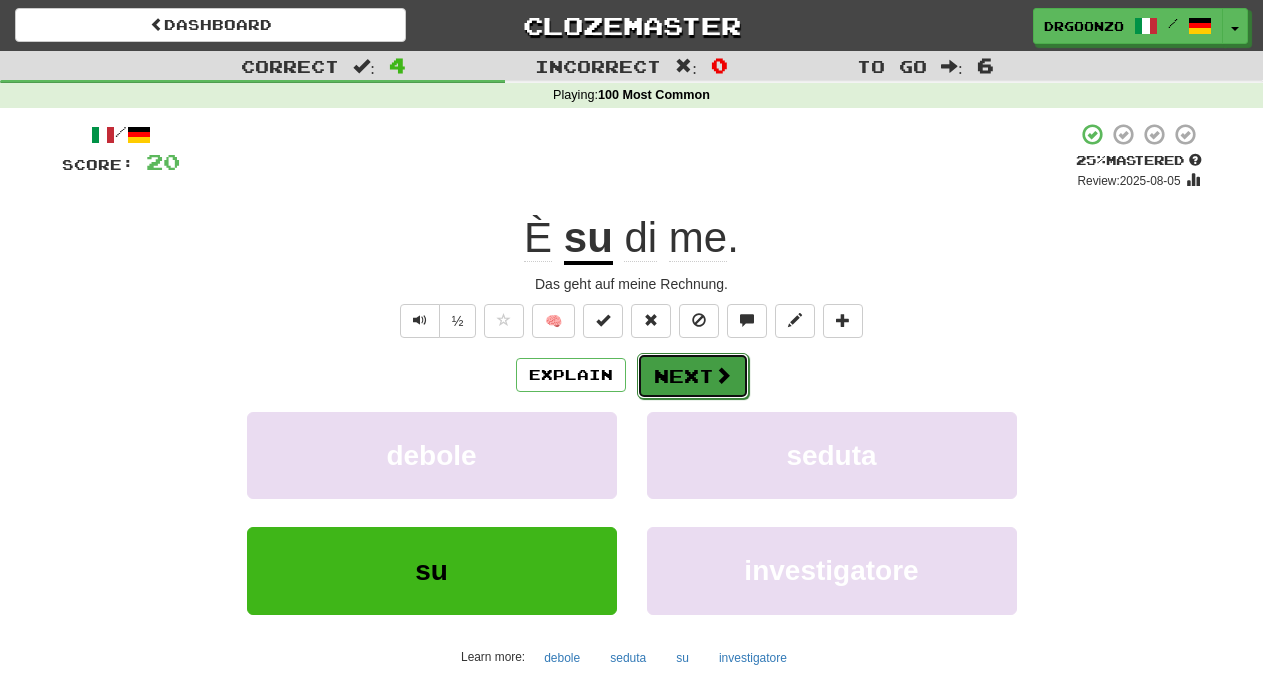 click on "Next" at bounding box center [693, 376] 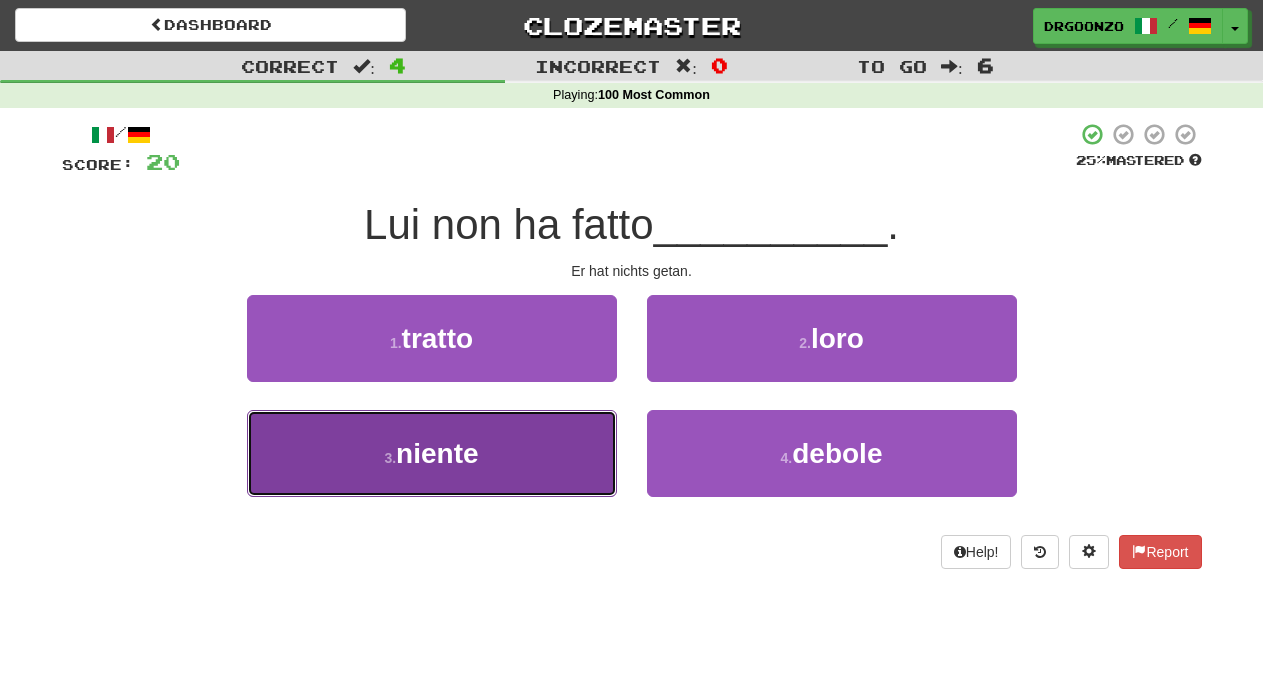 click on "niente" at bounding box center (437, 453) 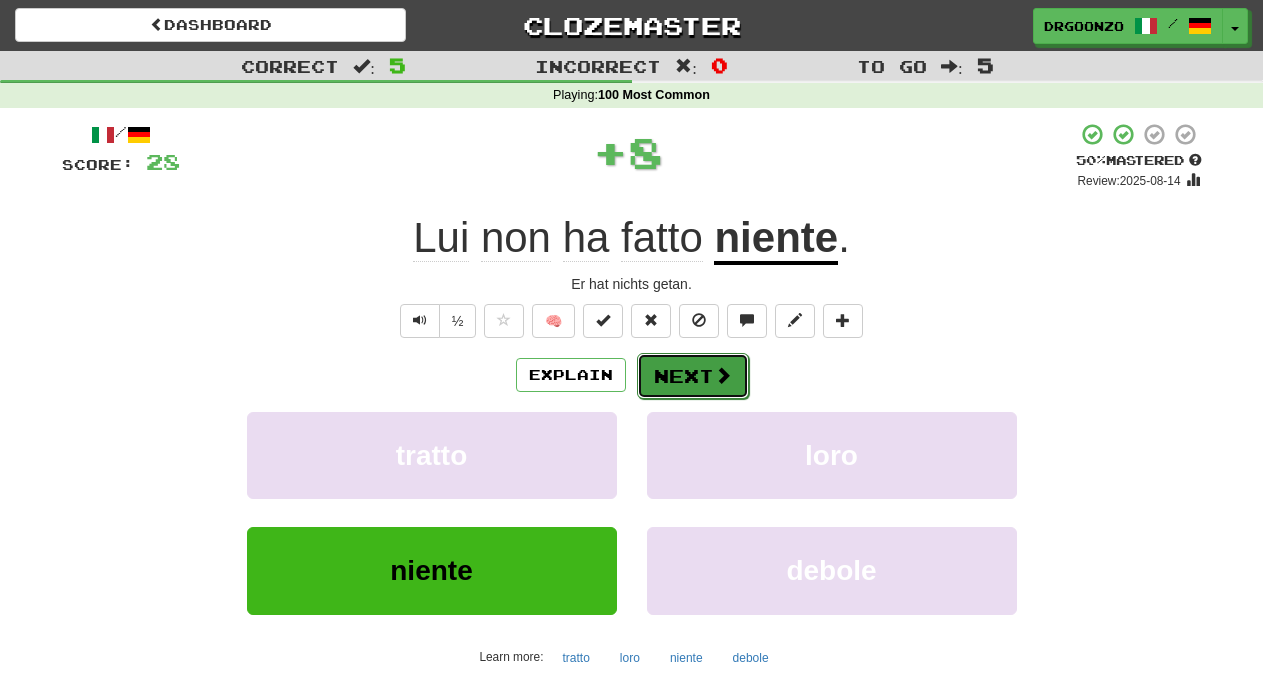 click on "Next" at bounding box center [693, 376] 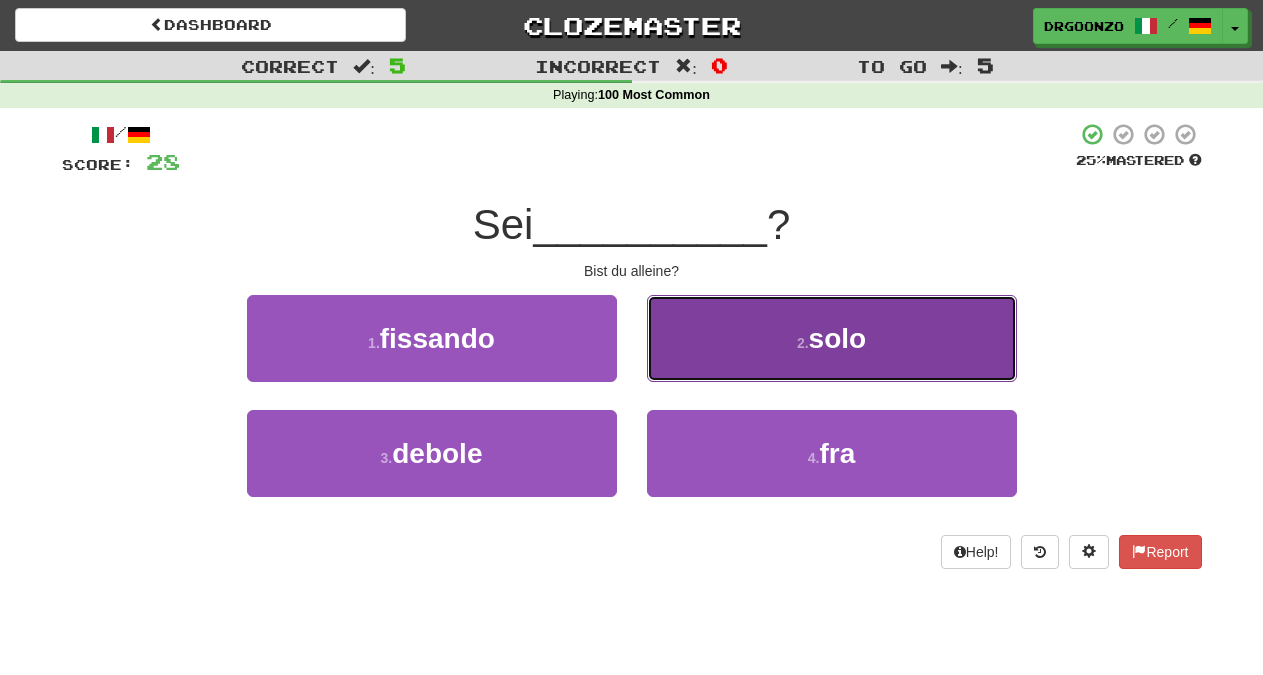 click on "2 .  solo" at bounding box center [832, 338] 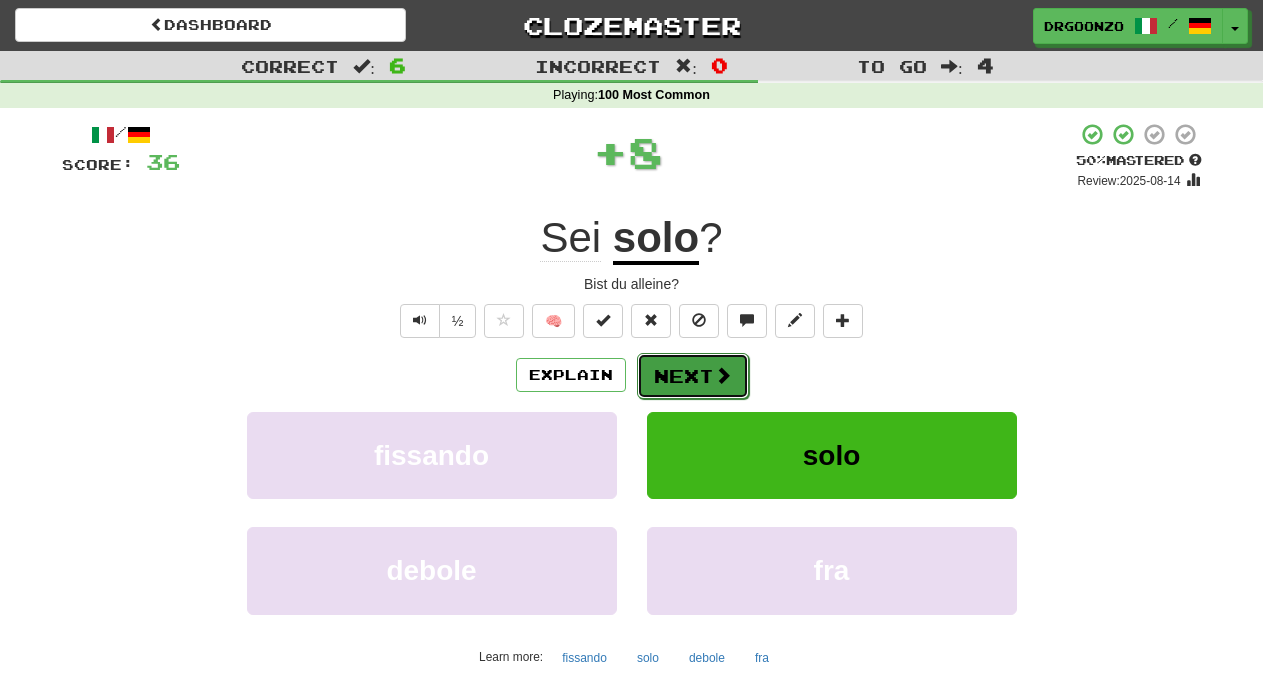 click on "Next" at bounding box center (693, 376) 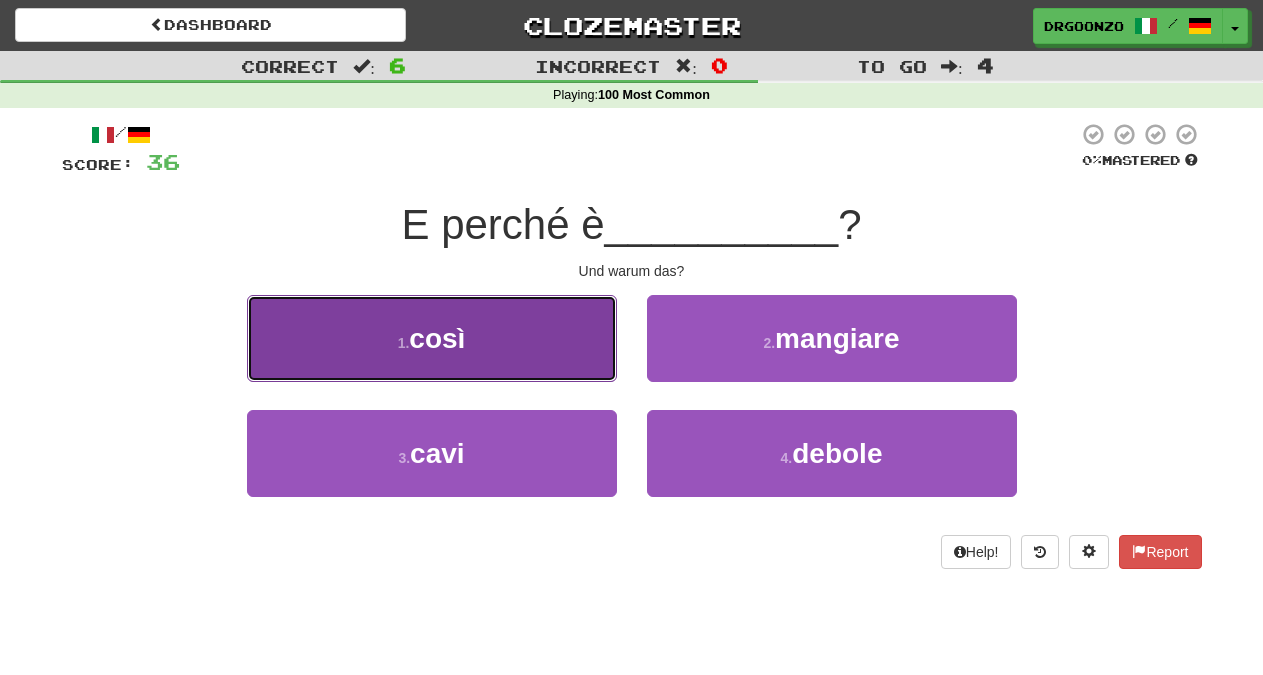 click on "così" at bounding box center (437, 338) 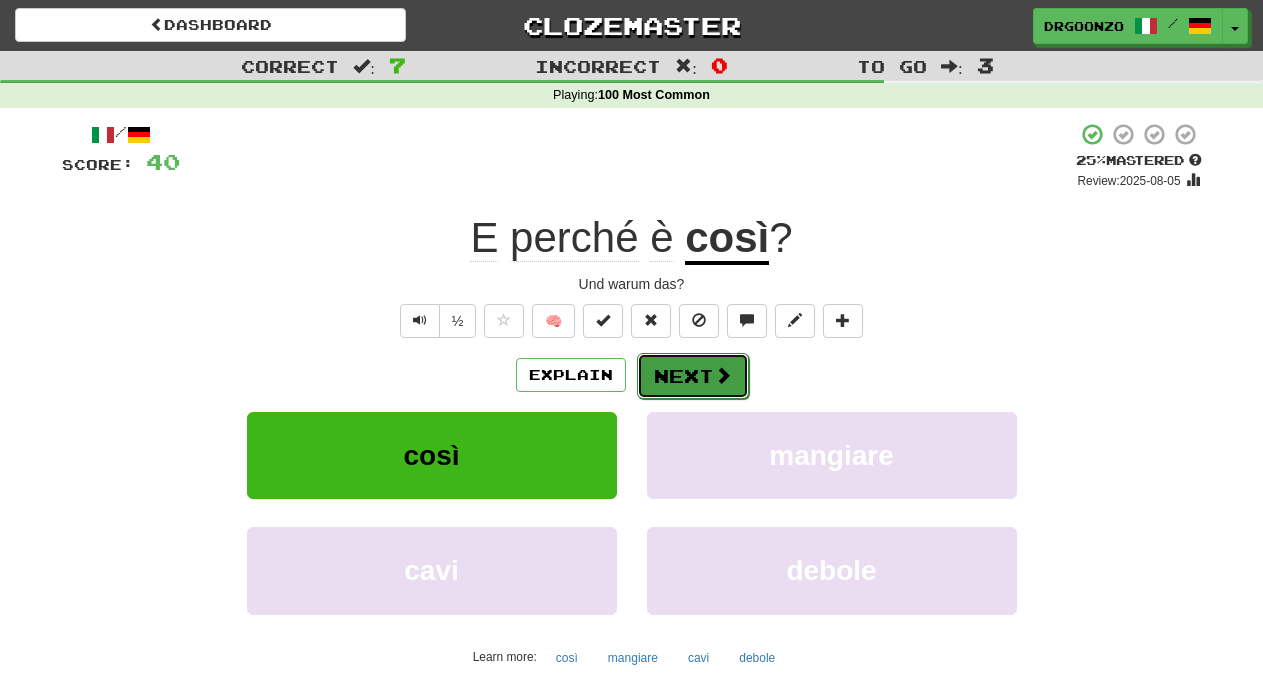 click on "Next" at bounding box center [693, 376] 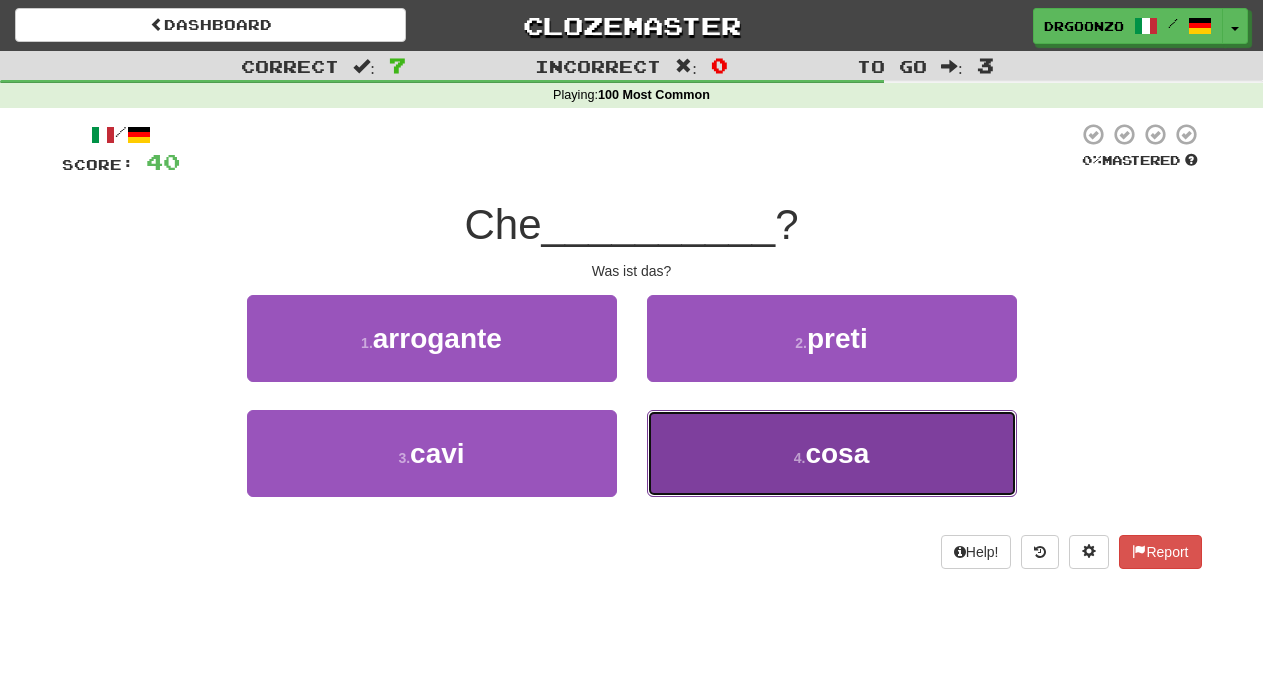 click on "cosa" at bounding box center (837, 453) 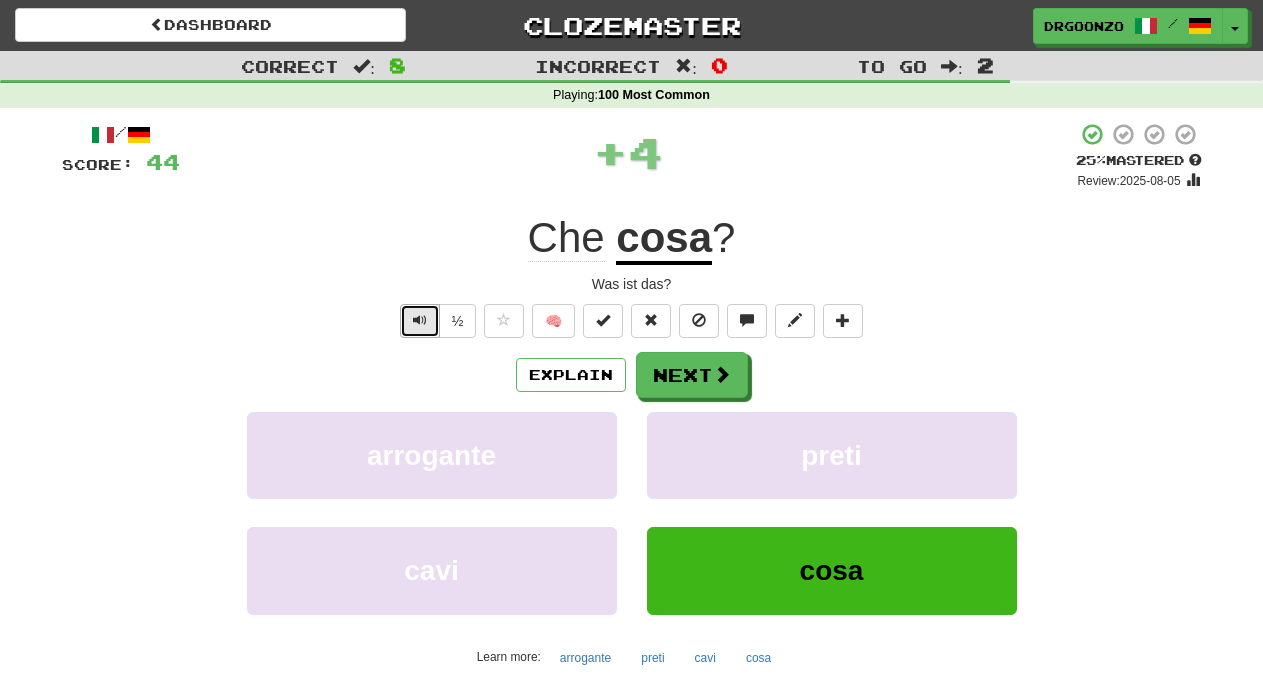 click at bounding box center (420, 321) 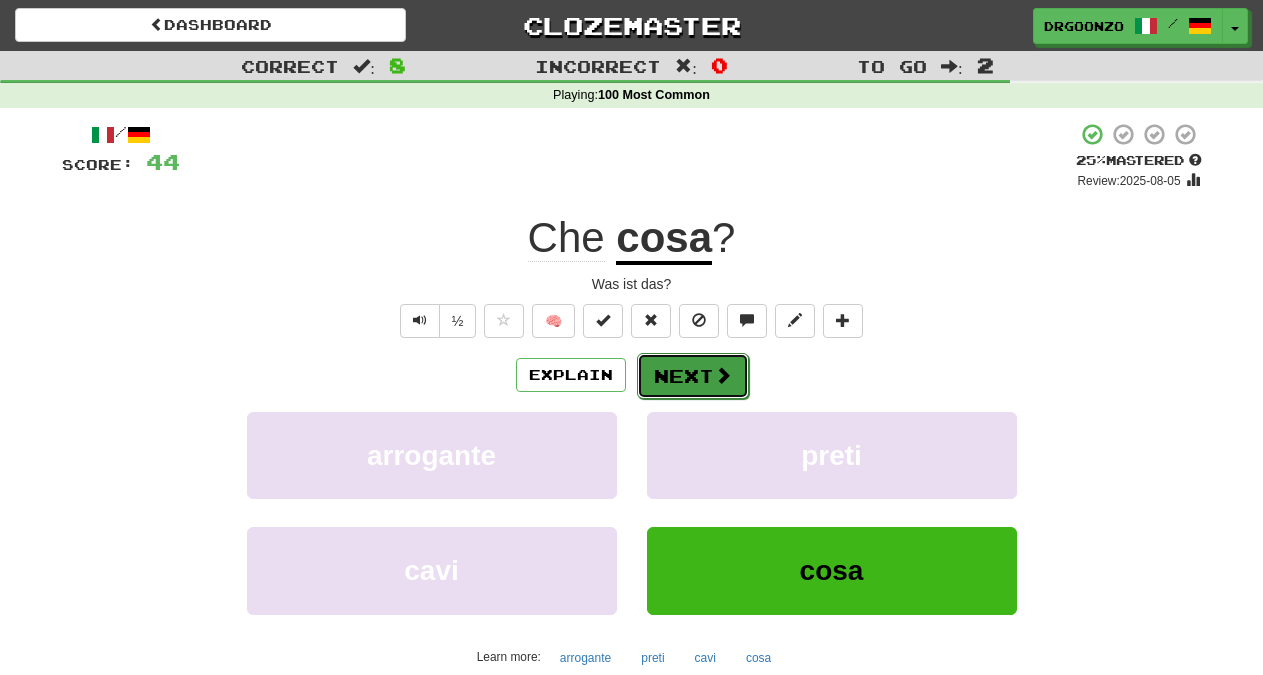 click on "Next" at bounding box center [693, 376] 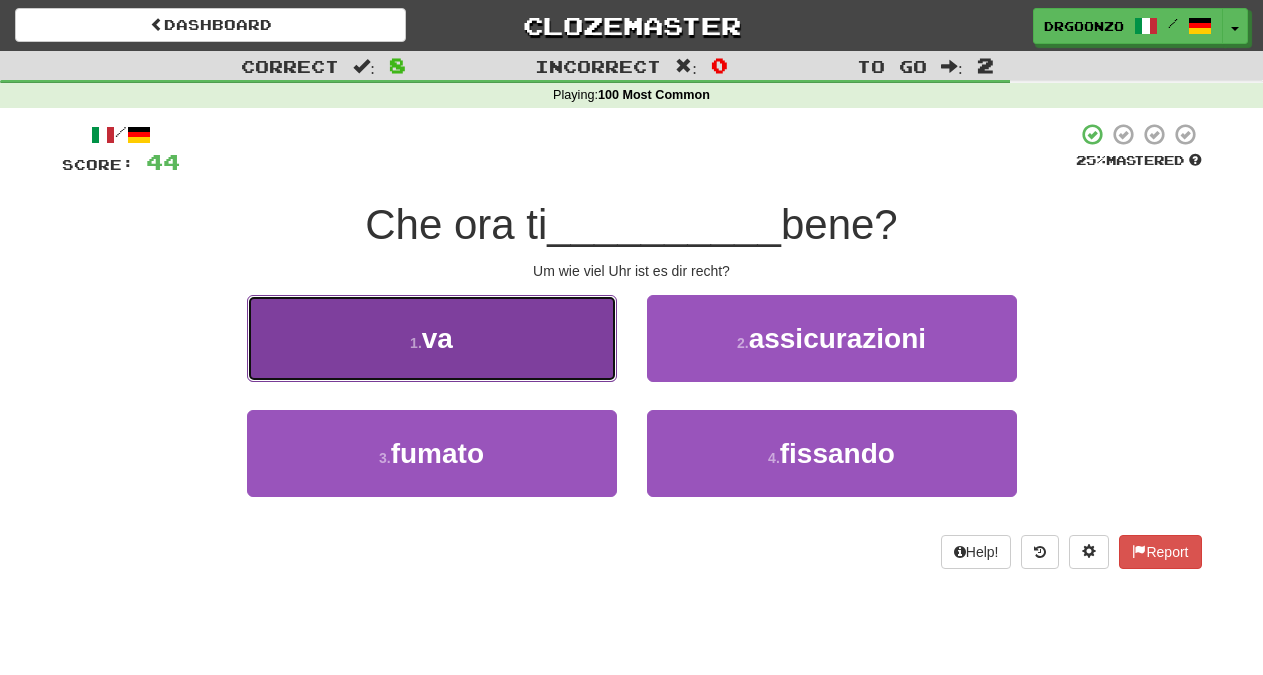 click on "va" at bounding box center [437, 338] 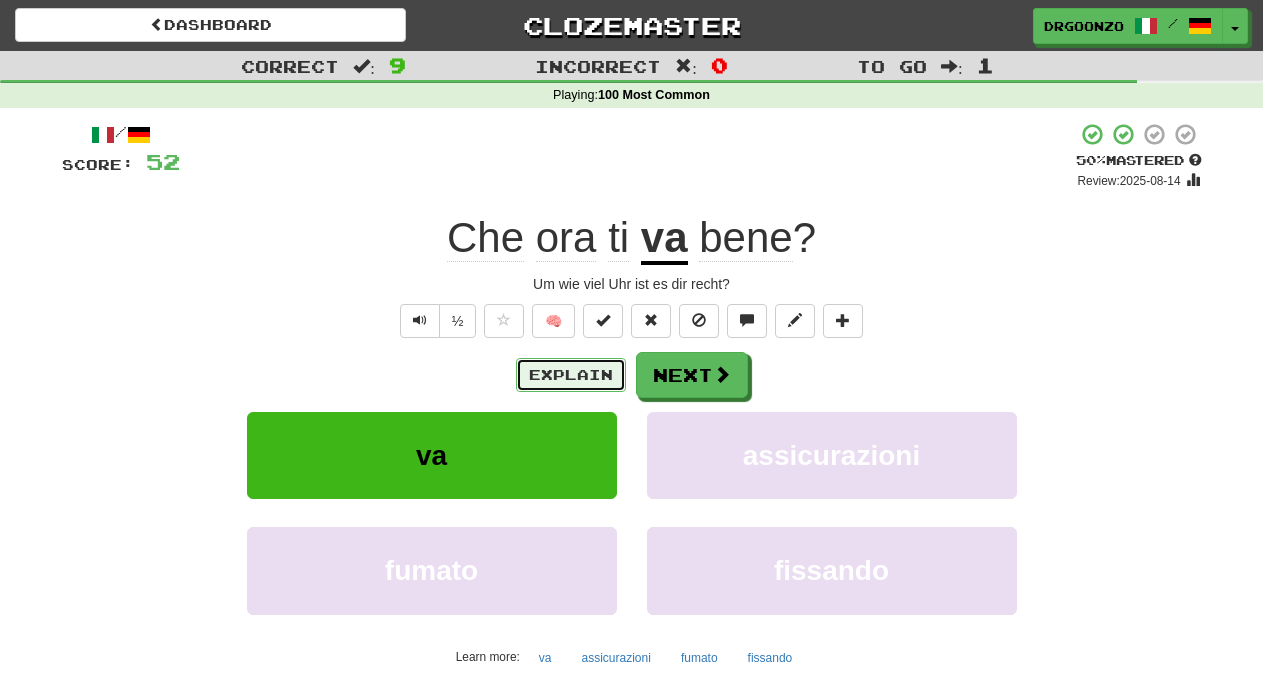 click on "Explain" at bounding box center [571, 375] 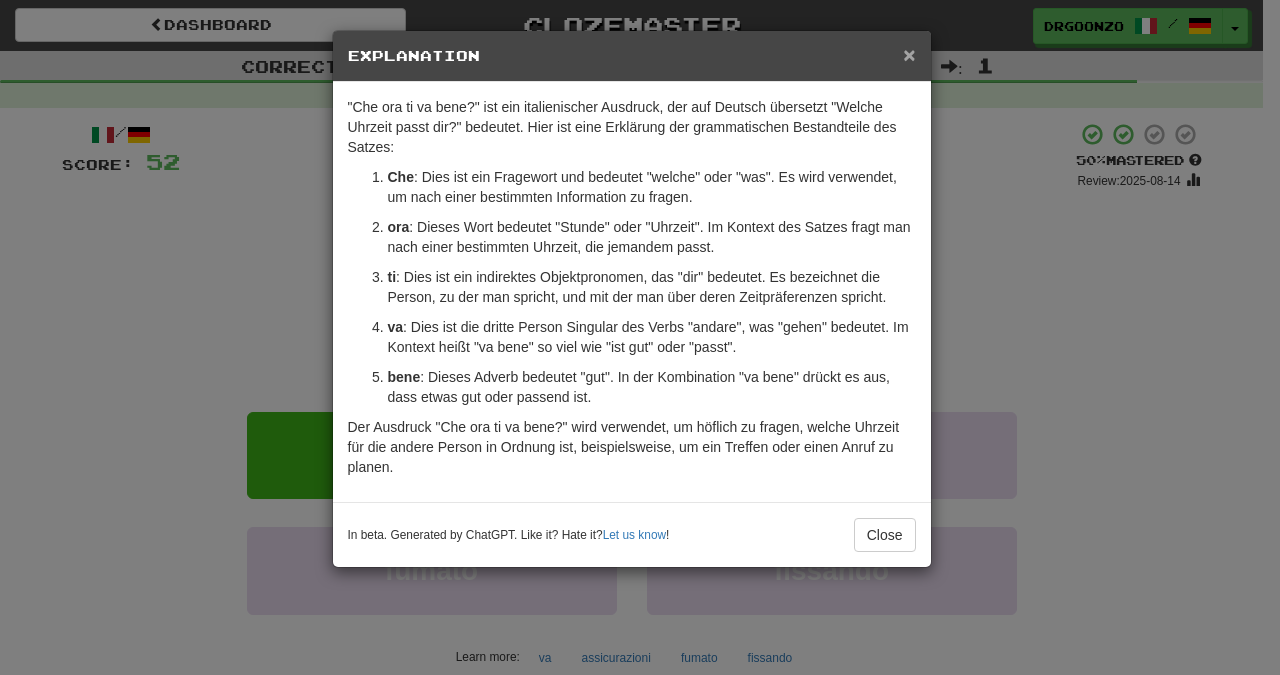 click on "×" at bounding box center (909, 54) 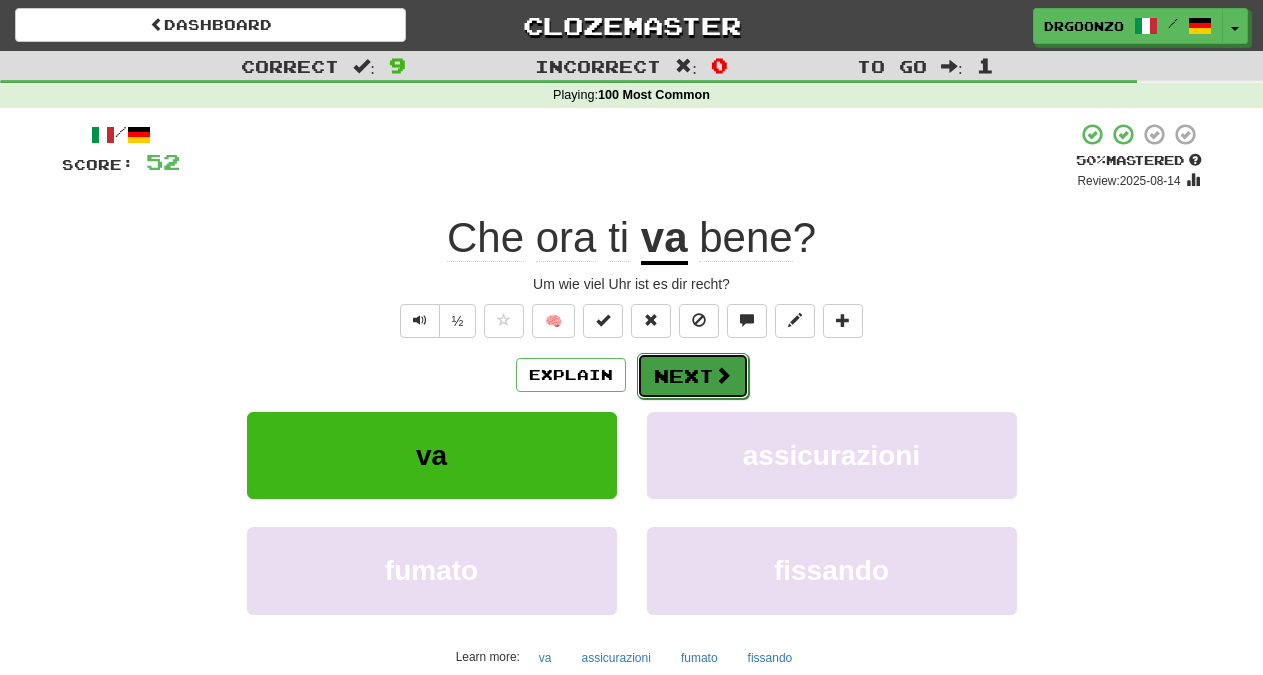 click on "Next" at bounding box center [693, 376] 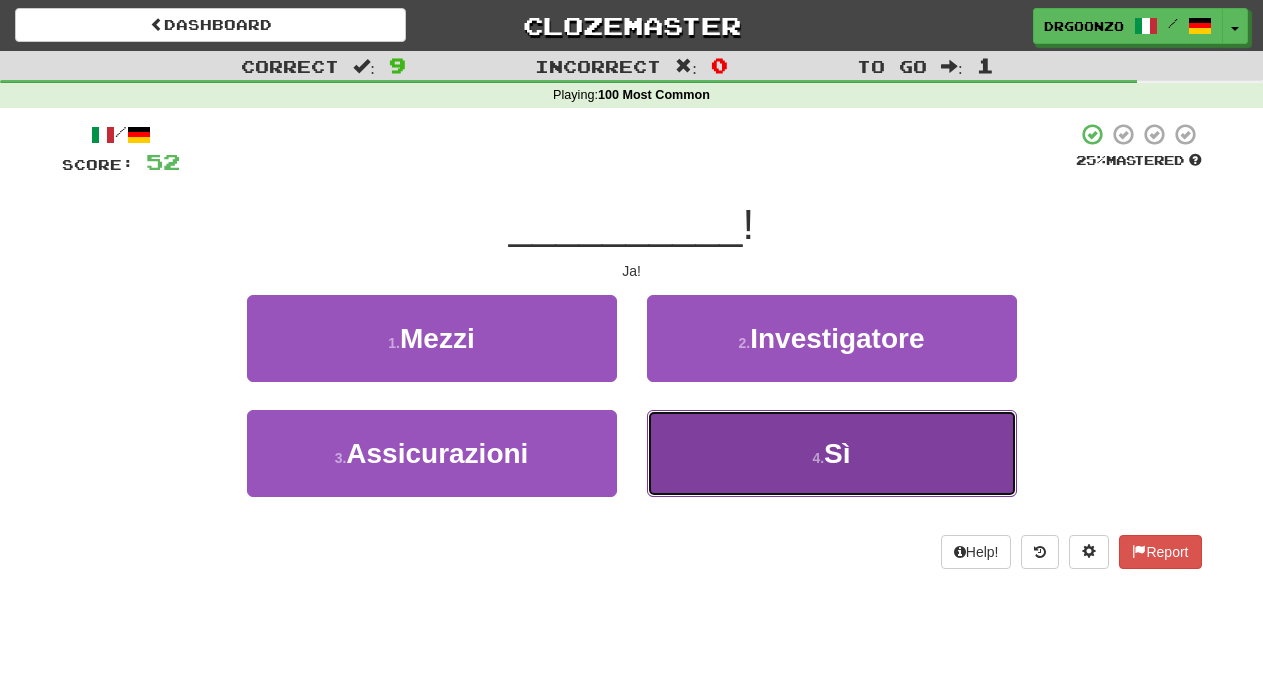 click on "4 .  Sì" at bounding box center [832, 453] 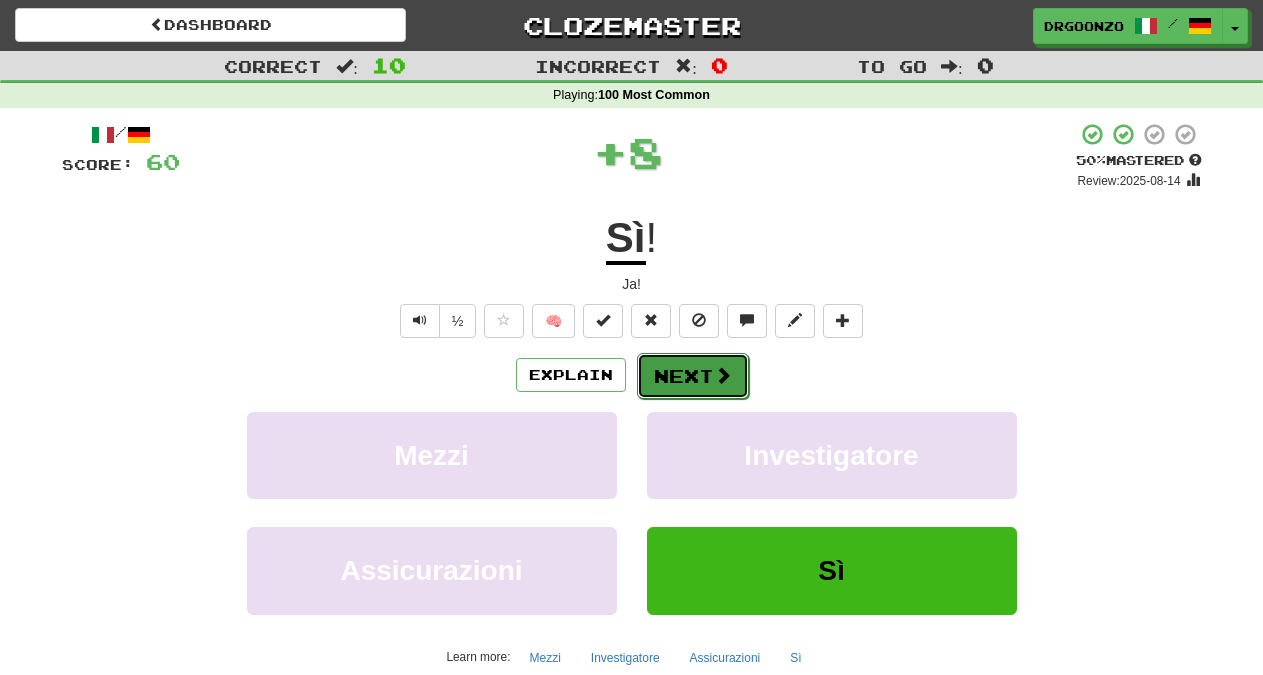 click on "Next" at bounding box center [693, 376] 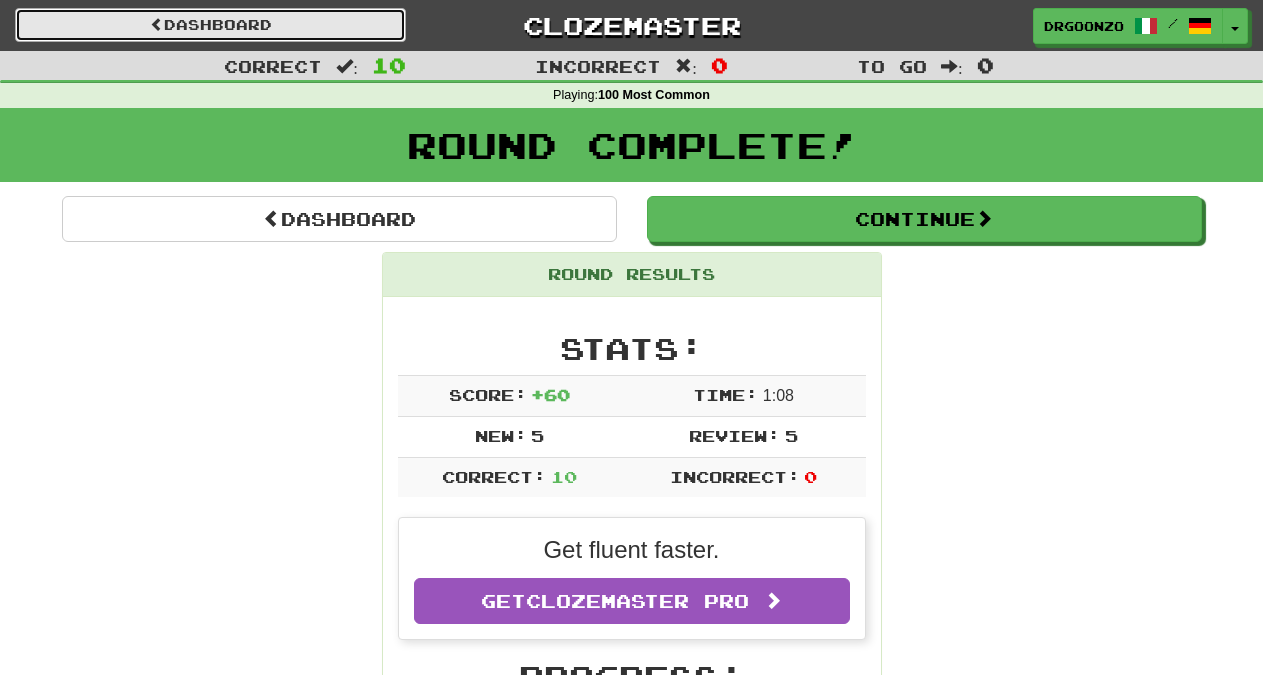 click on "Dashboard" at bounding box center (210, 25) 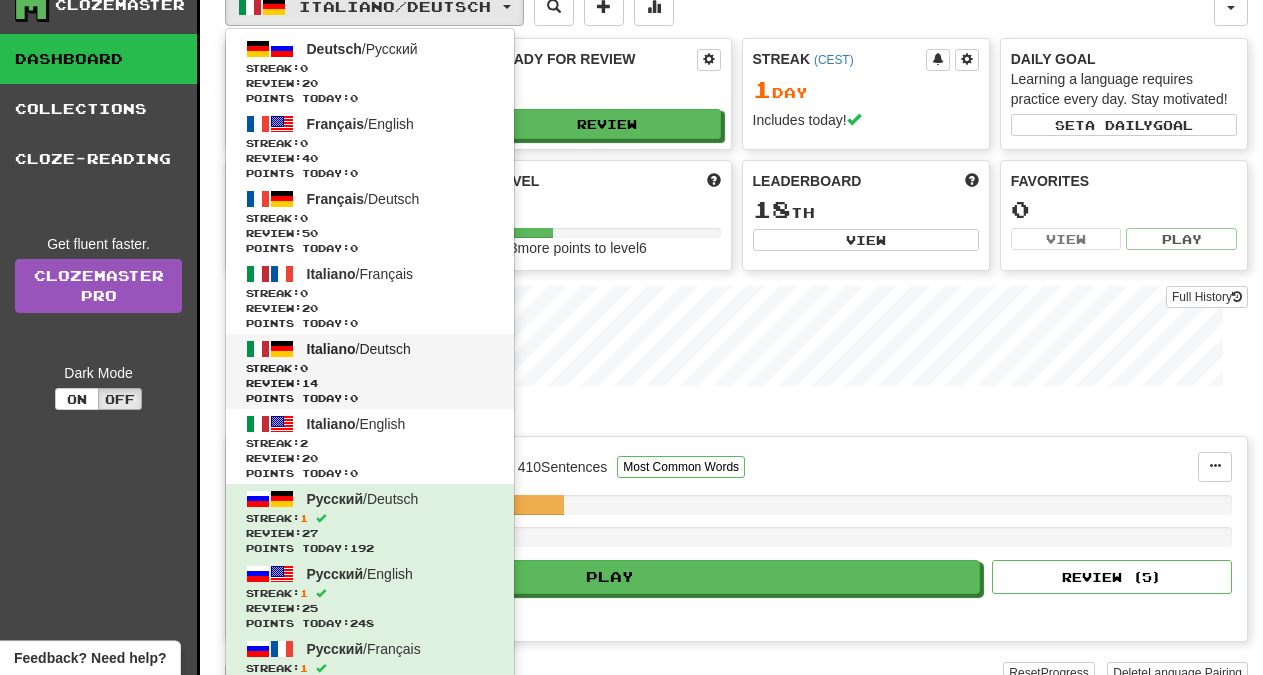 scroll, scrollTop: 102, scrollLeft: 0, axis: vertical 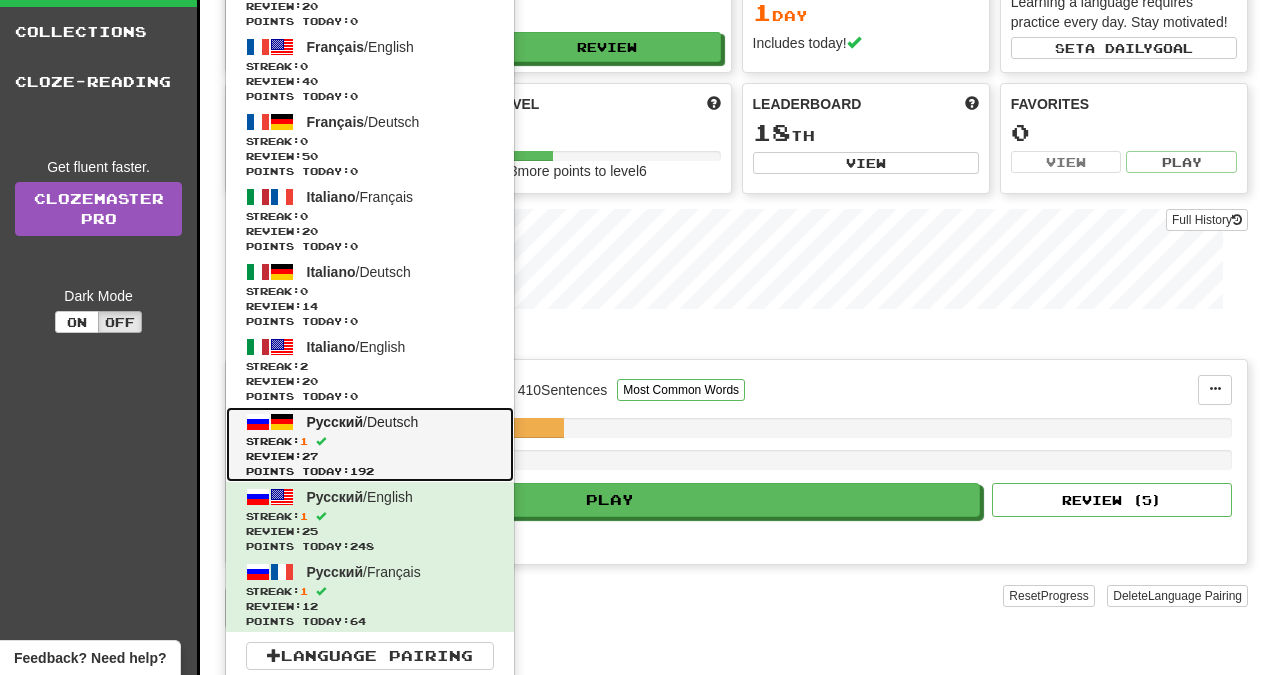 click 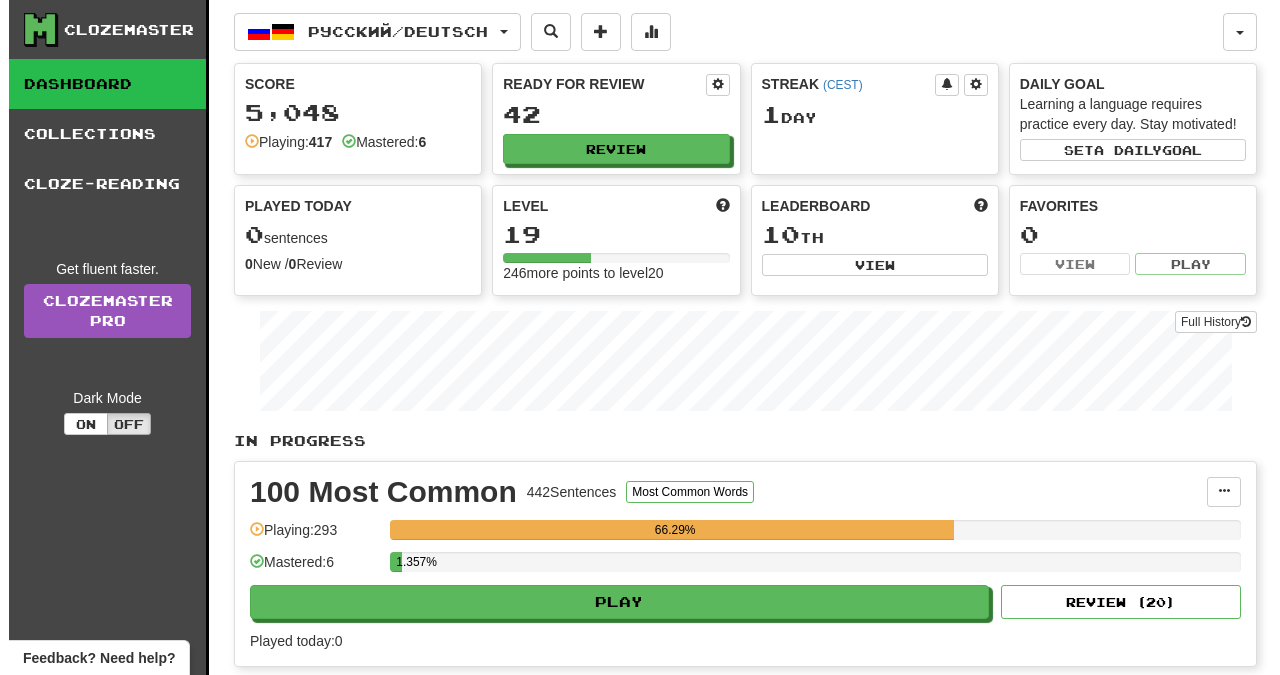 scroll, scrollTop: 0, scrollLeft: 0, axis: both 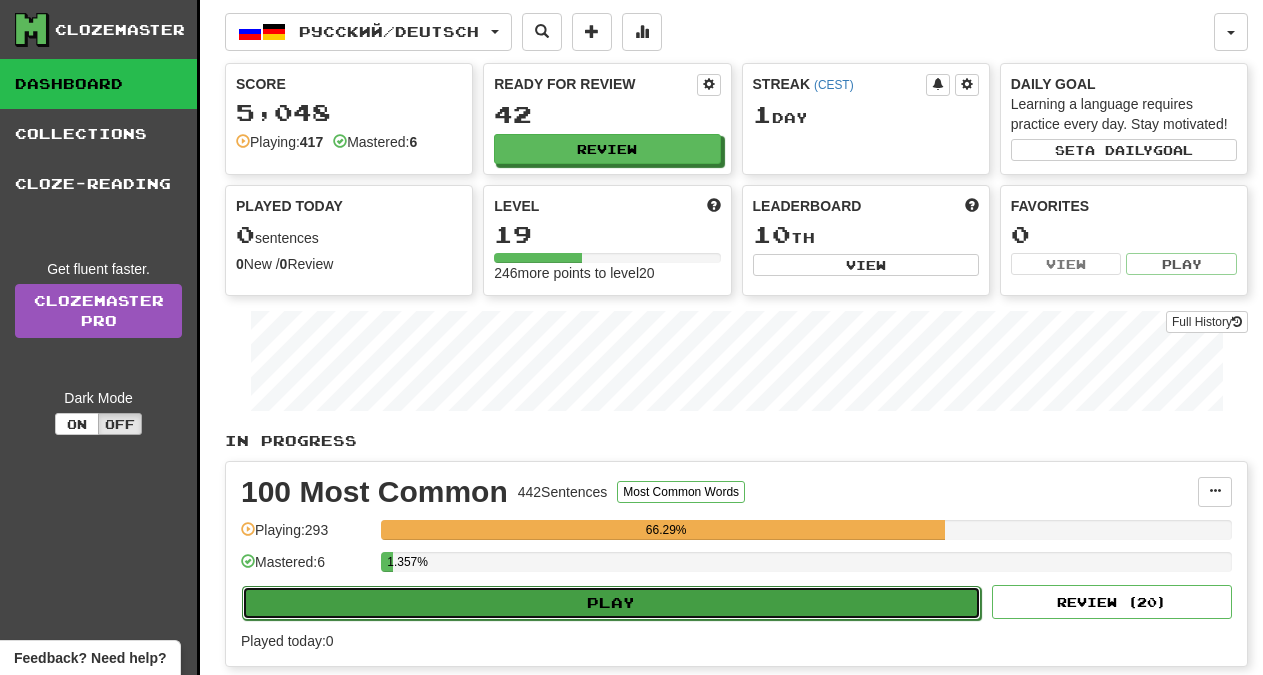 click on "Play" at bounding box center [611, 603] 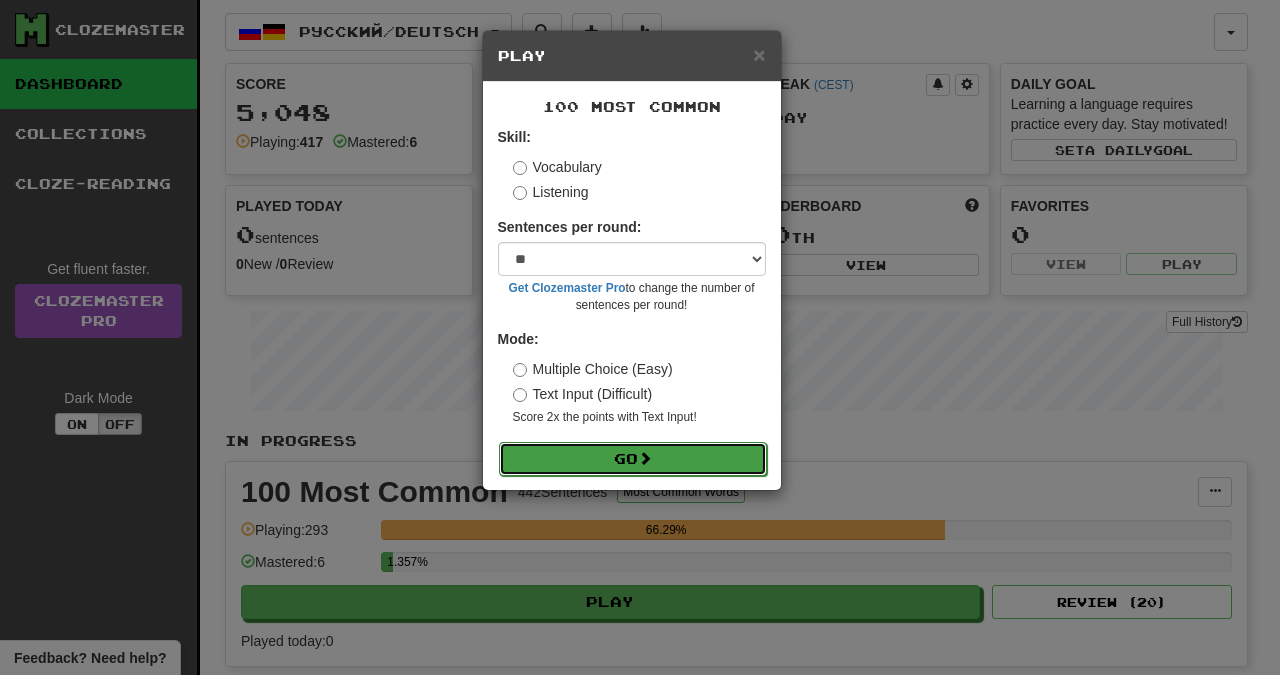 click on "Go" at bounding box center (633, 459) 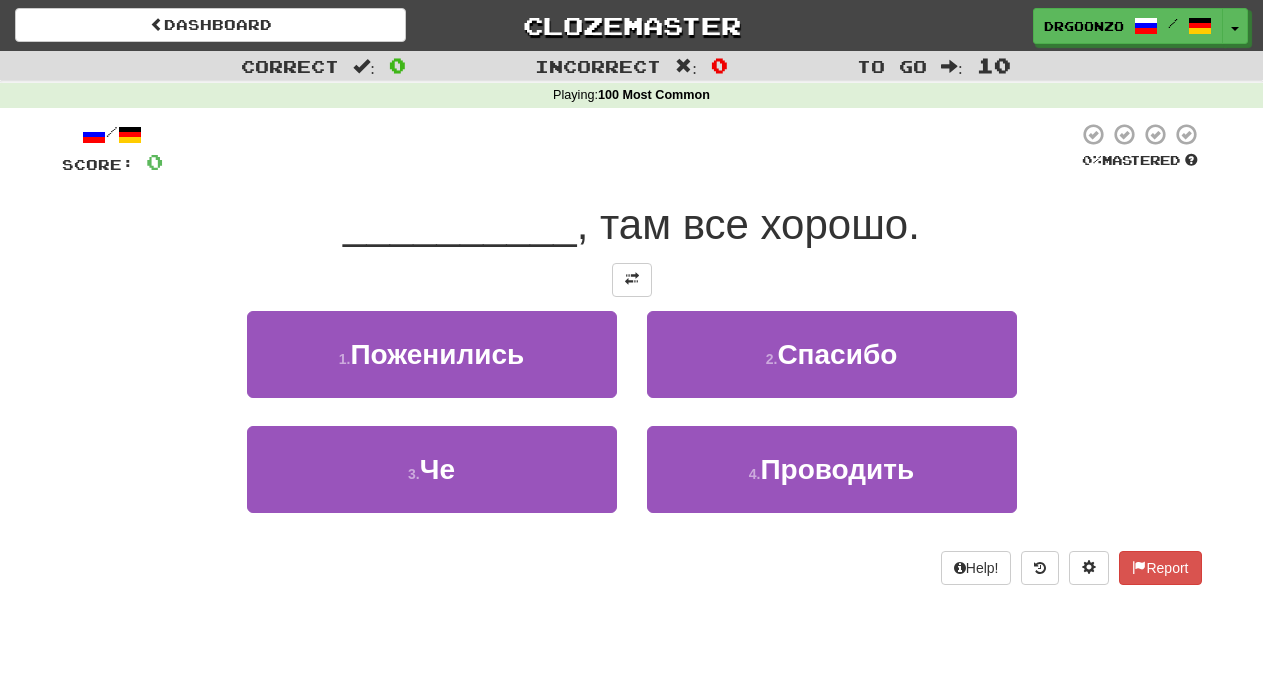 scroll, scrollTop: 0, scrollLeft: 0, axis: both 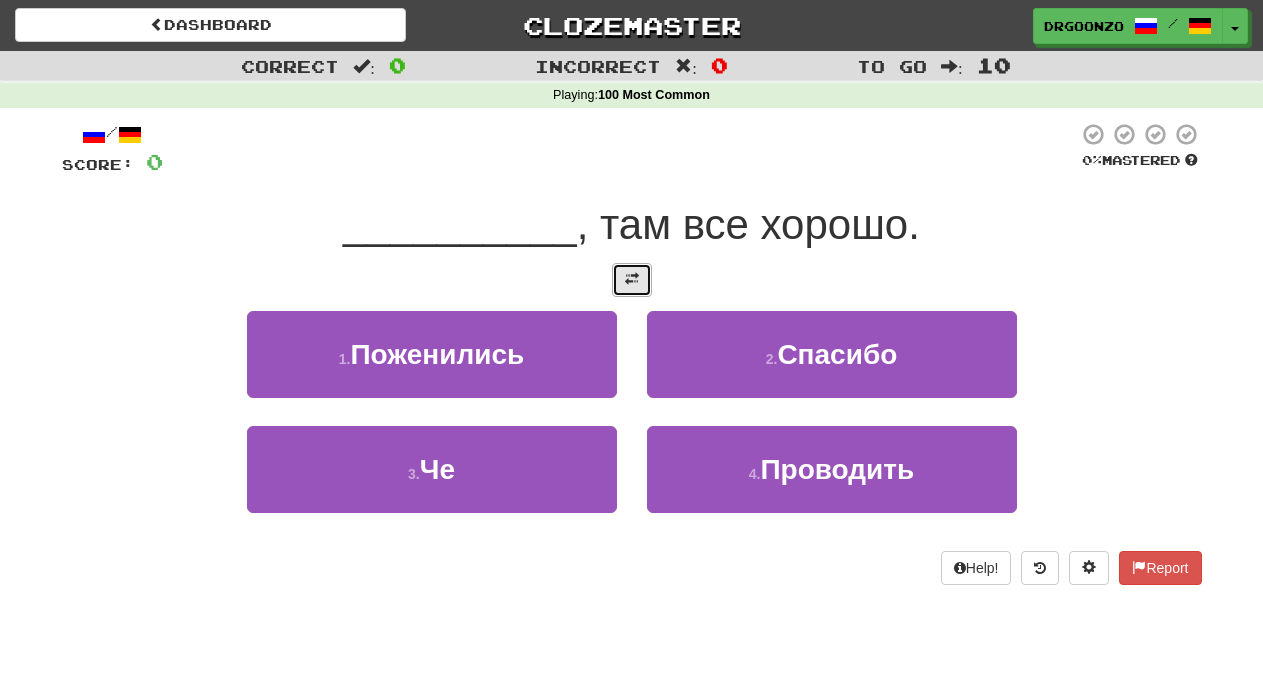 click at bounding box center [632, 279] 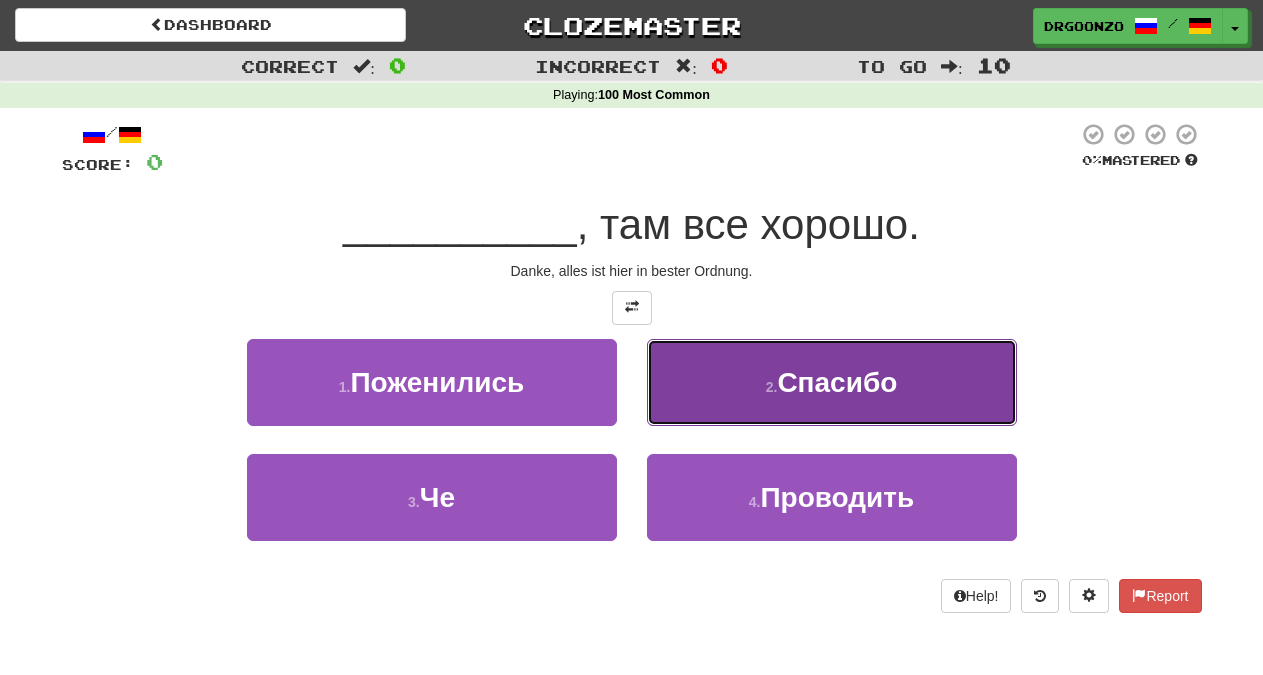click on "Спасибо" at bounding box center (837, 382) 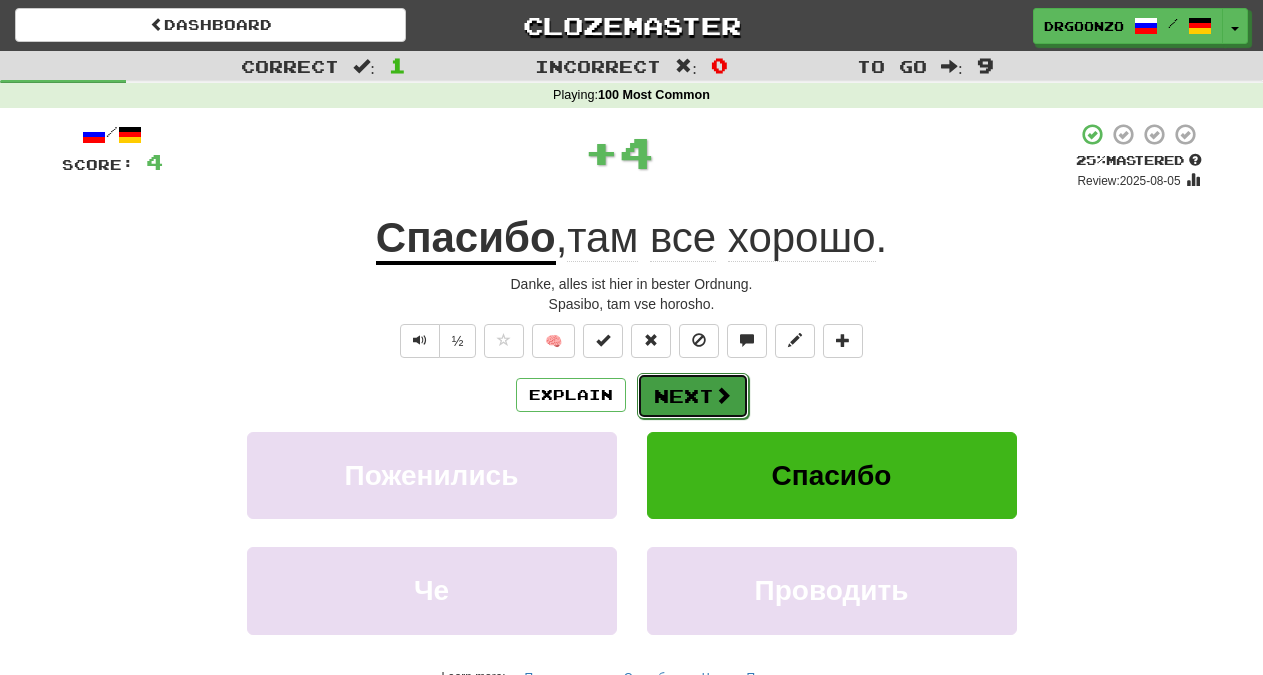 click on "Next" at bounding box center [693, 396] 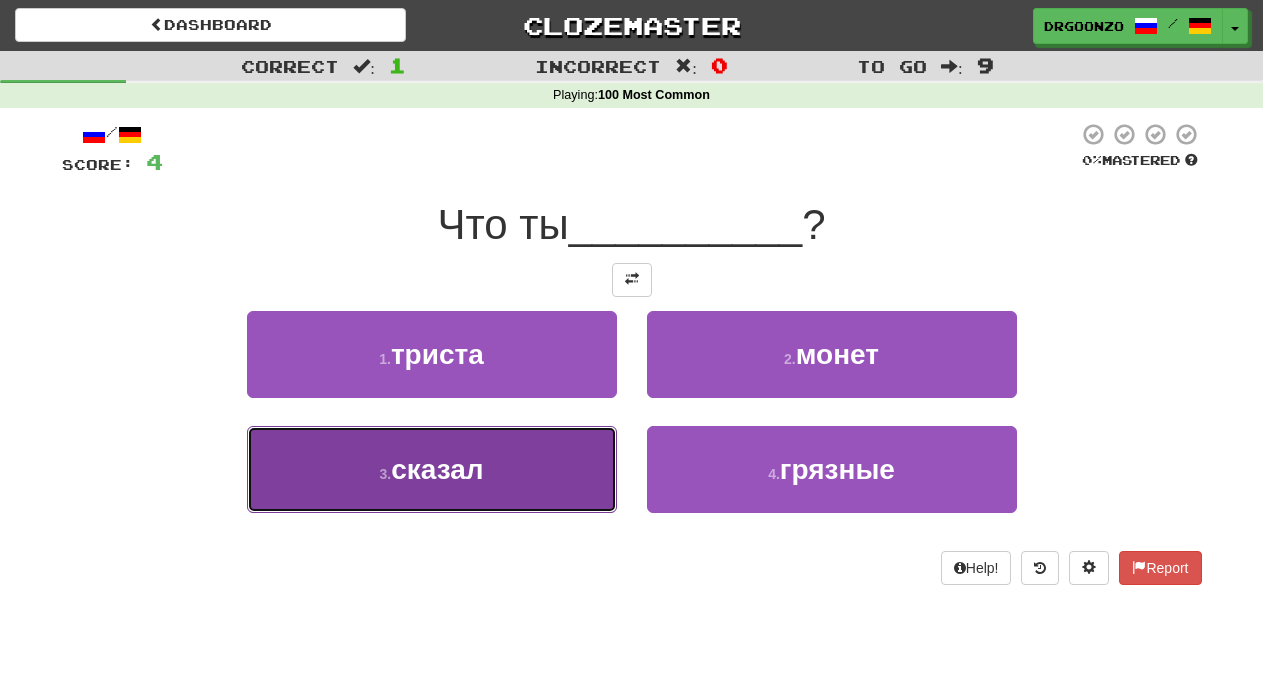 click on "сказал" at bounding box center (437, 469) 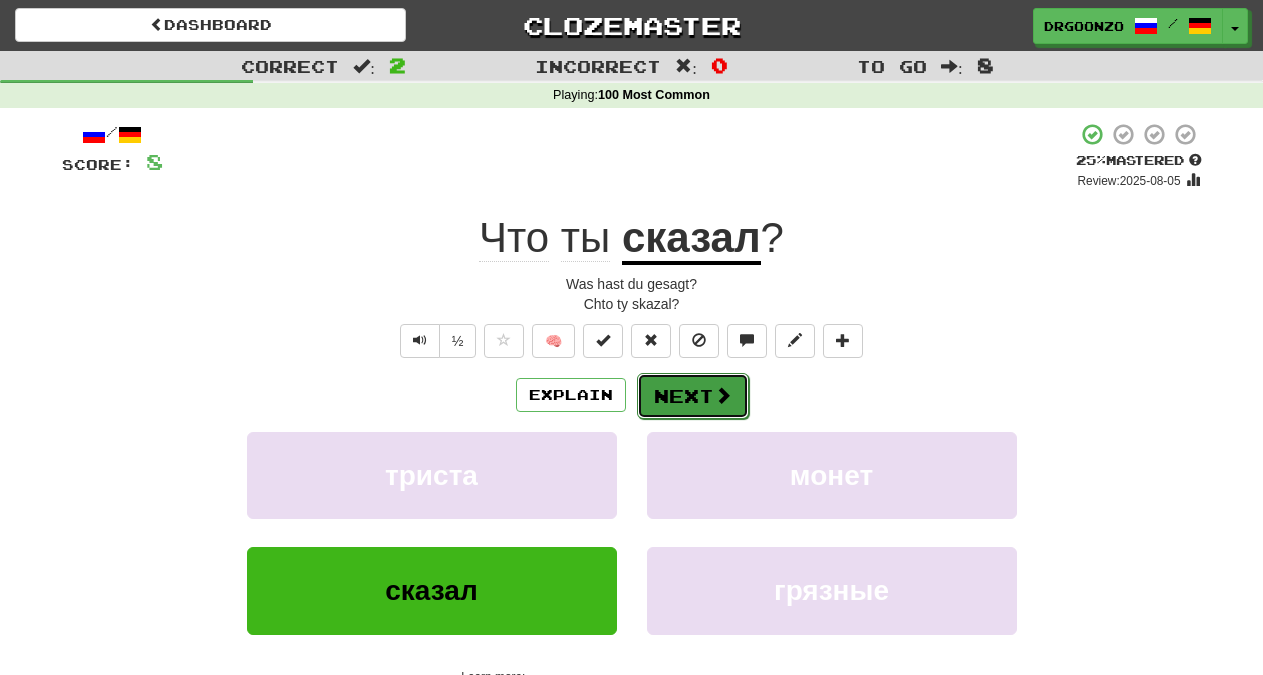 click on "Next" at bounding box center (693, 396) 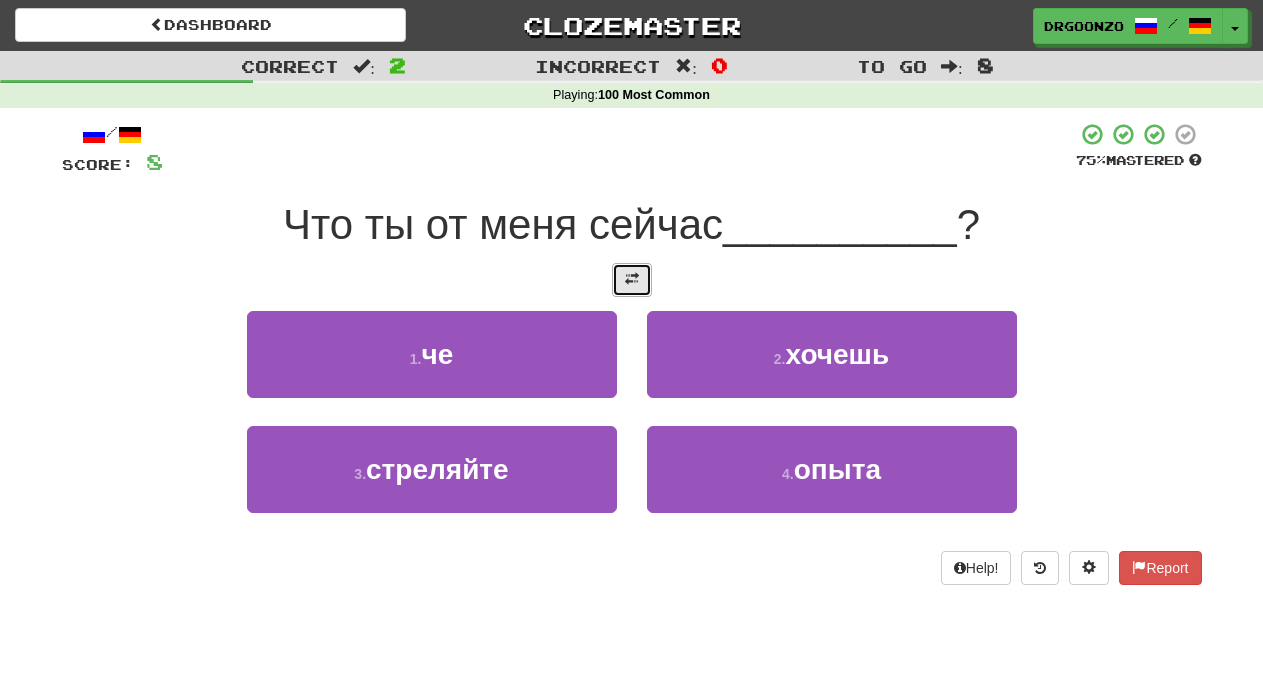 click at bounding box center (632, 279) 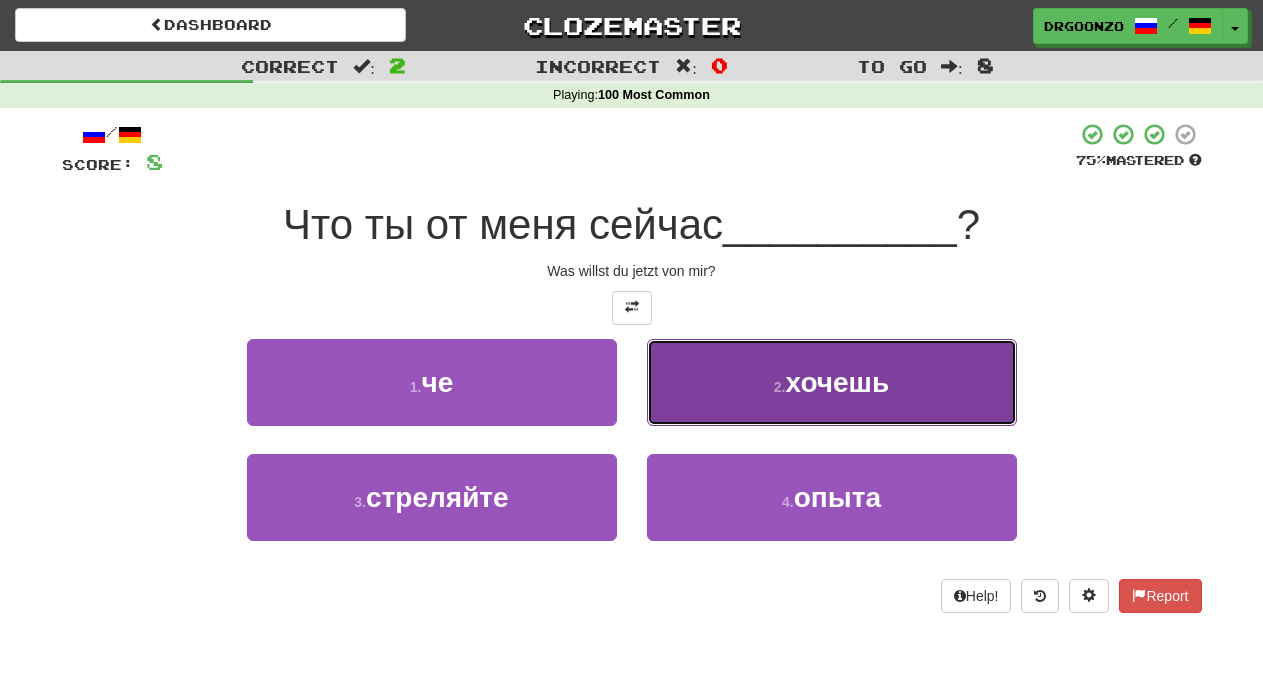 click on "хочешь" at bounding box center (838, 382) 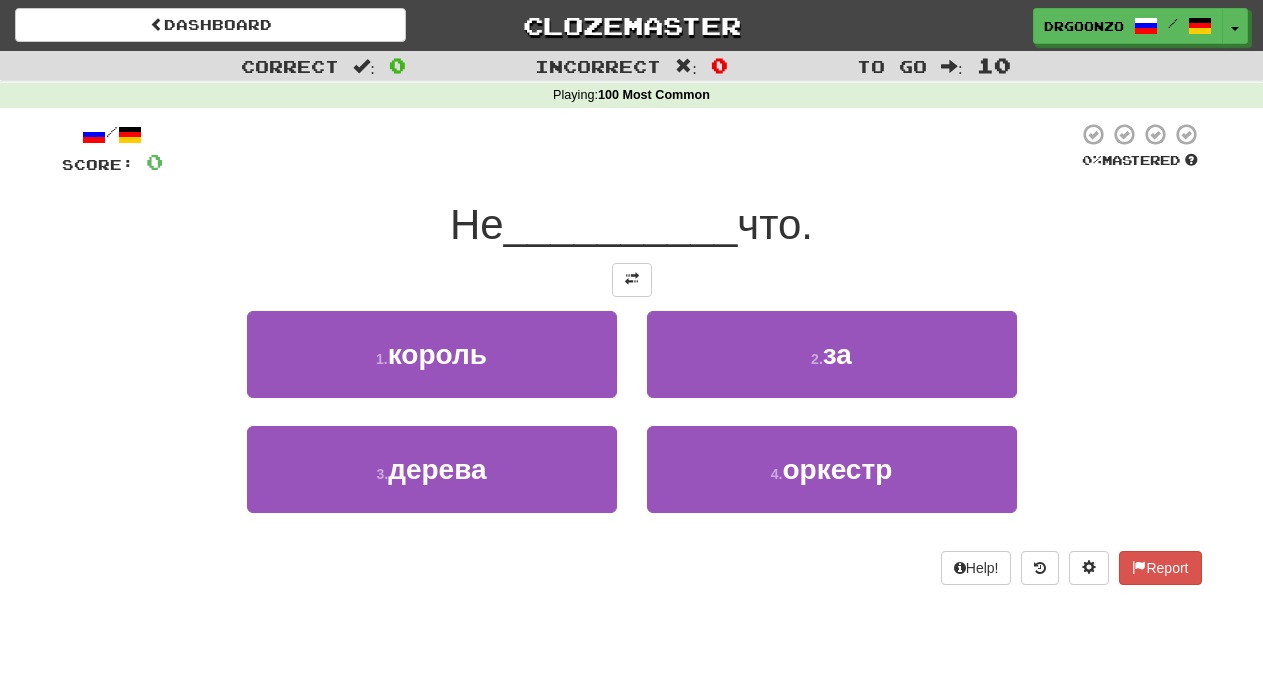 scroll, scrollTop: 0, scrollLeft: 0, axis: both 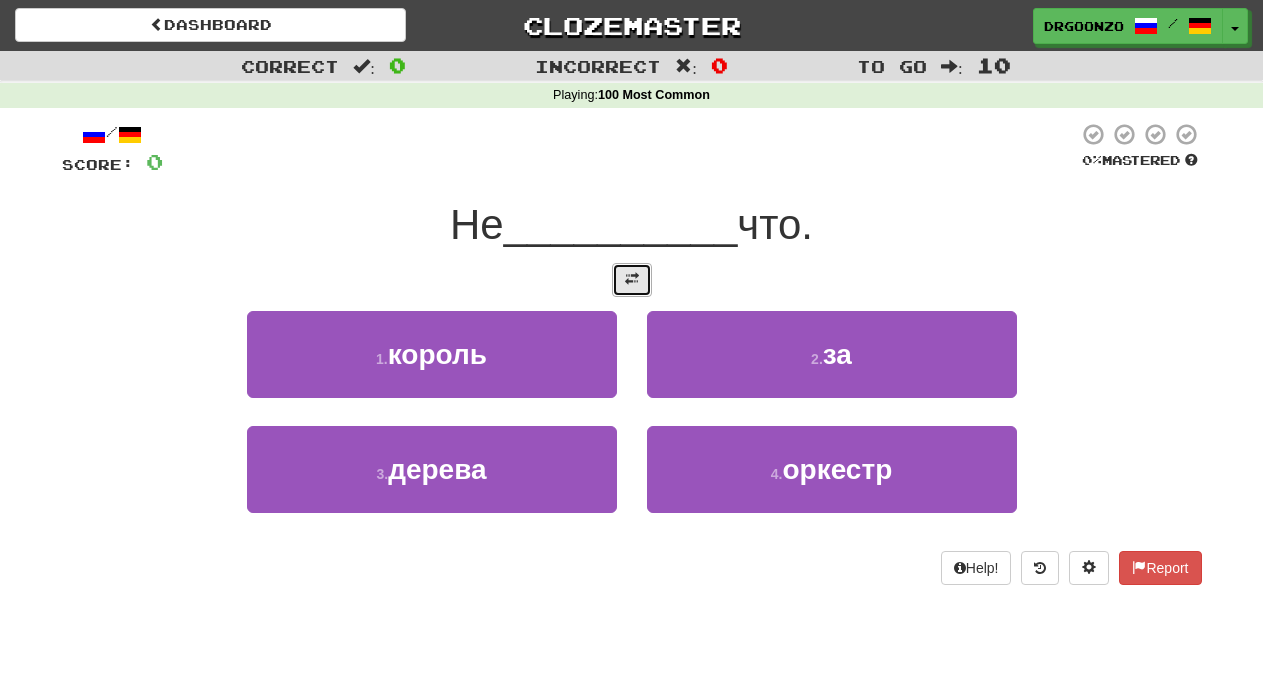 click at bounding box center [632, 279] 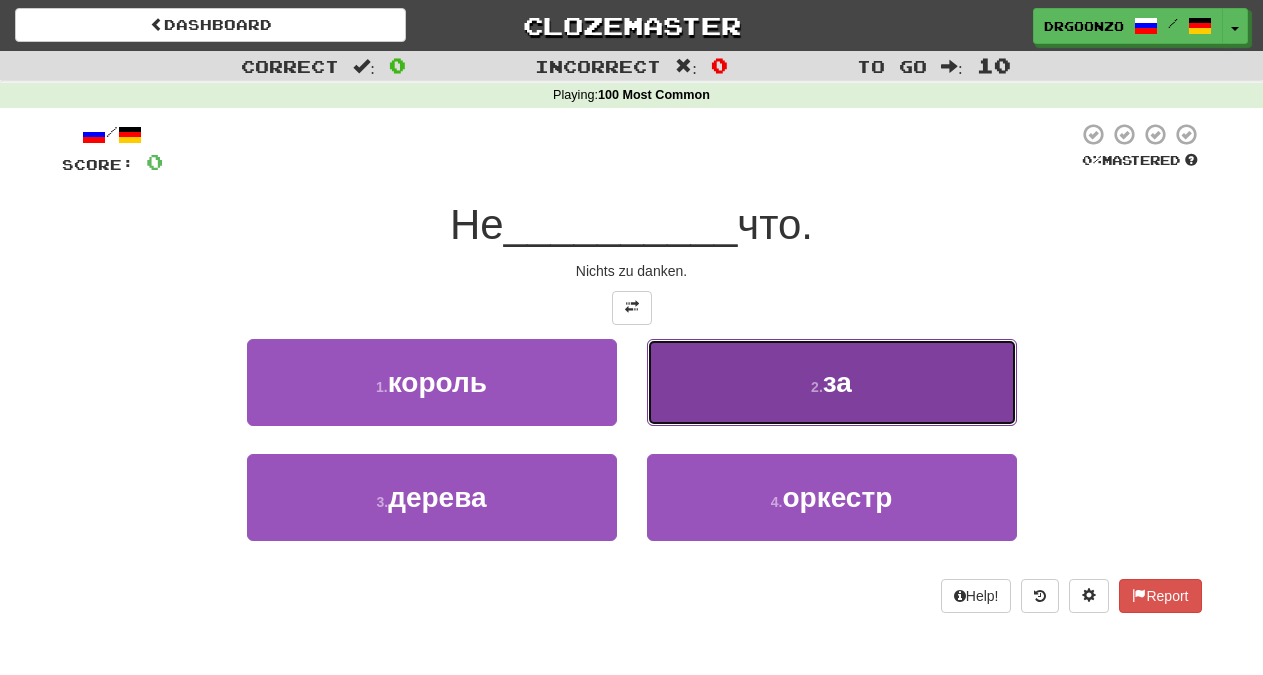 click on "2 ." at bounding box center [817, 387] 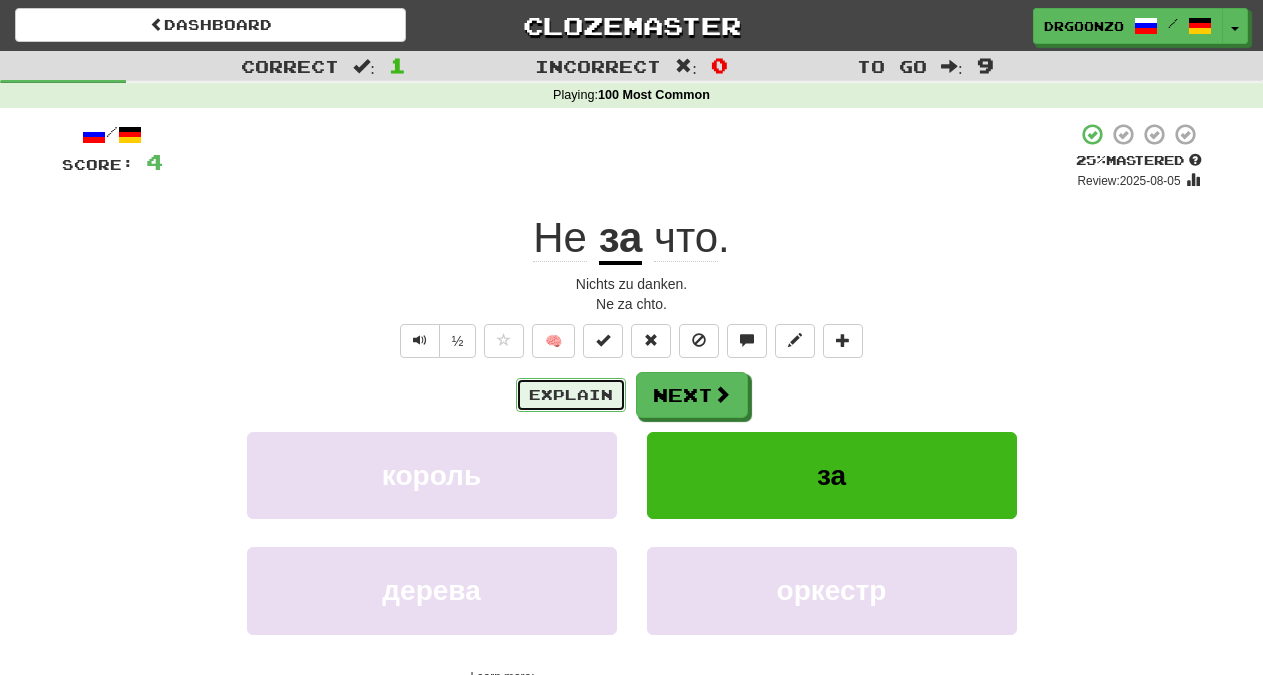 click on "Explain" at bounding box center (571, 395) 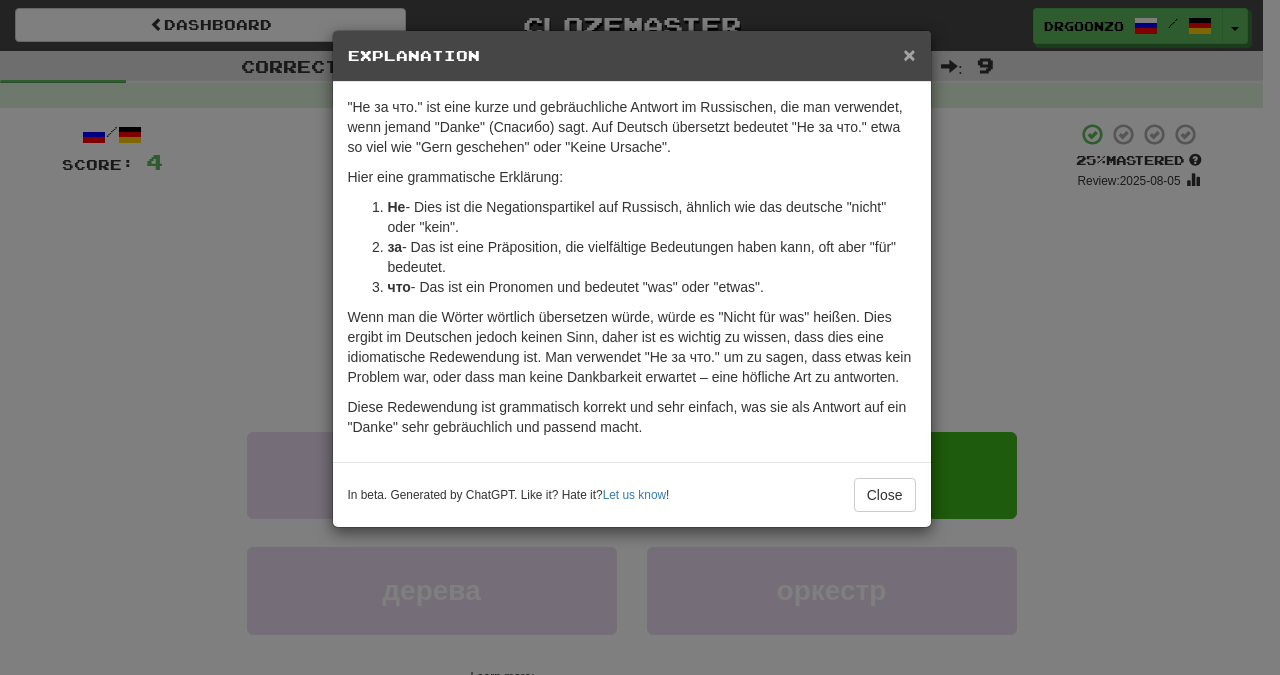 click on "×" at bounding box center [909, 54] 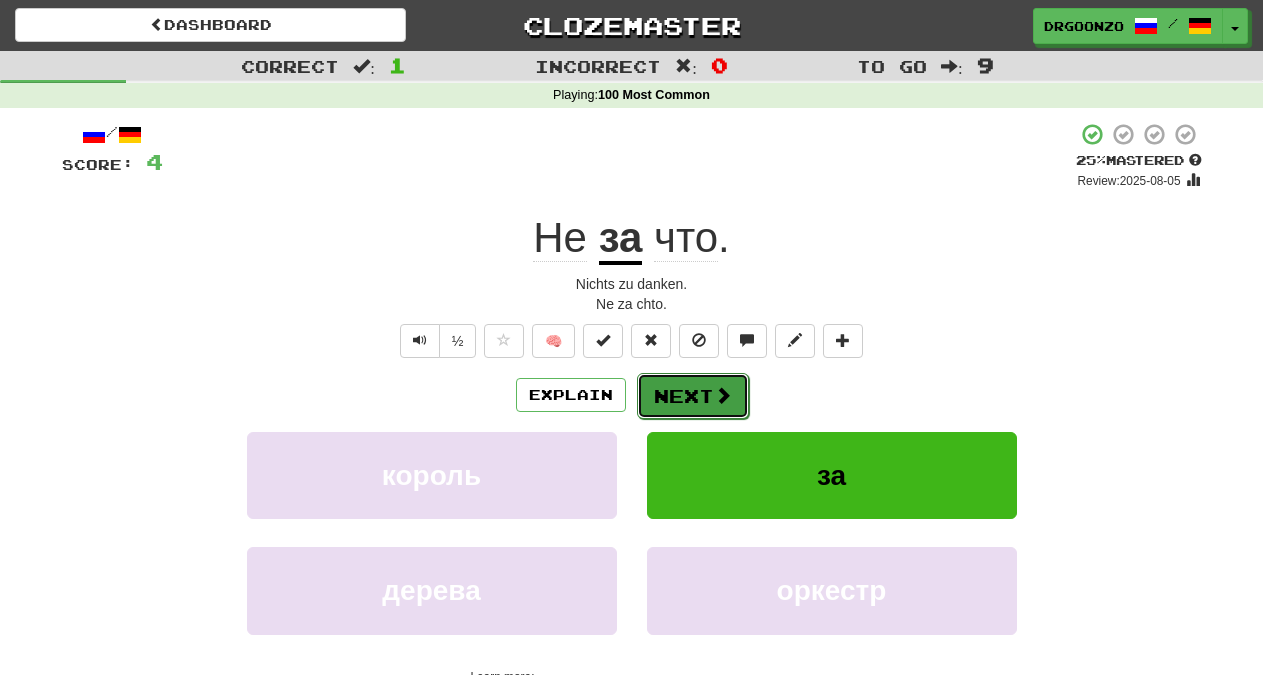 click at bounding box center (723, 395) 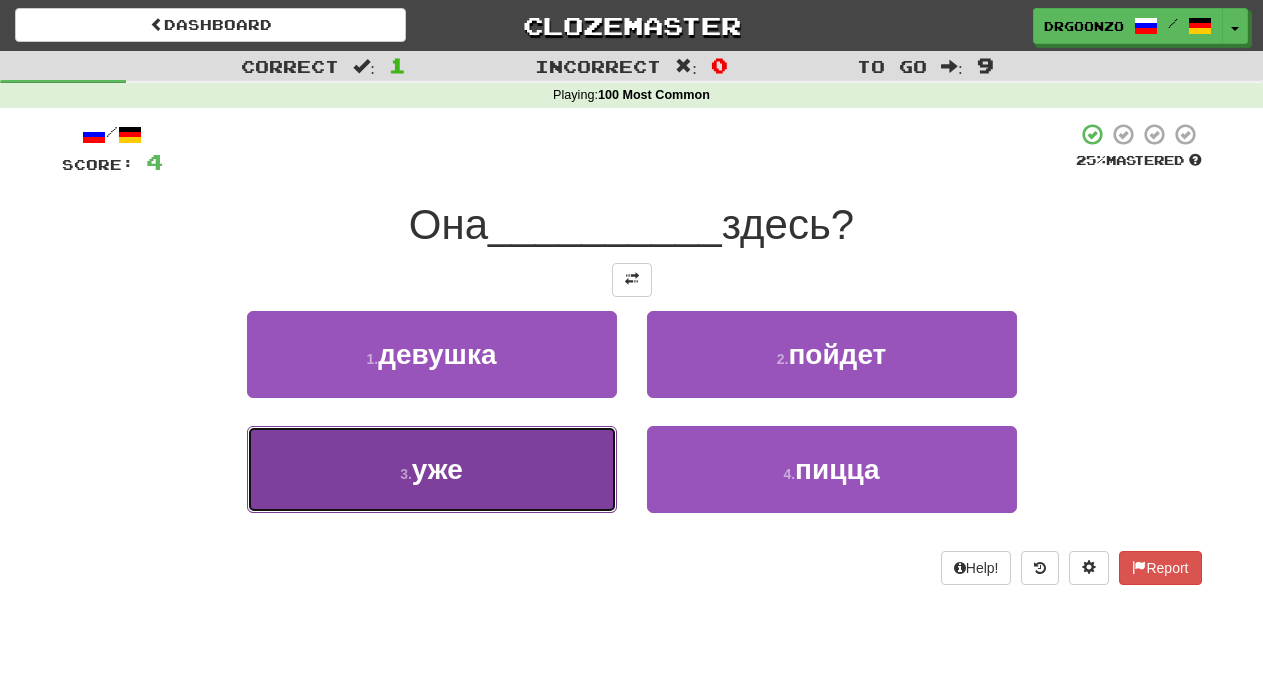 click on "уже" at bounding box center (437, 469) 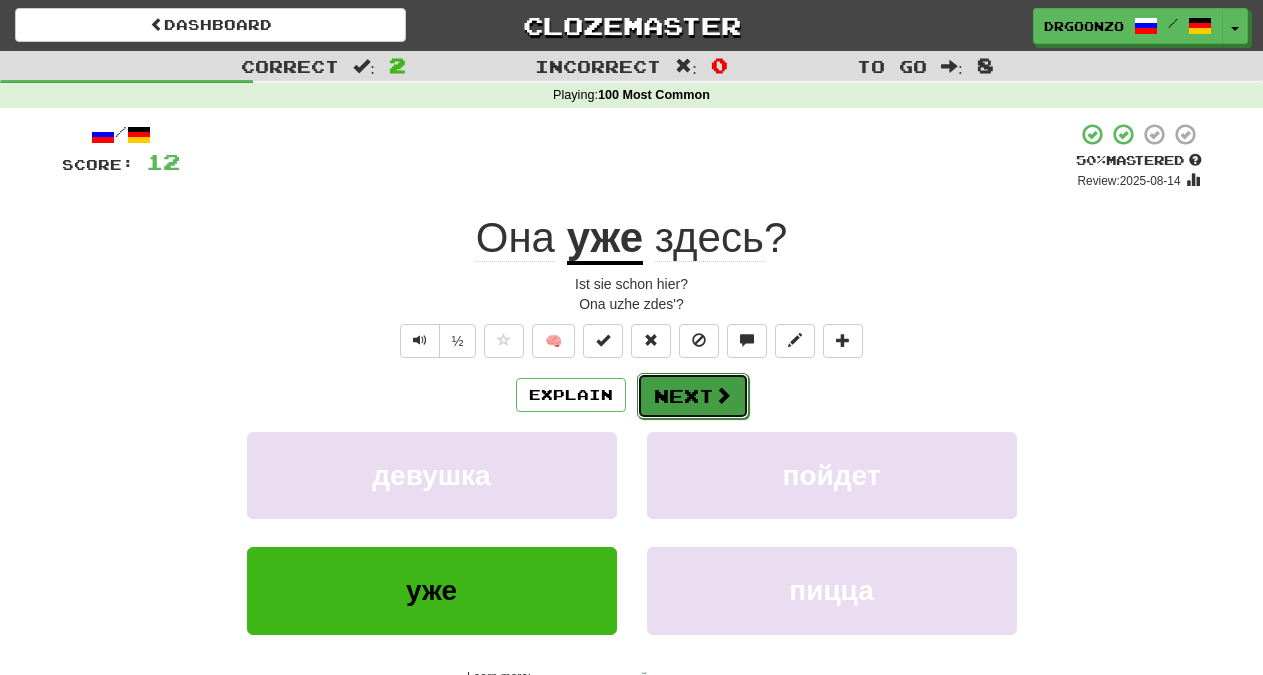 click on "Next" at bounding box center (693, 396) 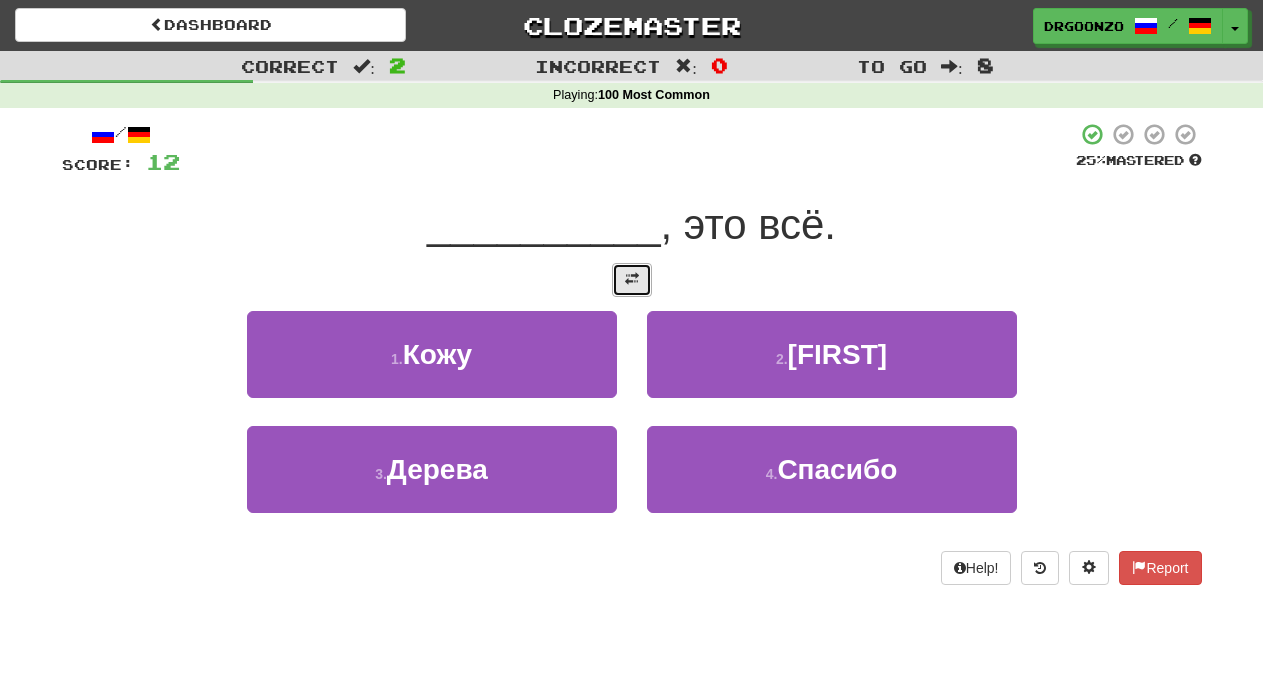 click at bounding box center [632, 279] 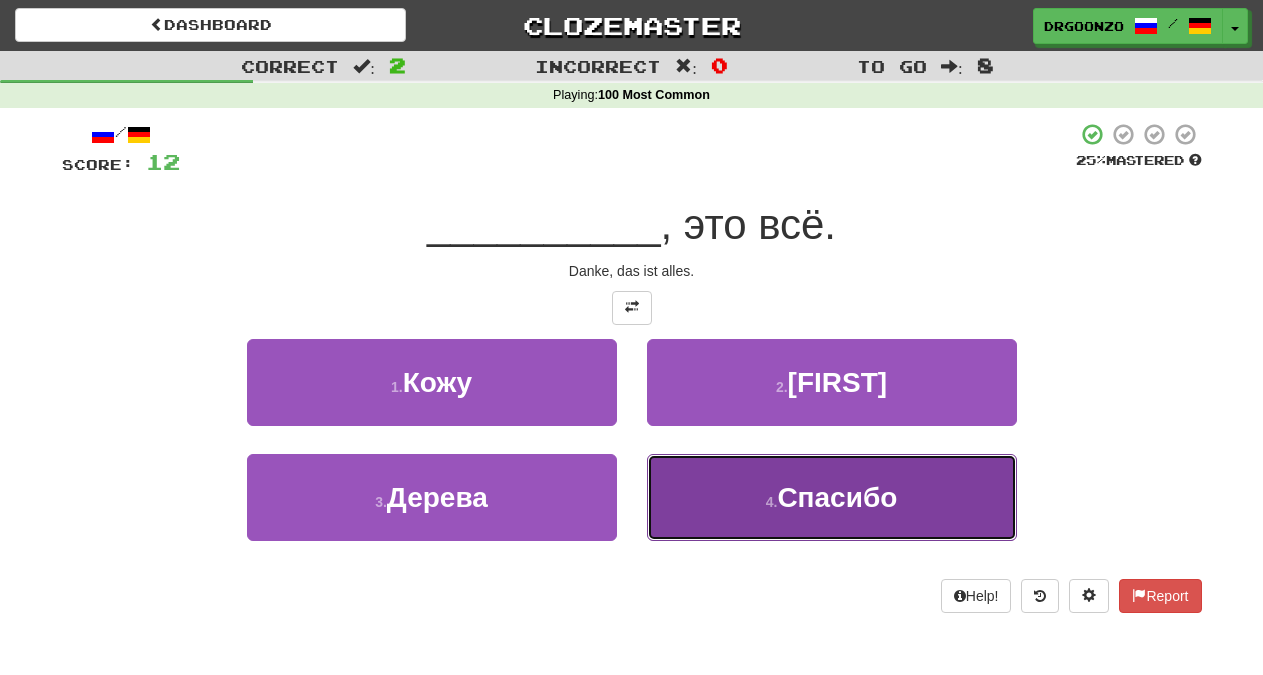 click on "Спасибо" at bounding box center [837, 497] 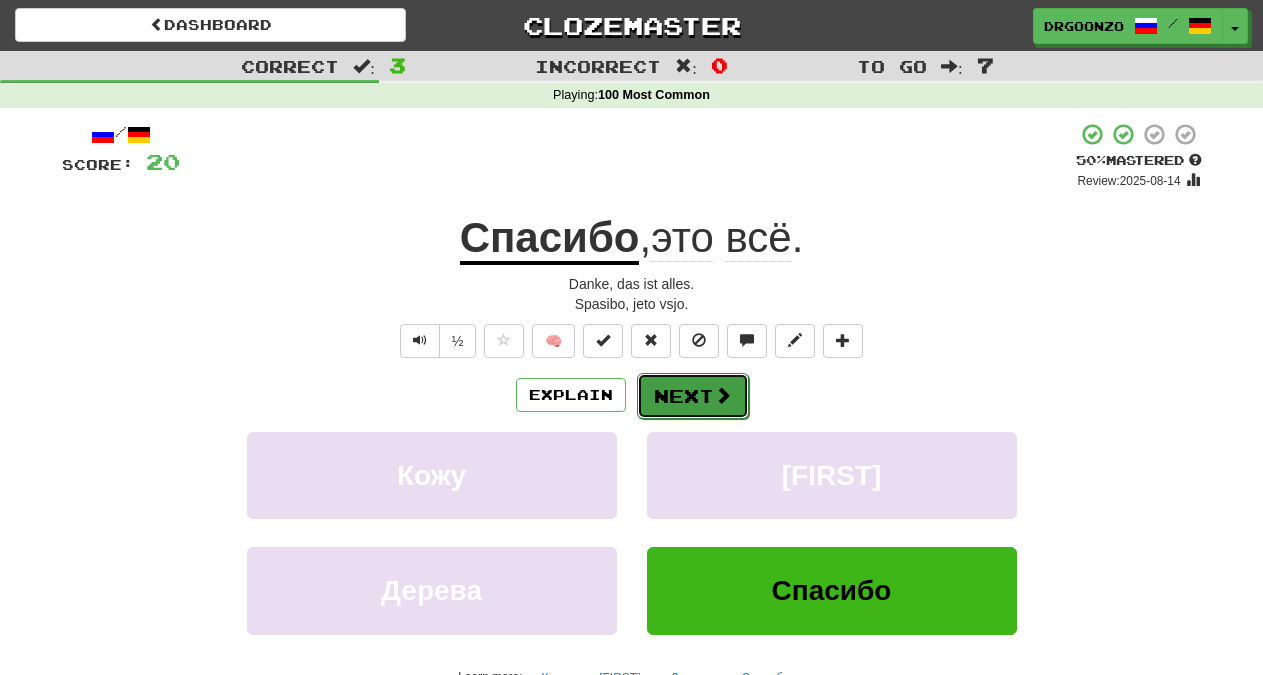 click on "Next" at bounding box center [693, 396] 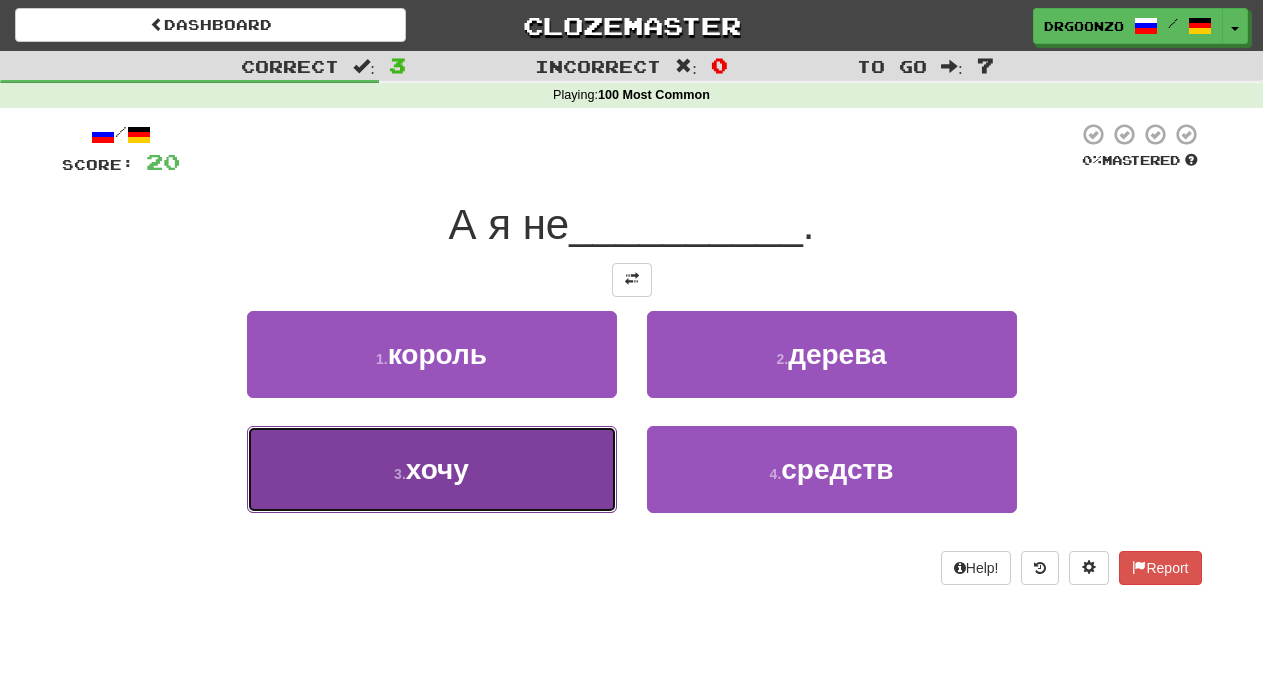 click on "3 .  хочу" at bounding box center [432, 469] 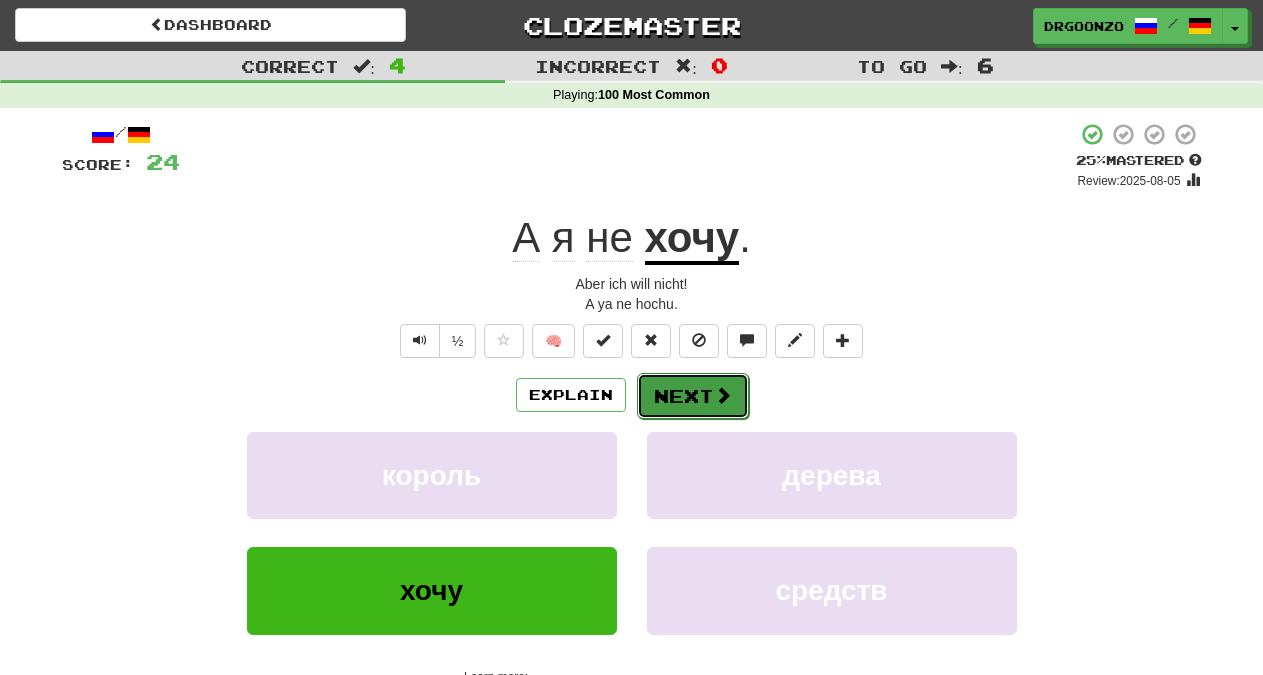click on "Next" at bounding box center [693, 396] 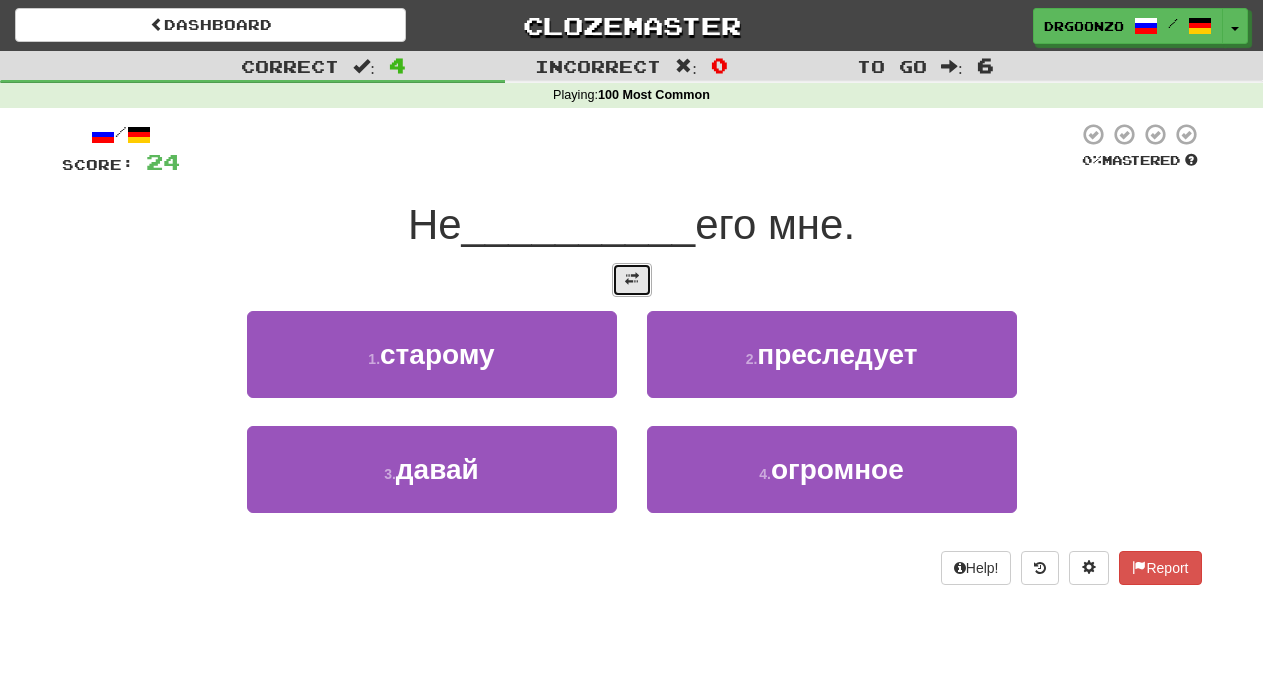 click at bounding box center (632, 279) 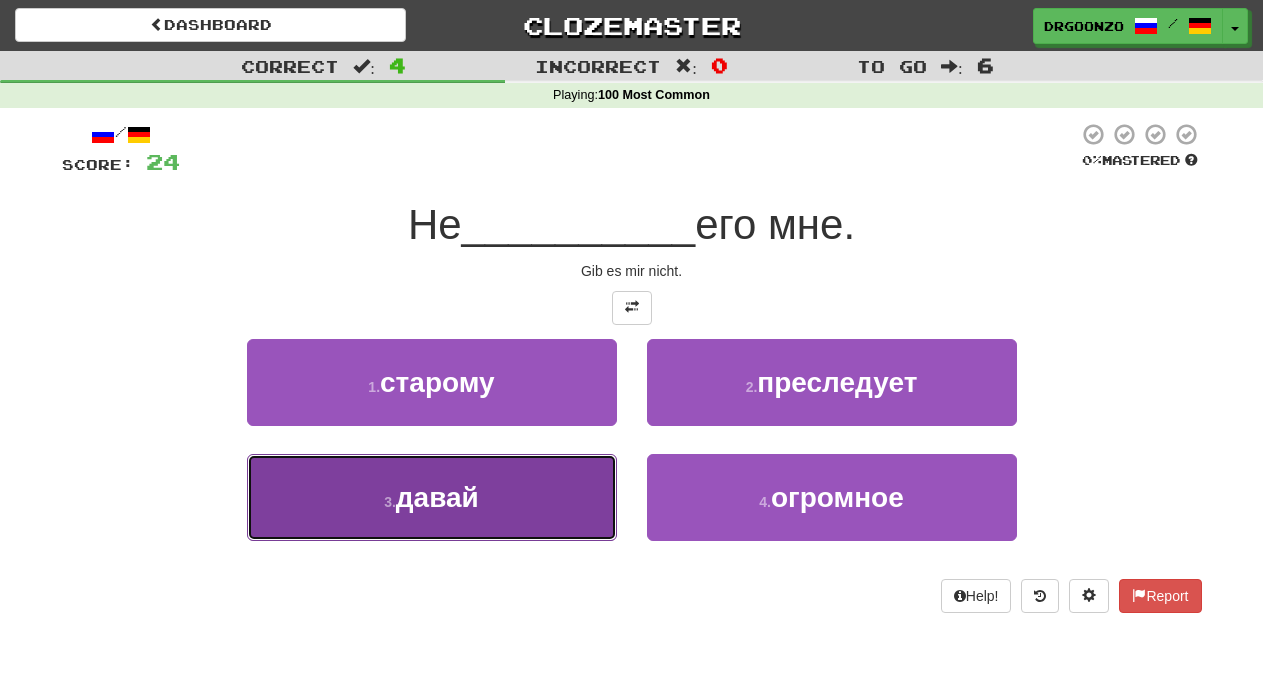 click on "давай" at bounding box center (437, 497) 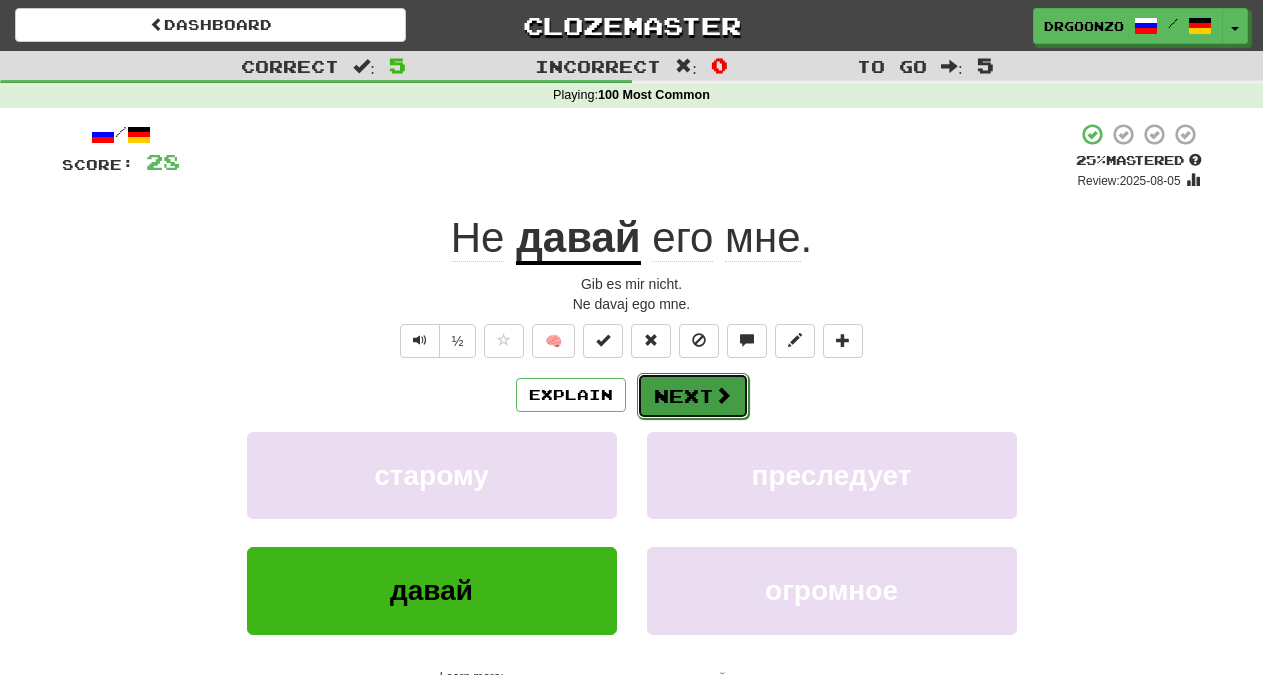 click at bounding box center (723, 395) 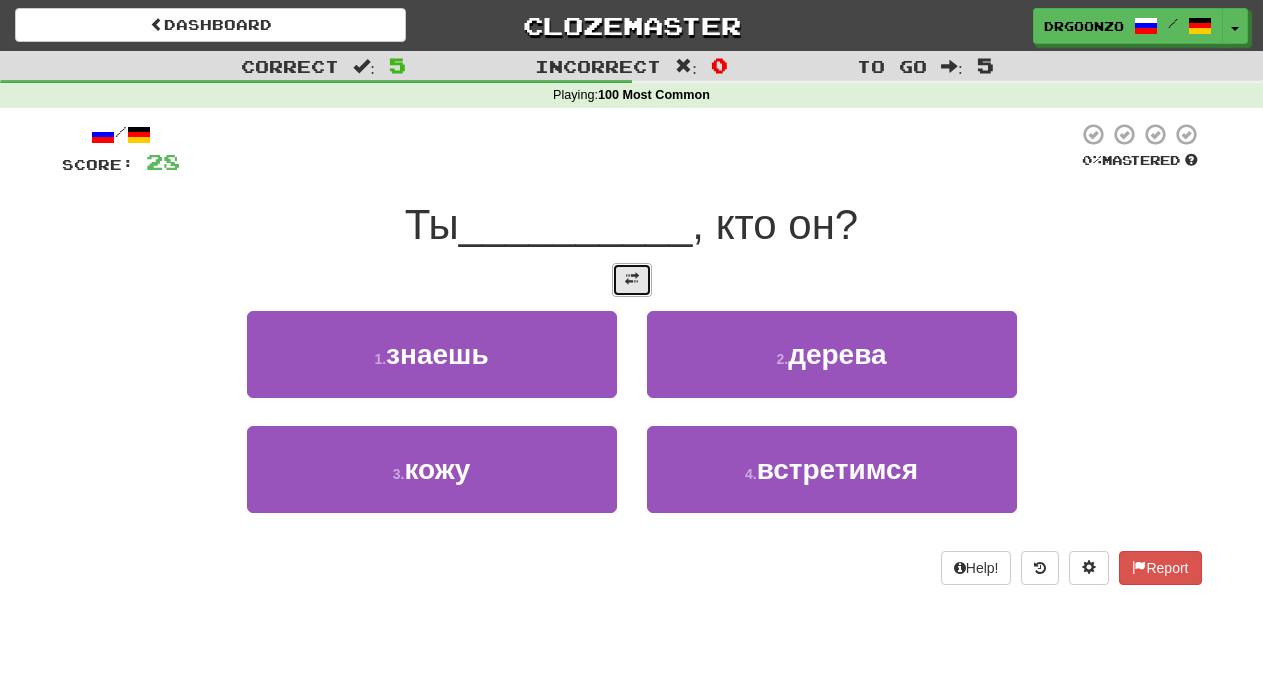 click at bounding box center (632, 280) 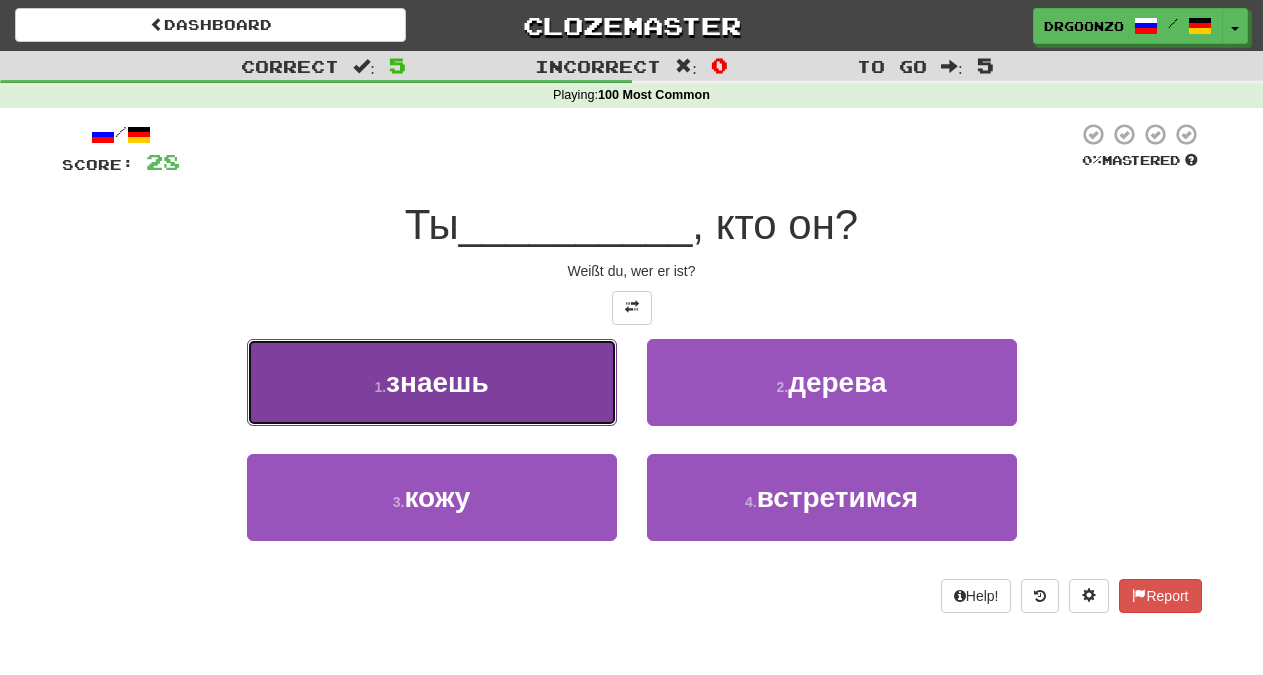 click on "знаешь" at bounding box center (437, 382) 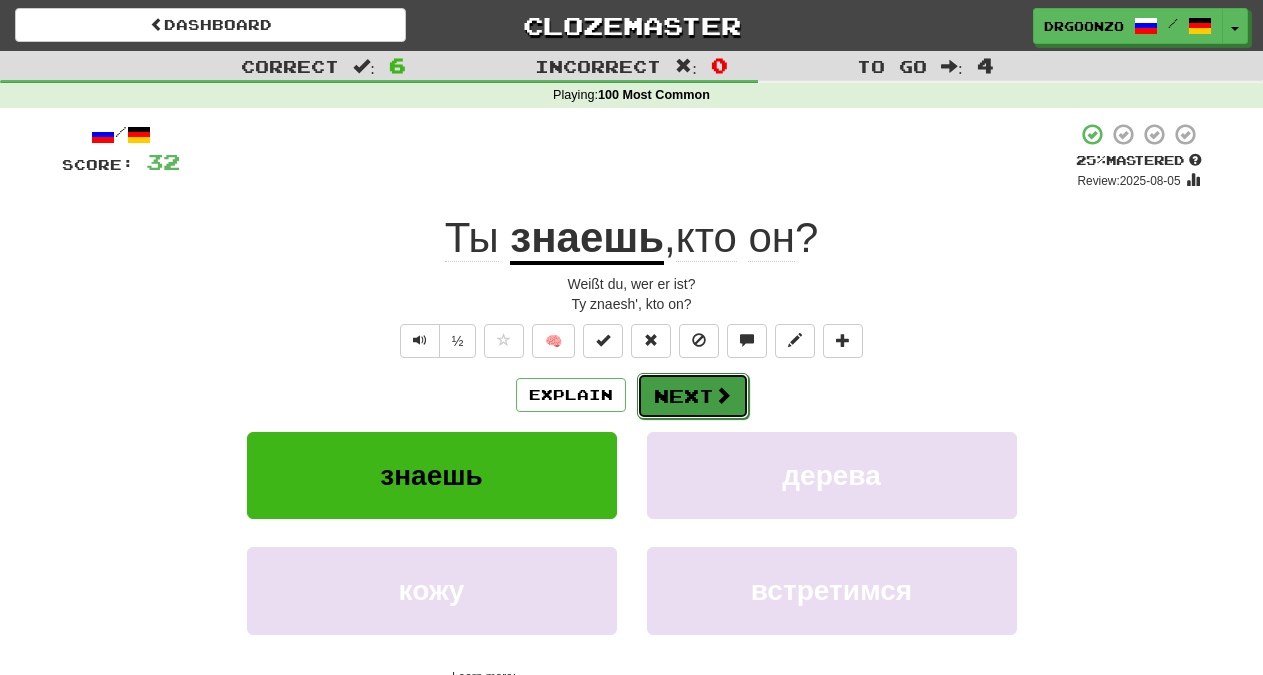 click on "Next" at bounding box center [693, 396] 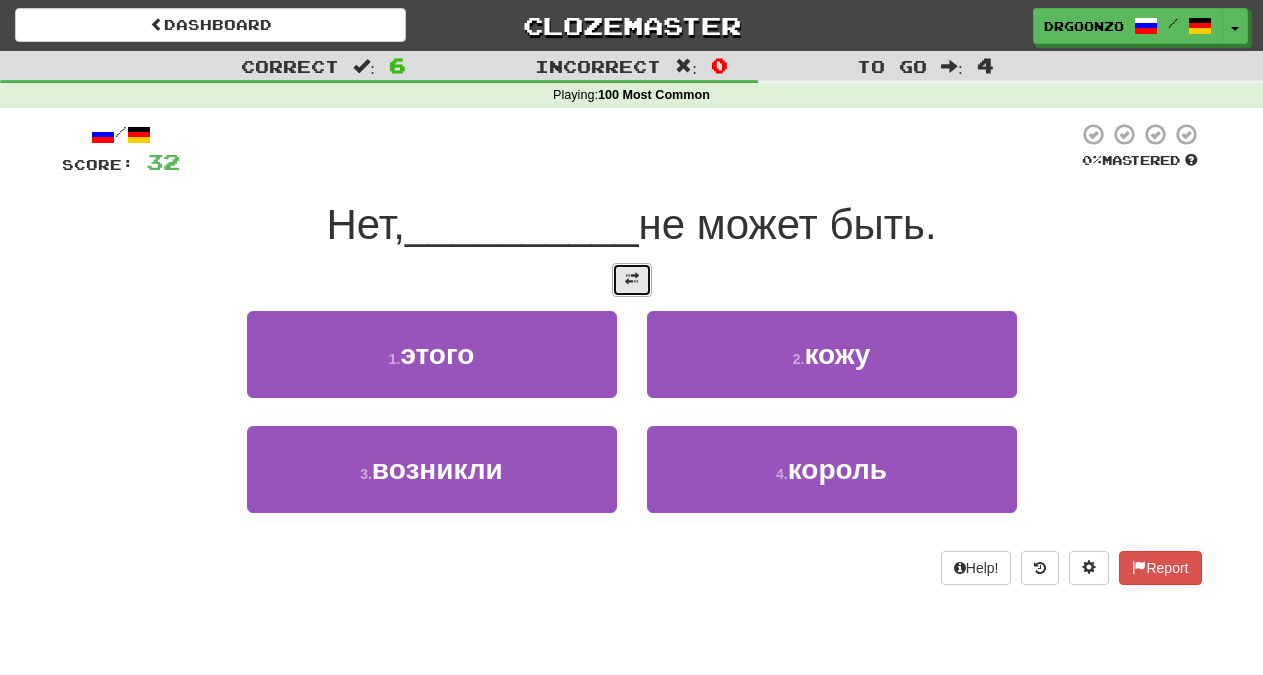 click at bounding box center (632, 280) 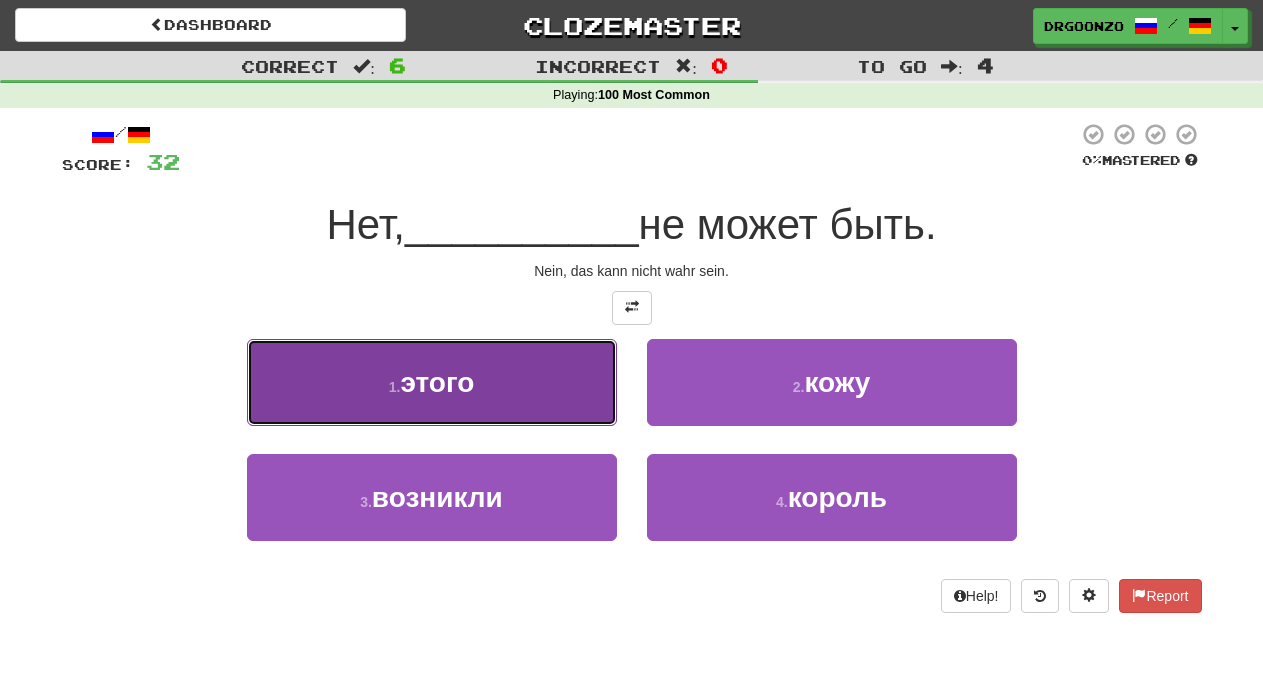 click on "1 .  этого" at bounding box center [432, 382] 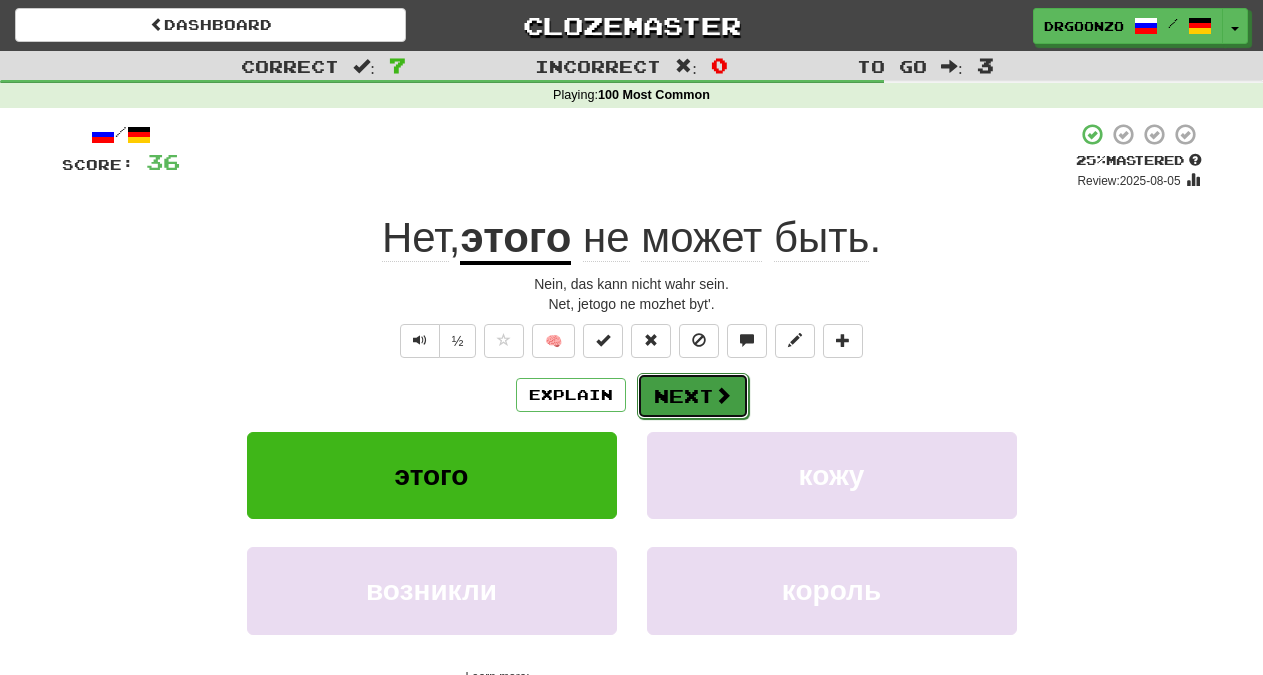 click on "Next" at bounding box center (693, 396) 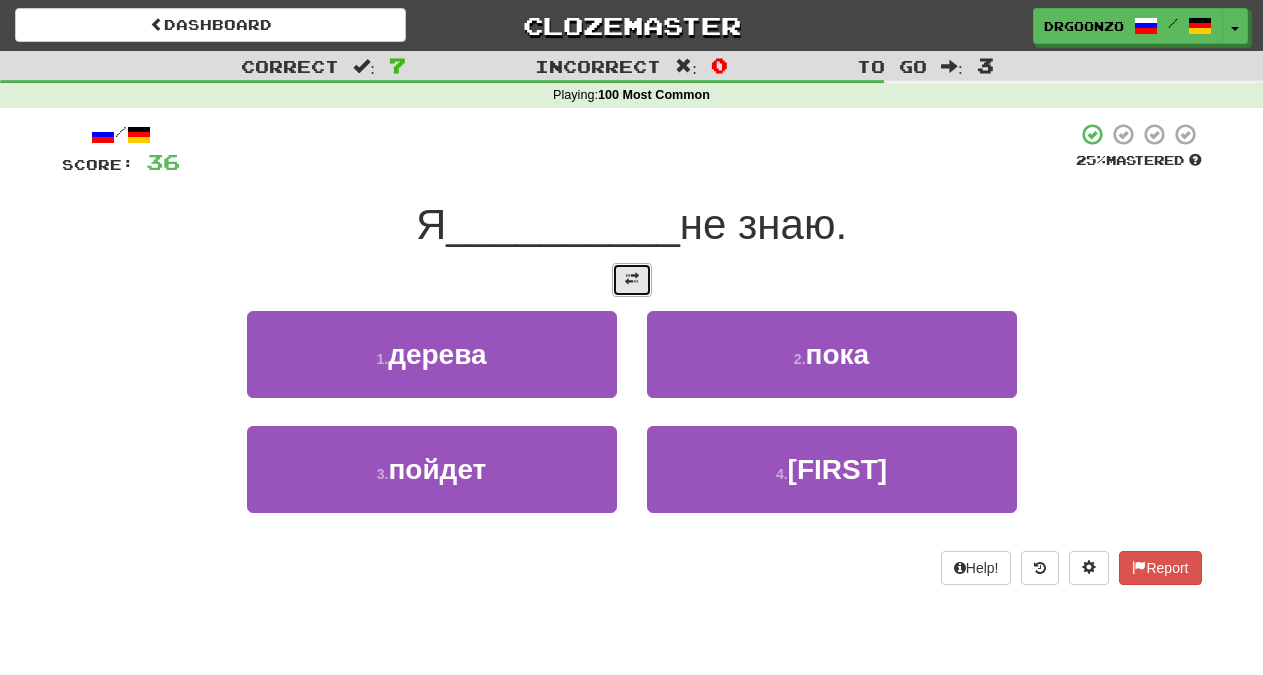 click at bounding box center (632, 279) 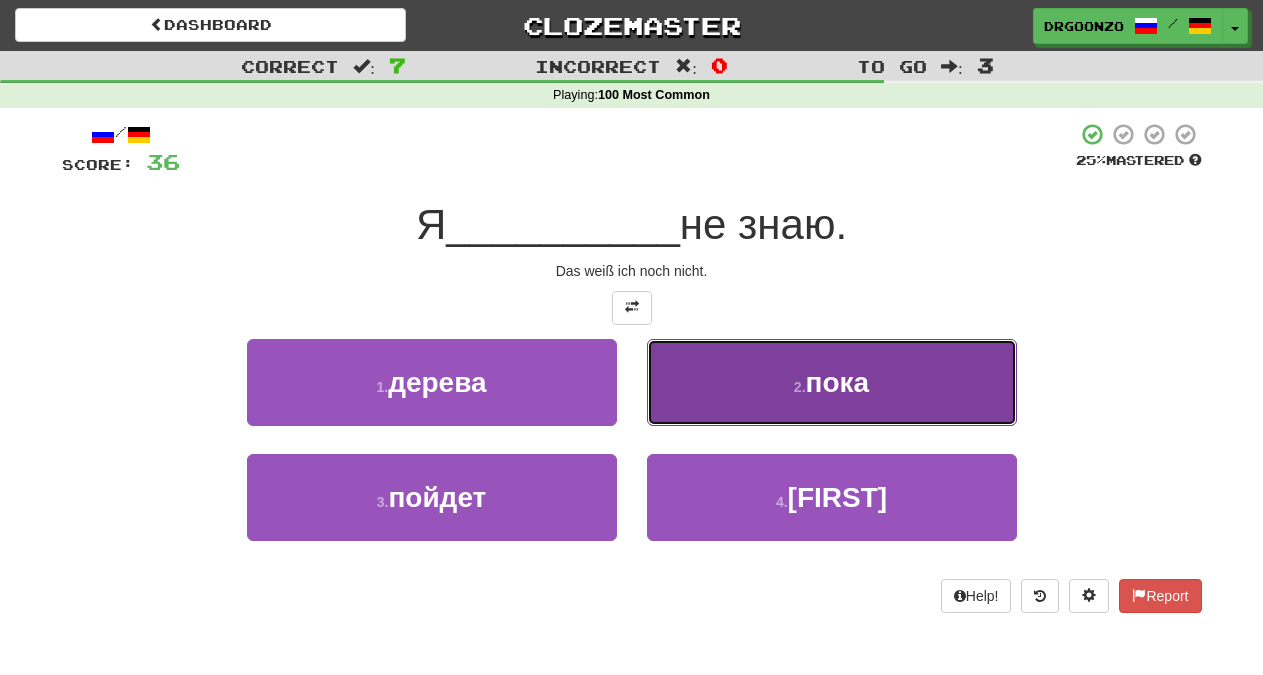 click on "пока" at bounding box center (838, 382) 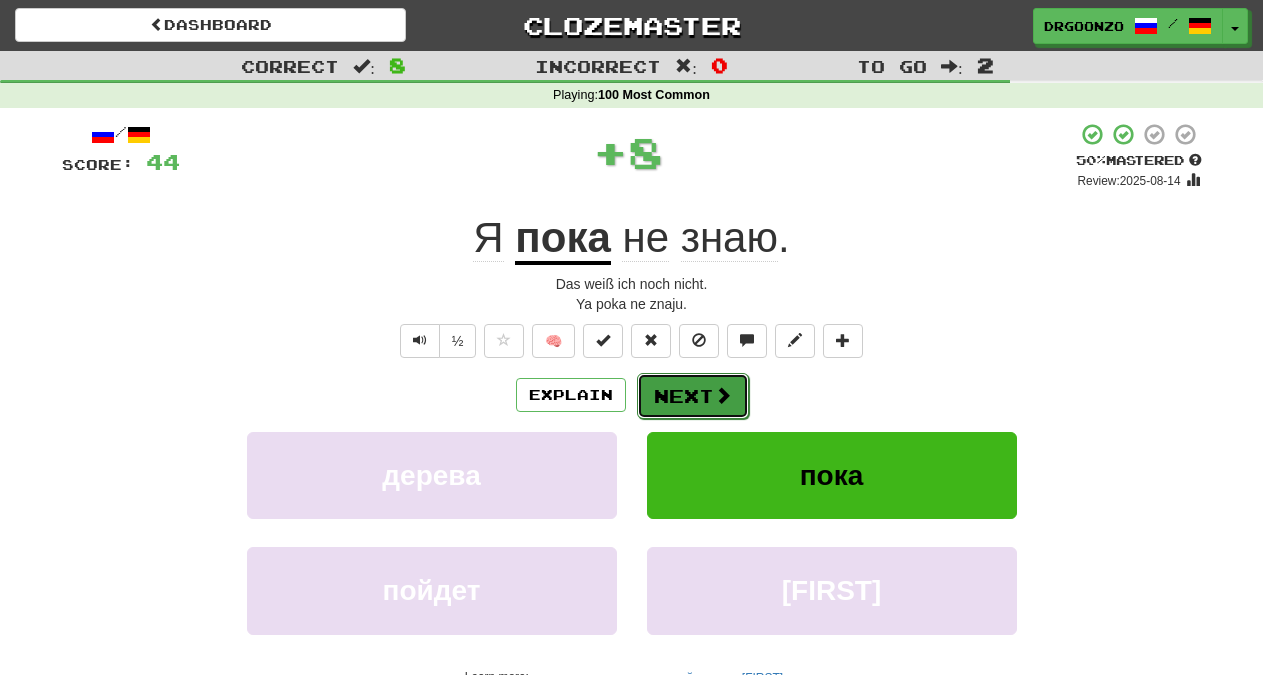 click at bounding box center [723, 395] 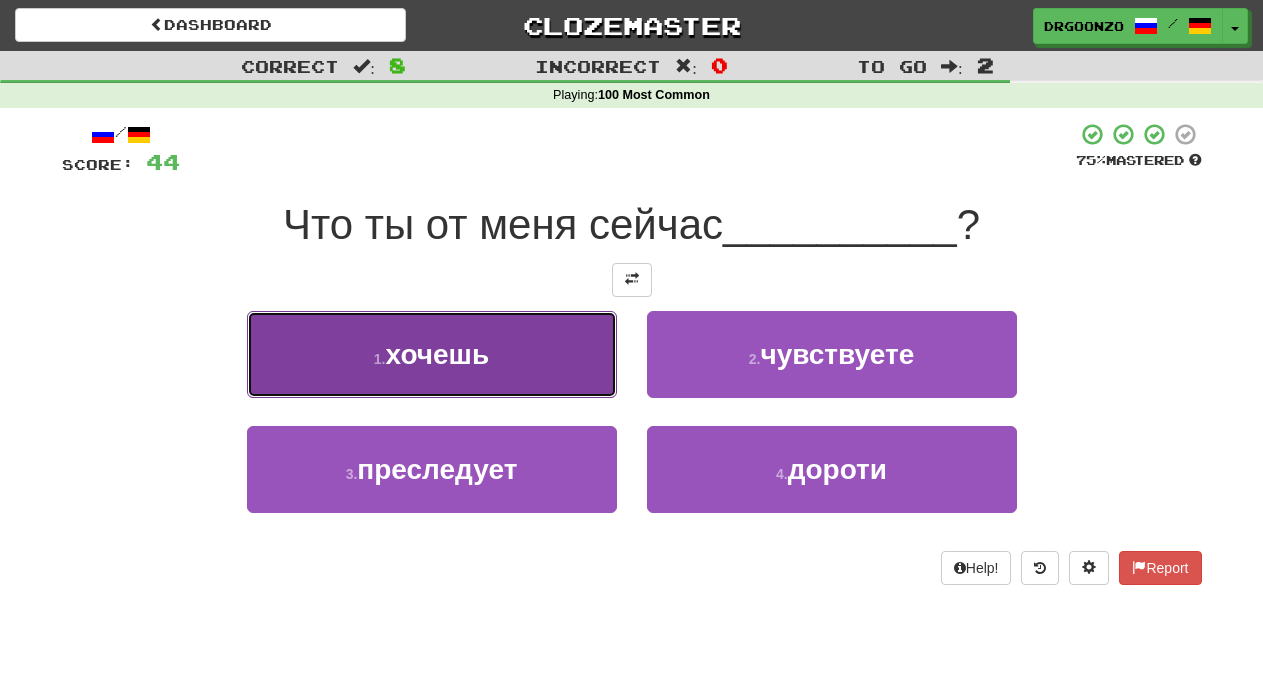 click on "хочешь" at bounding box center [438, 354] 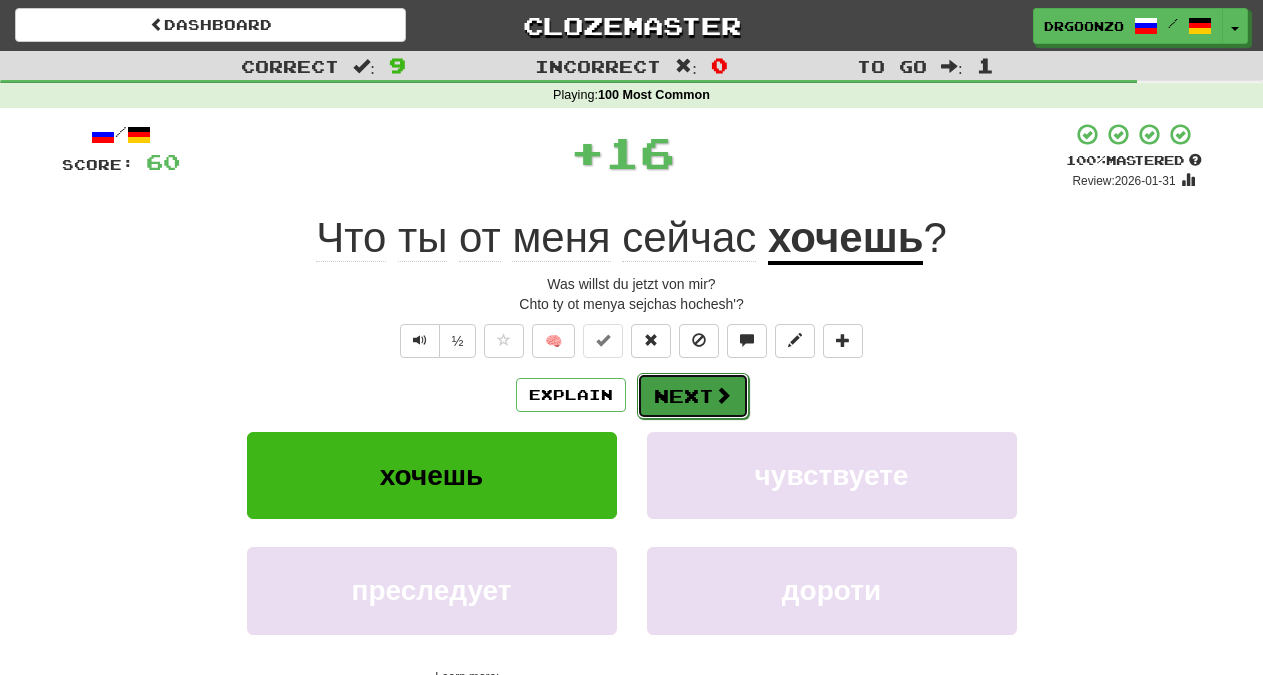 click on "Next" at bounding box center (693, 396) 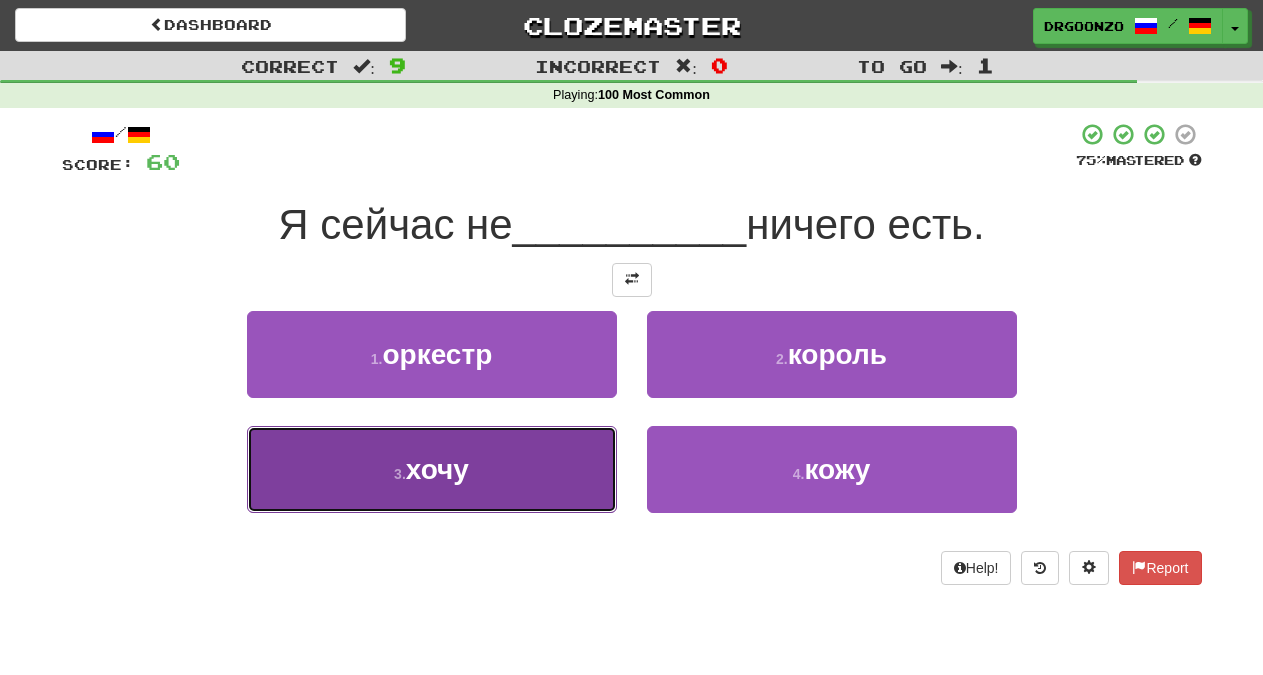 click on "хочу" at bounding box center (437, 469) 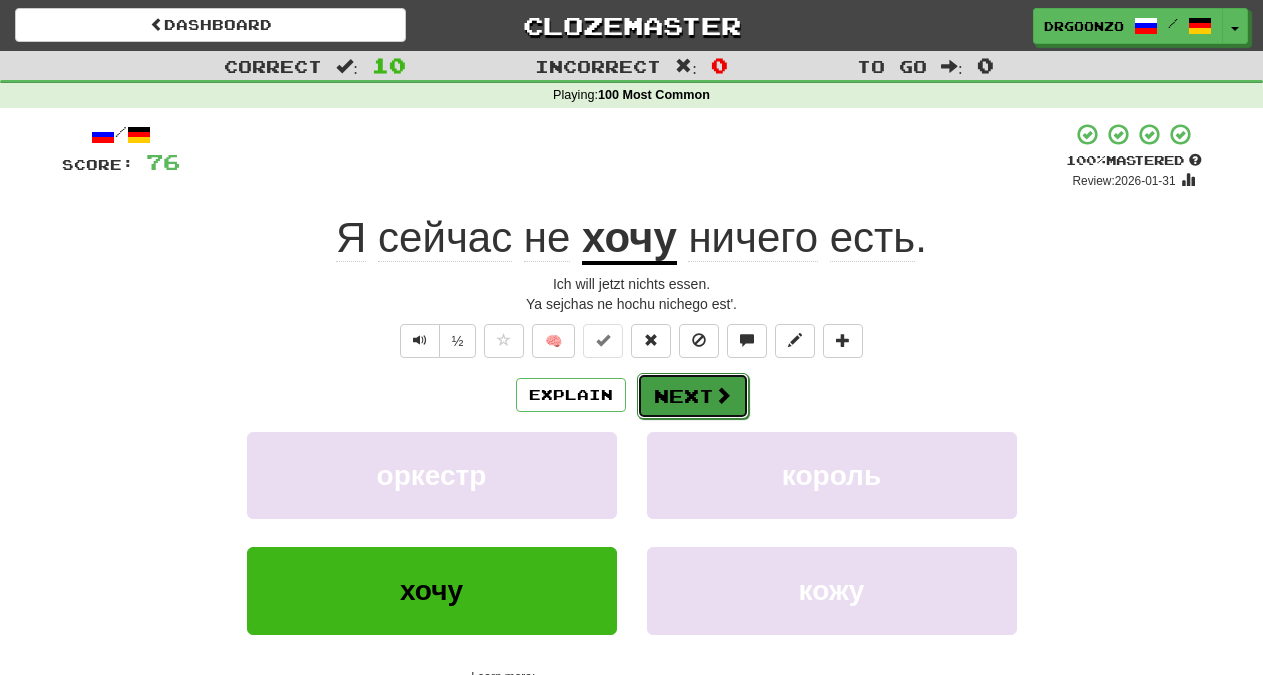 click on "Next" at bounding box center [693, 396] 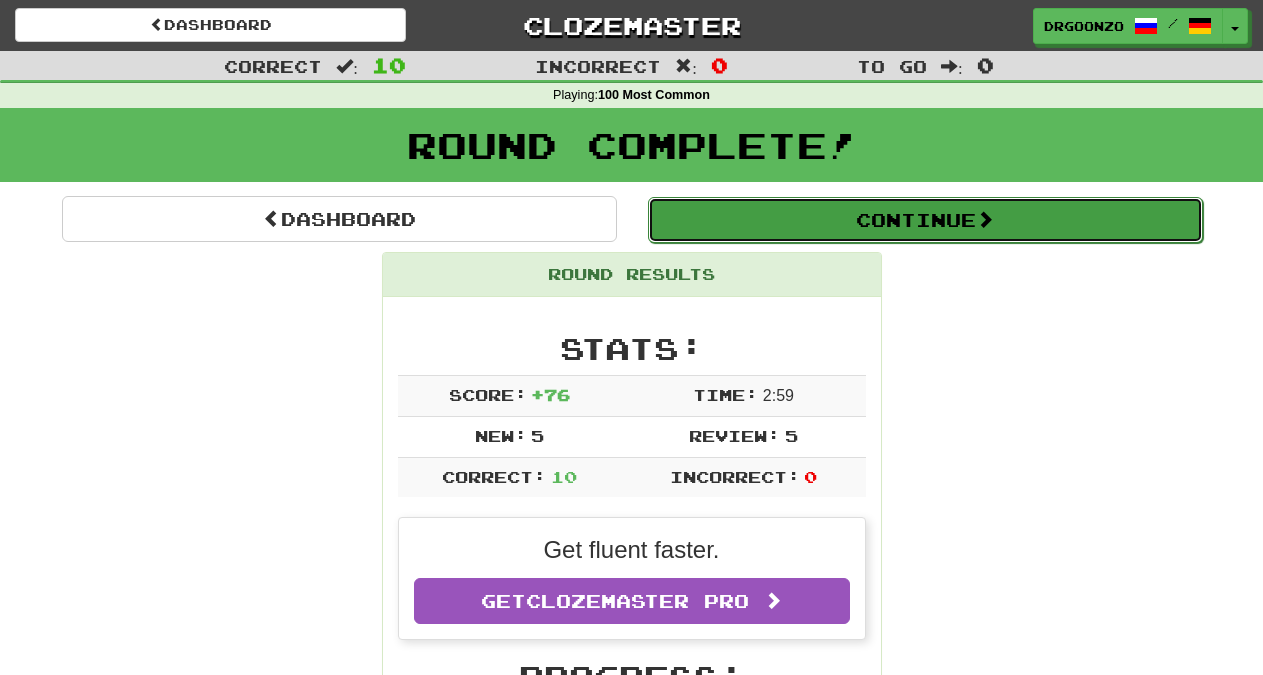 click on "Continue" at bounding box center [925, 220] 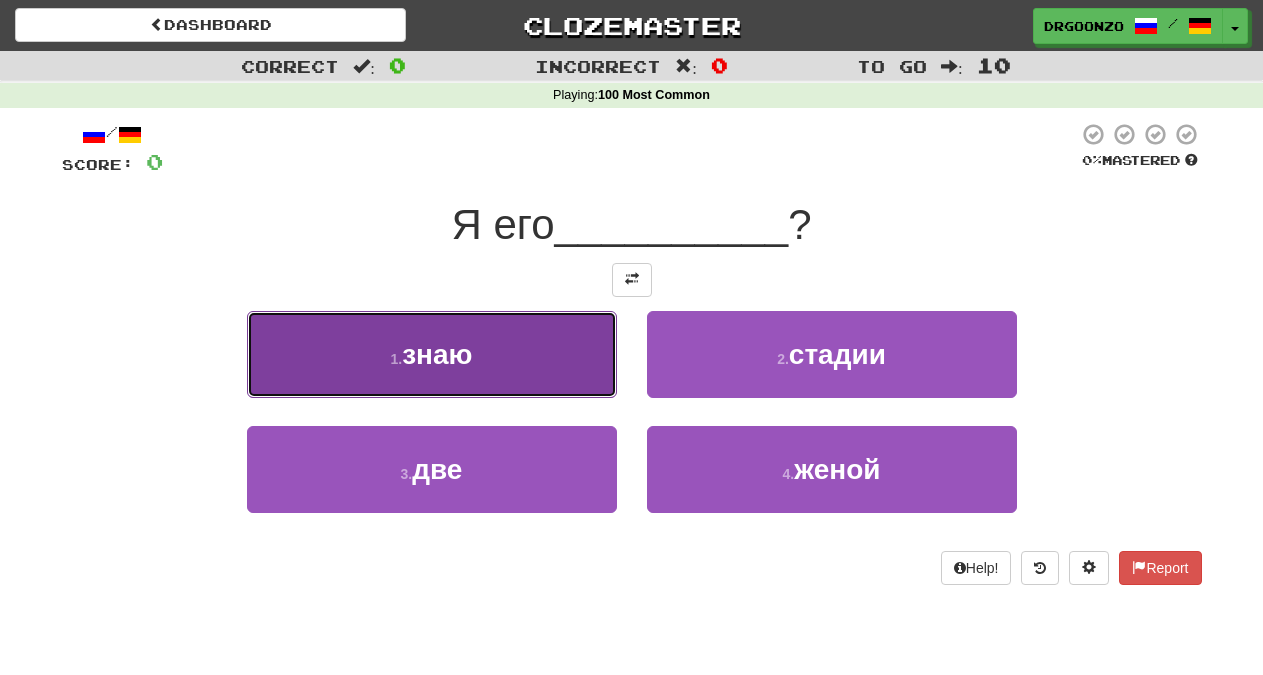 click on "1 .  знаю" at bounding box center [432, 354] 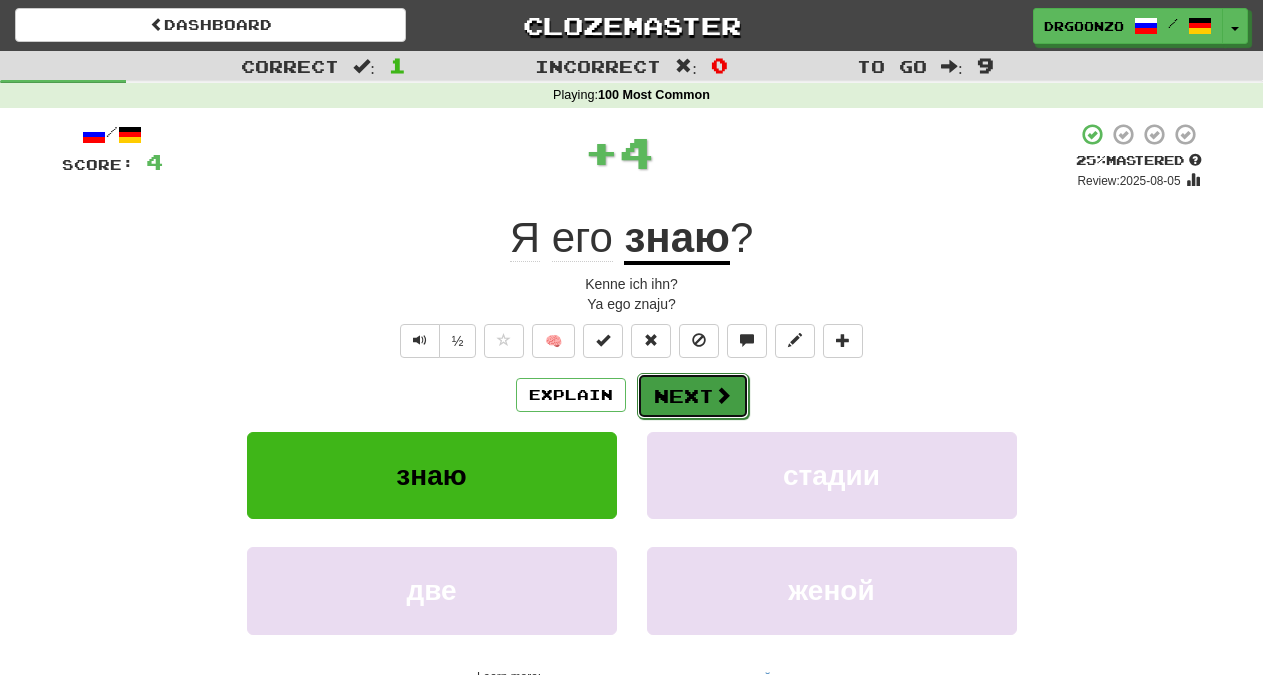 click on "Next" at bounding box center [693, 396] 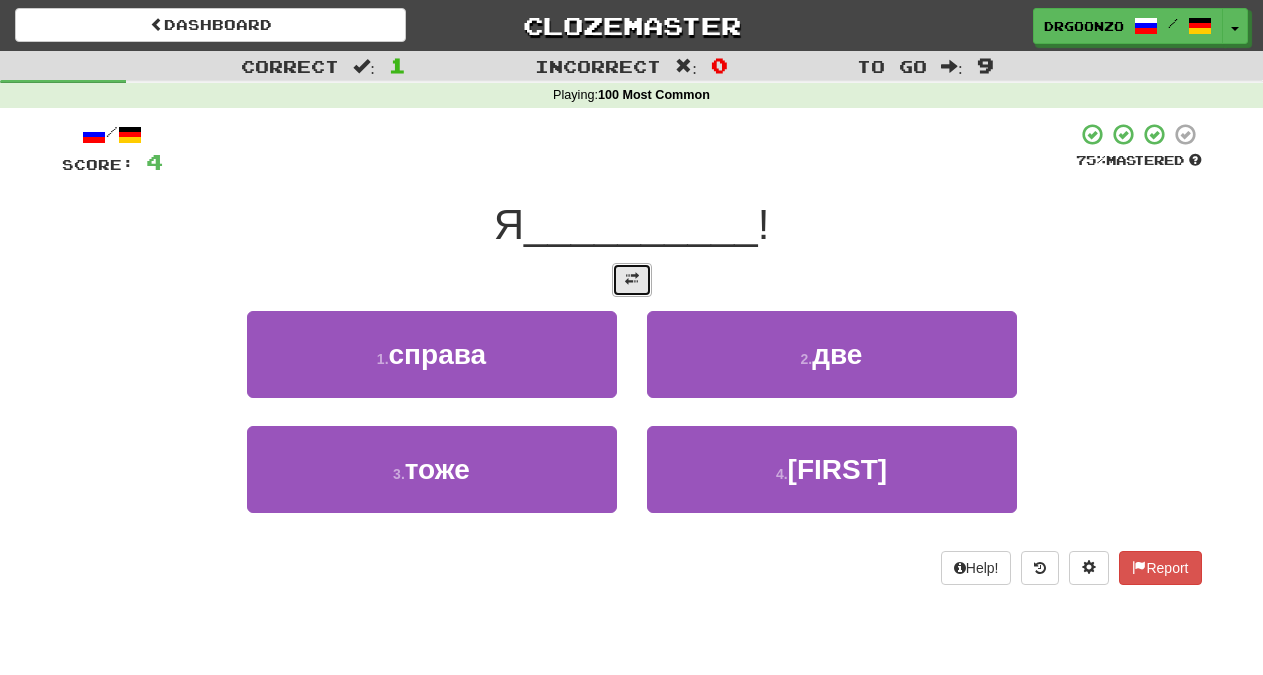 click at bounding box center (632, 279) 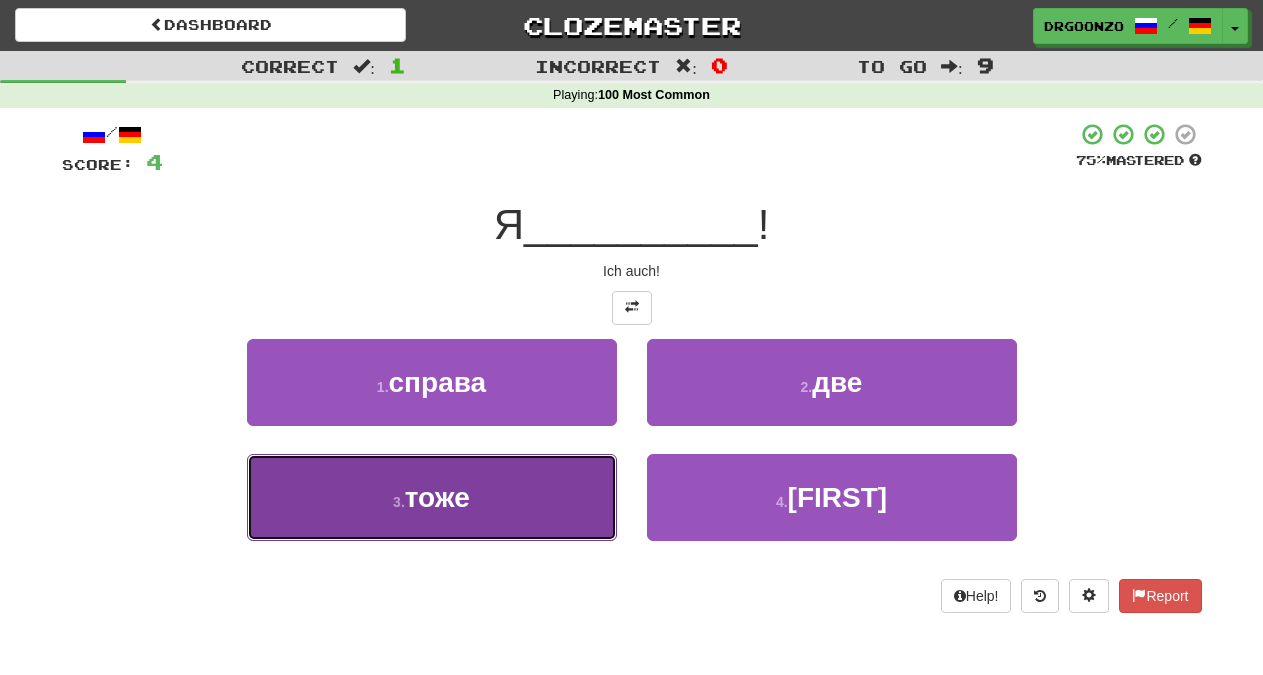 click on "тоже" at bounding box center (437, 497) 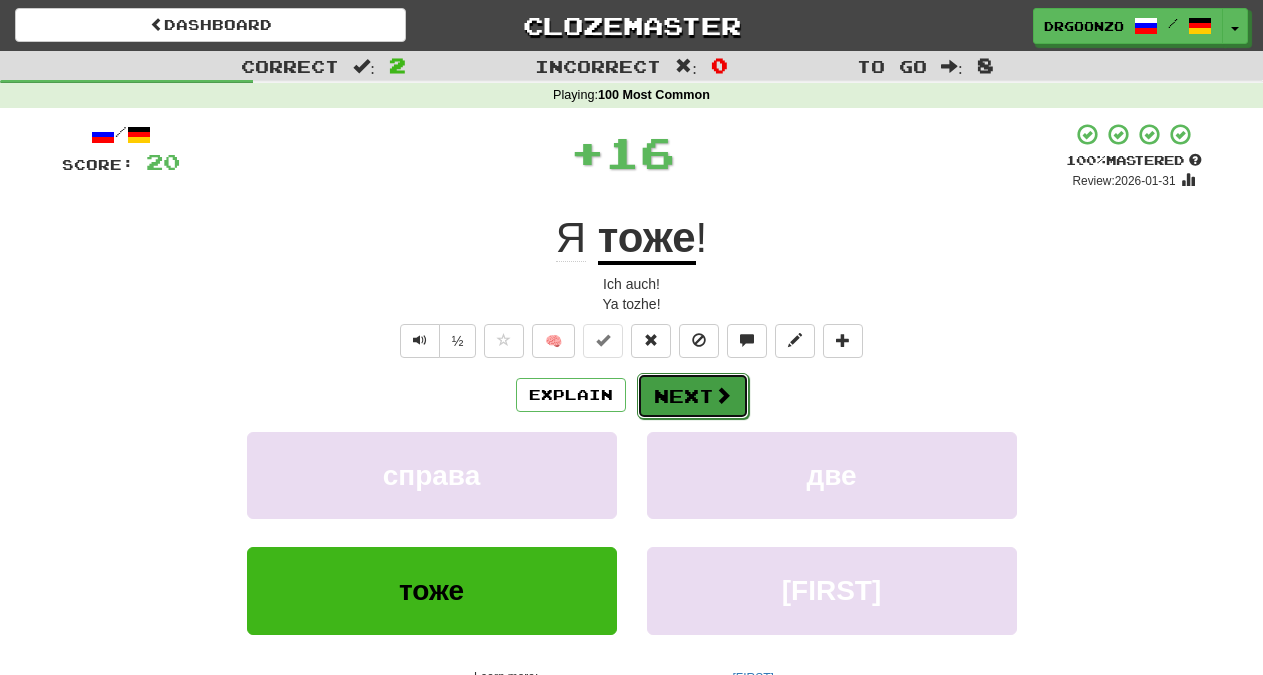 click on "Next" at bounding box center [693, 396] 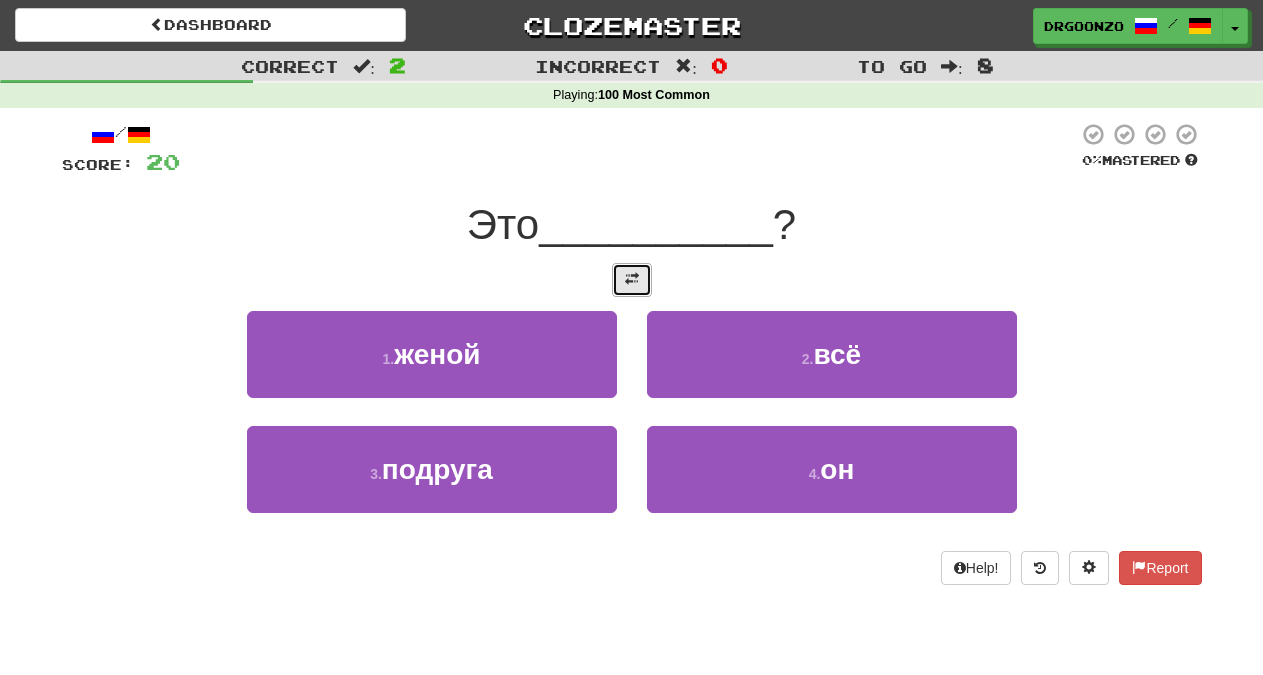 click at bounding box center [632, 279] 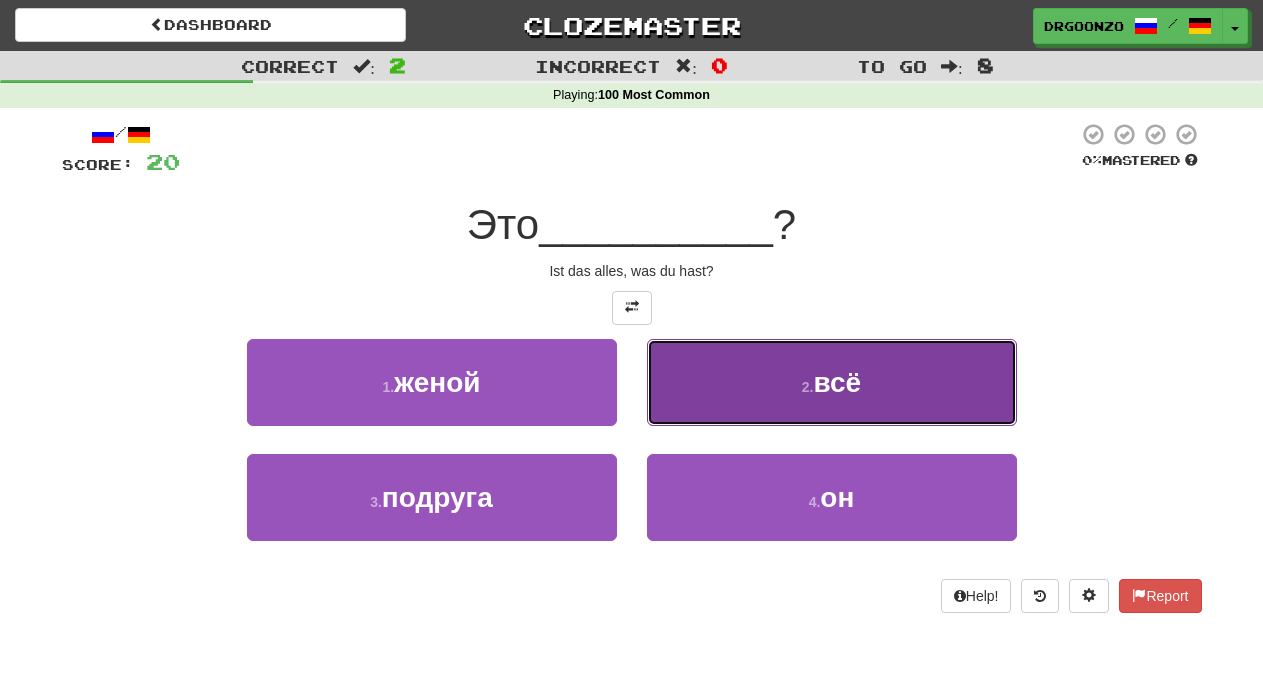 click on "всё" at bounding box center [838, 382] 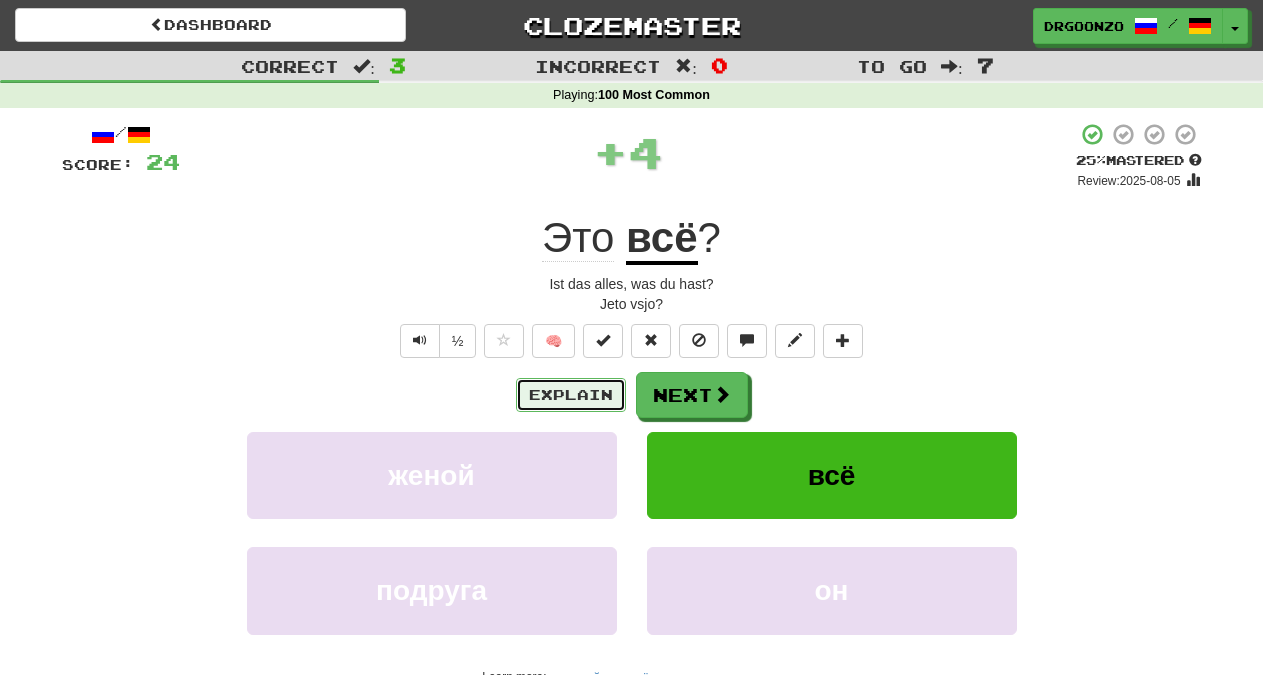 click on "Explain" at bounding box center (571, 395) 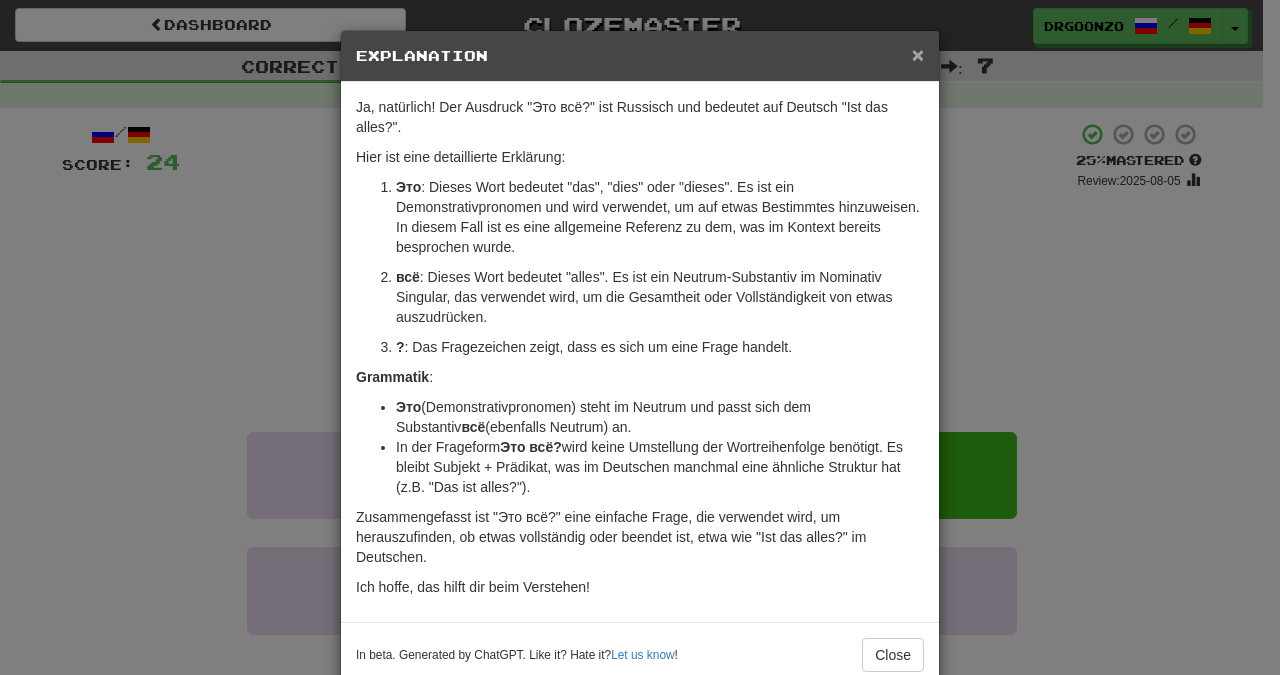 click on "×" at bounding box center (918, 54) 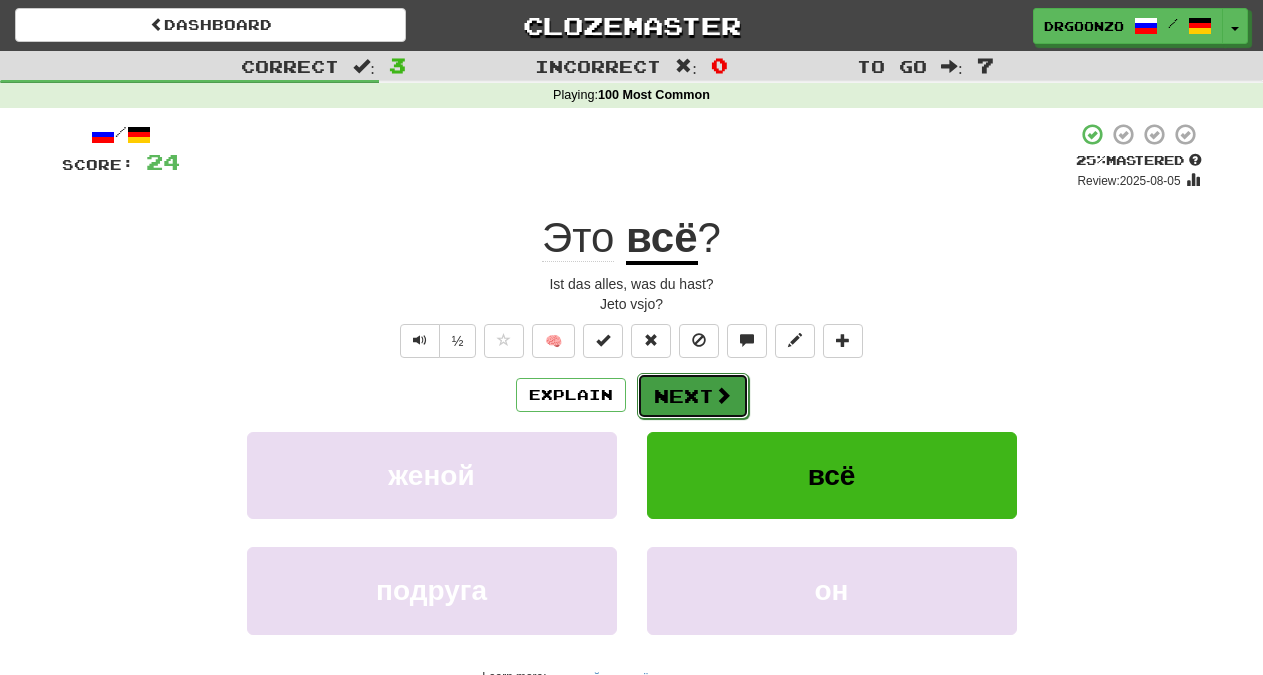 click on "Next" at bounding box center [693, 396] 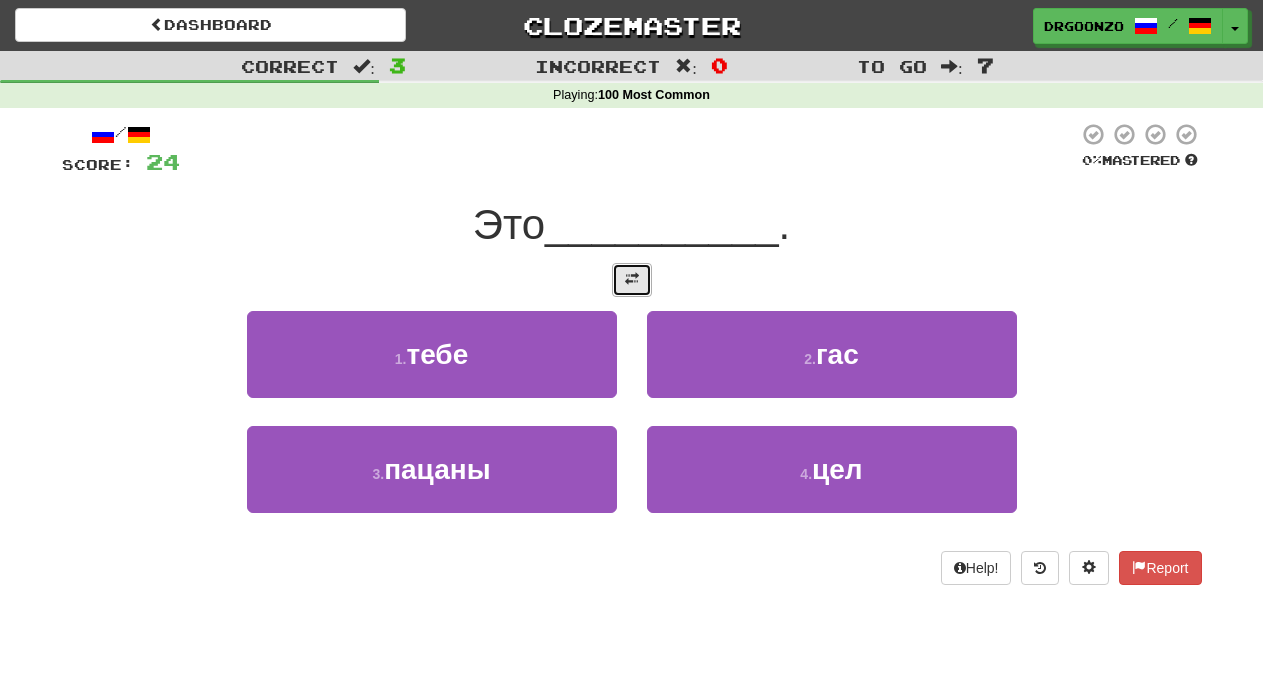 click at bounding box center (632, 280) 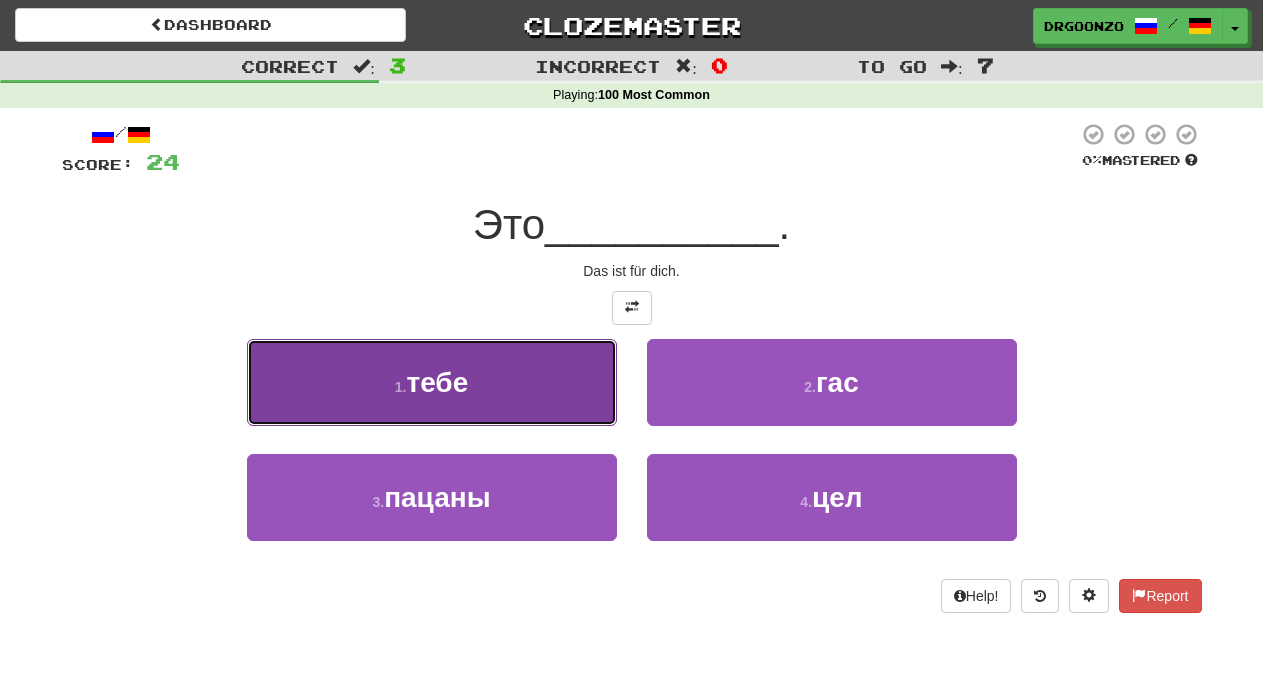 click on "тебе" at bounding box center [437, 382] 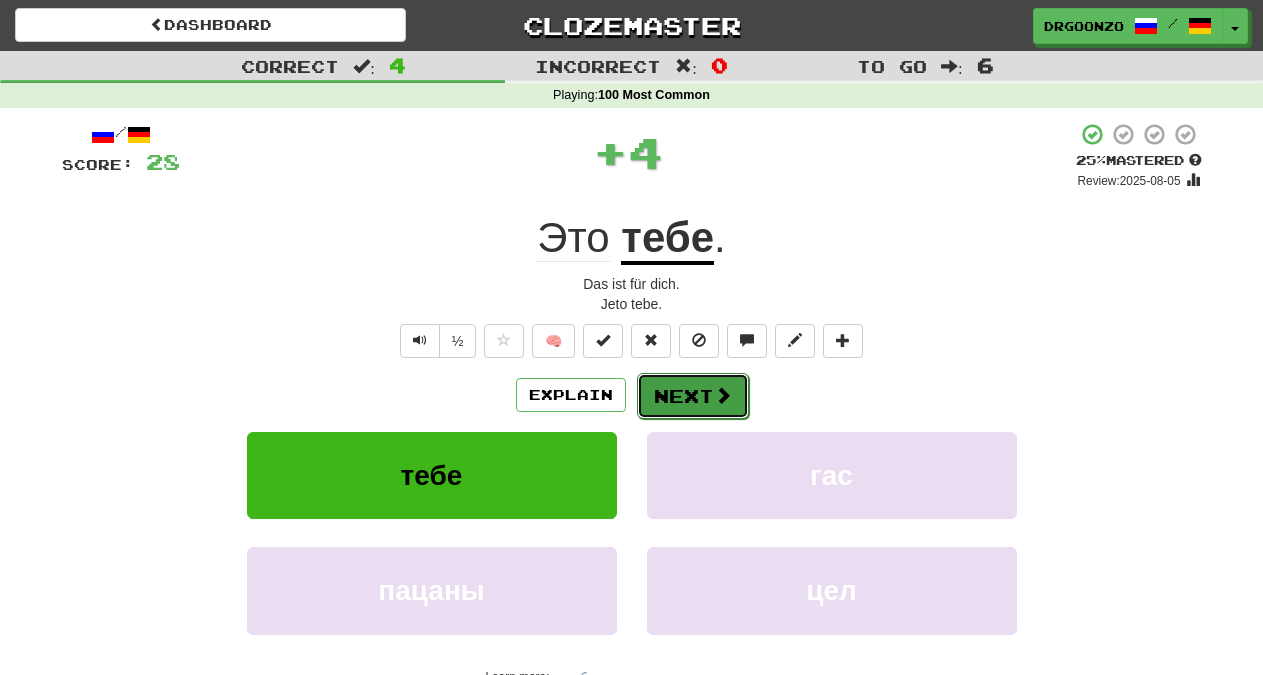 click on "Next" at bounding box center (693, 396) 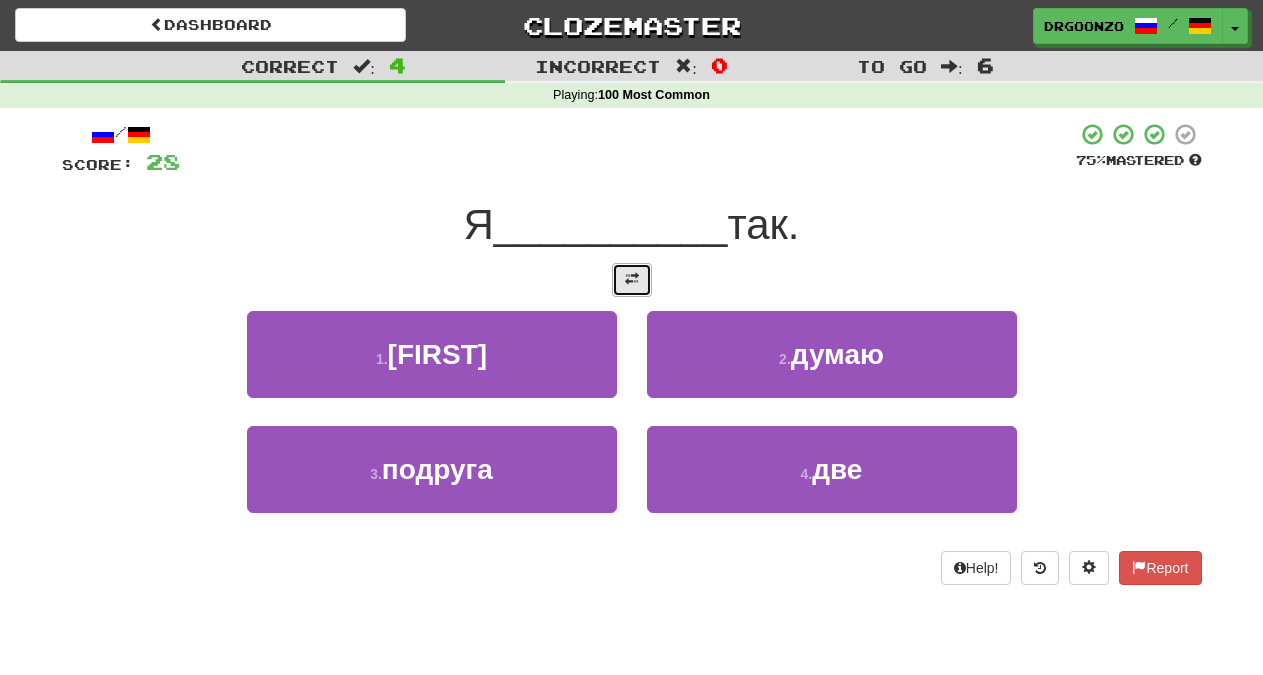 click at bounding box center [632, 280] 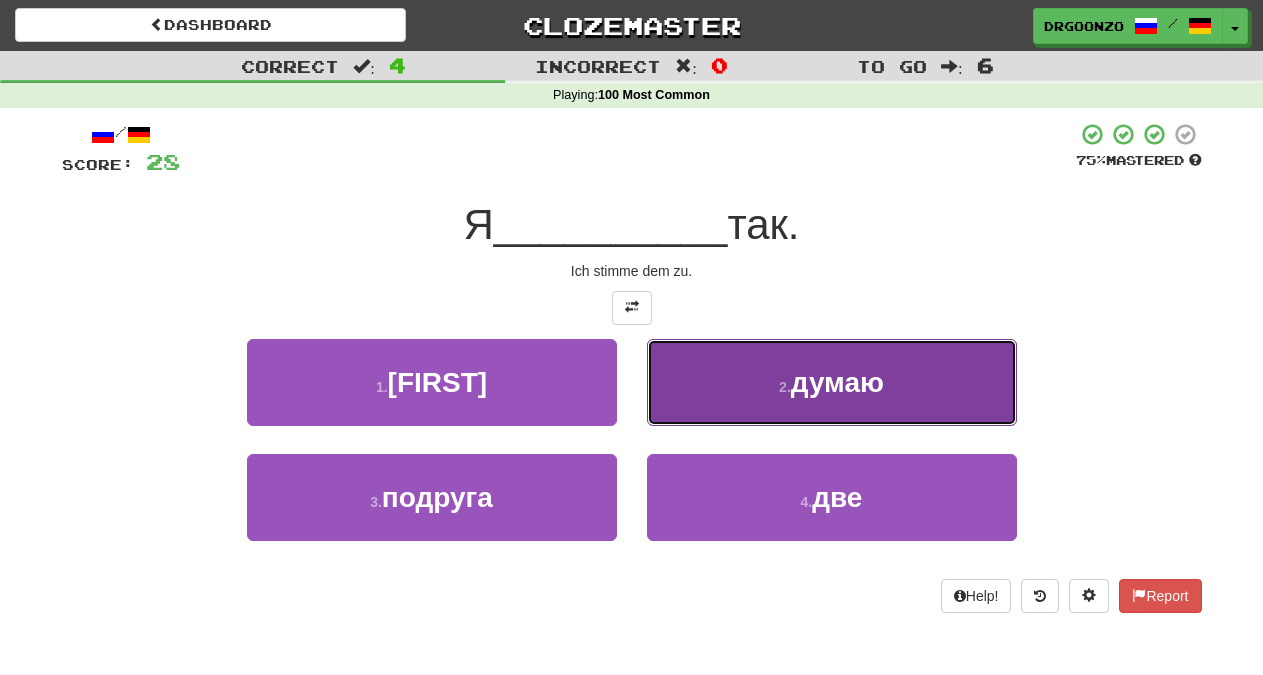 click on "думаю" at bounding box center (837, 382) 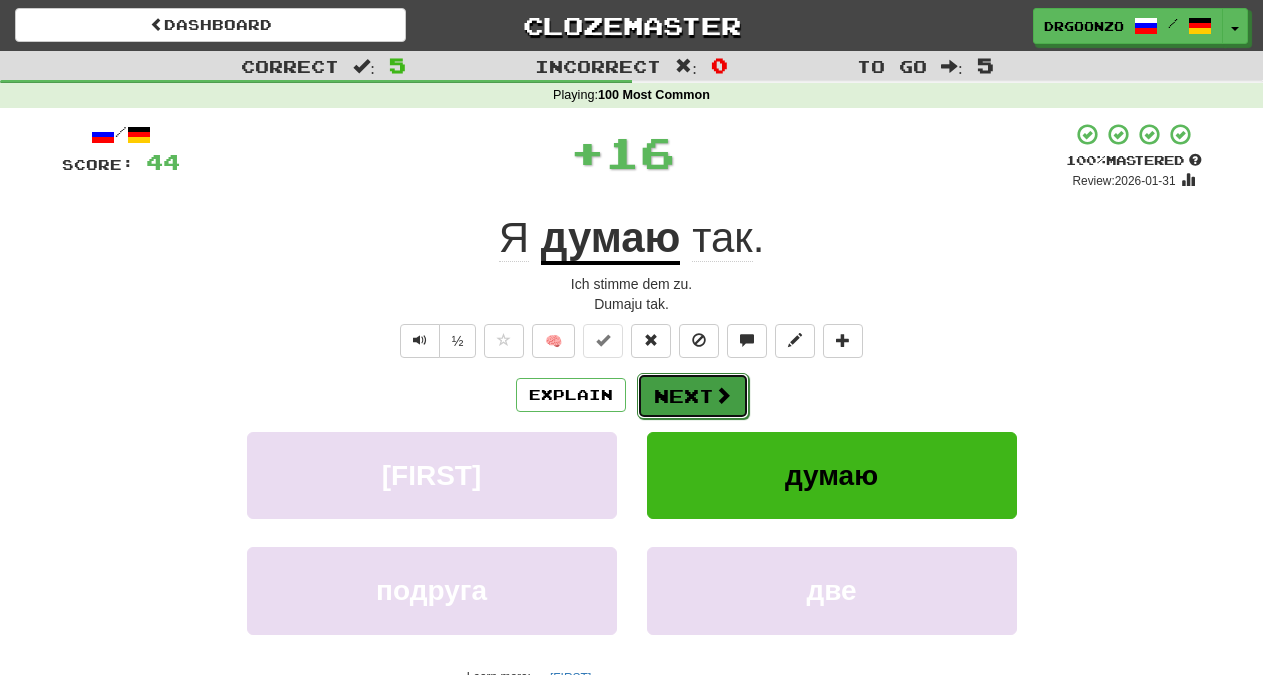 click on "Next" at bounding box center [693, 396] 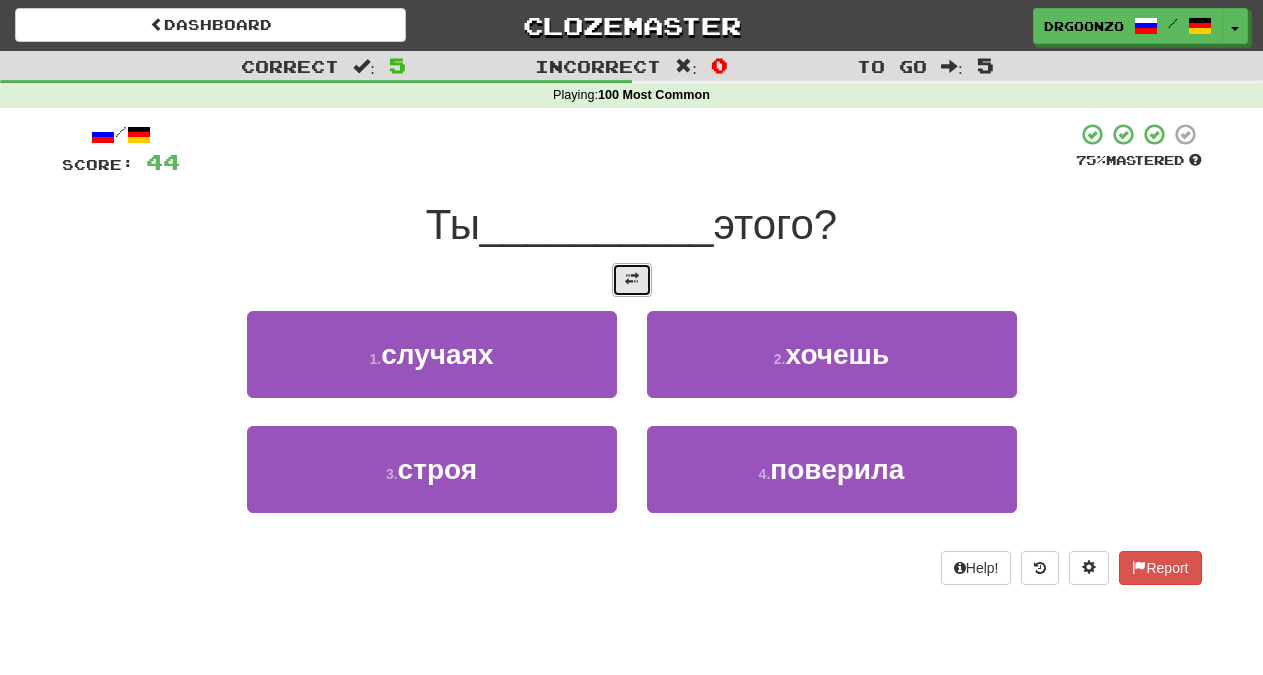 click at bounding box center (632, 279) 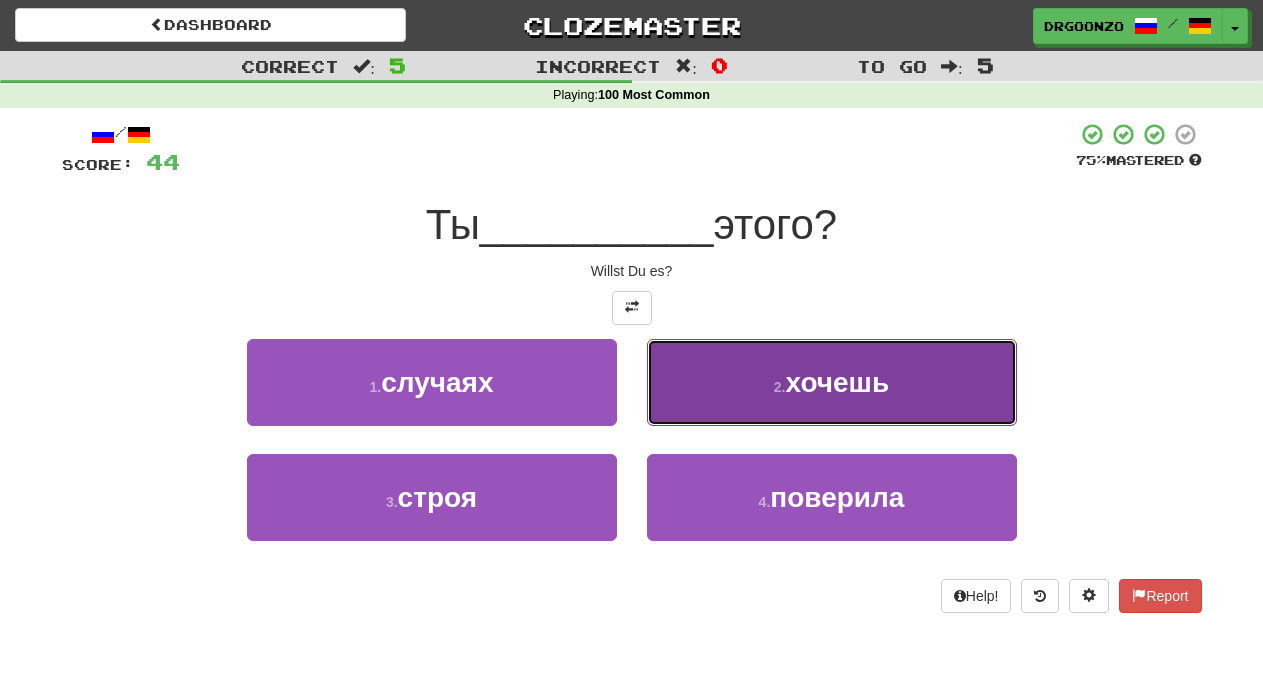 click on "хочешь" at bounding box center (838, 382) 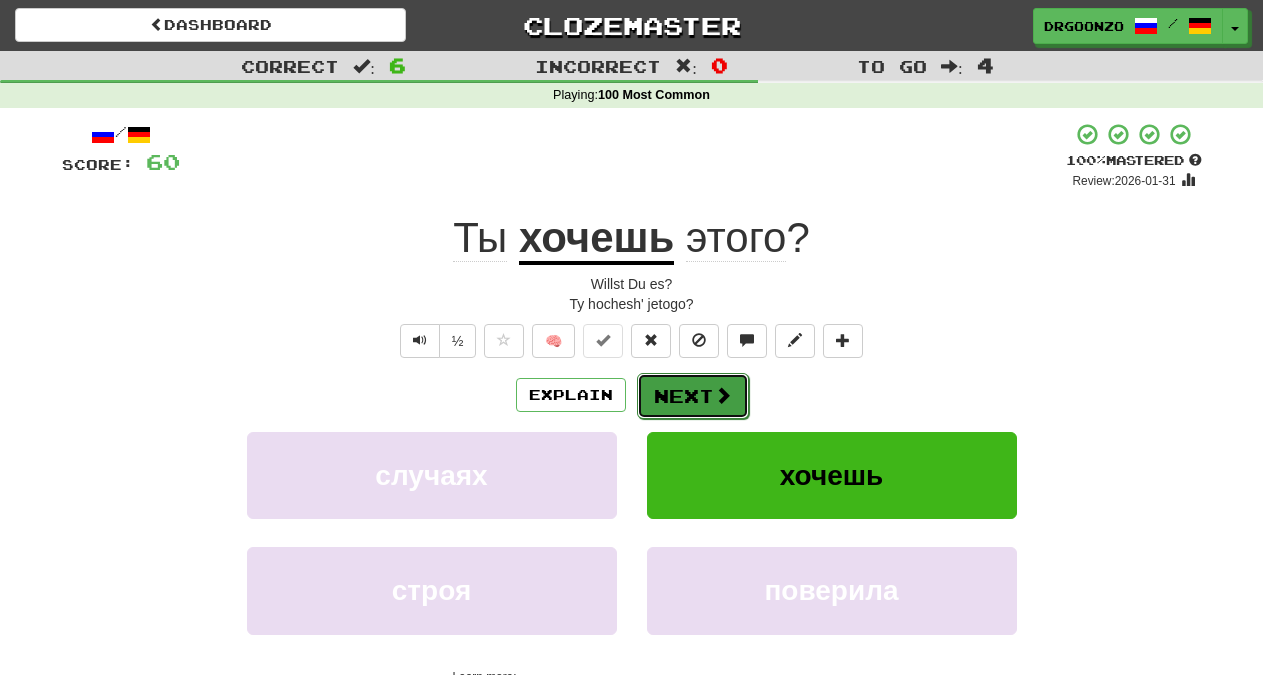 click at bounding box center (723, 395) 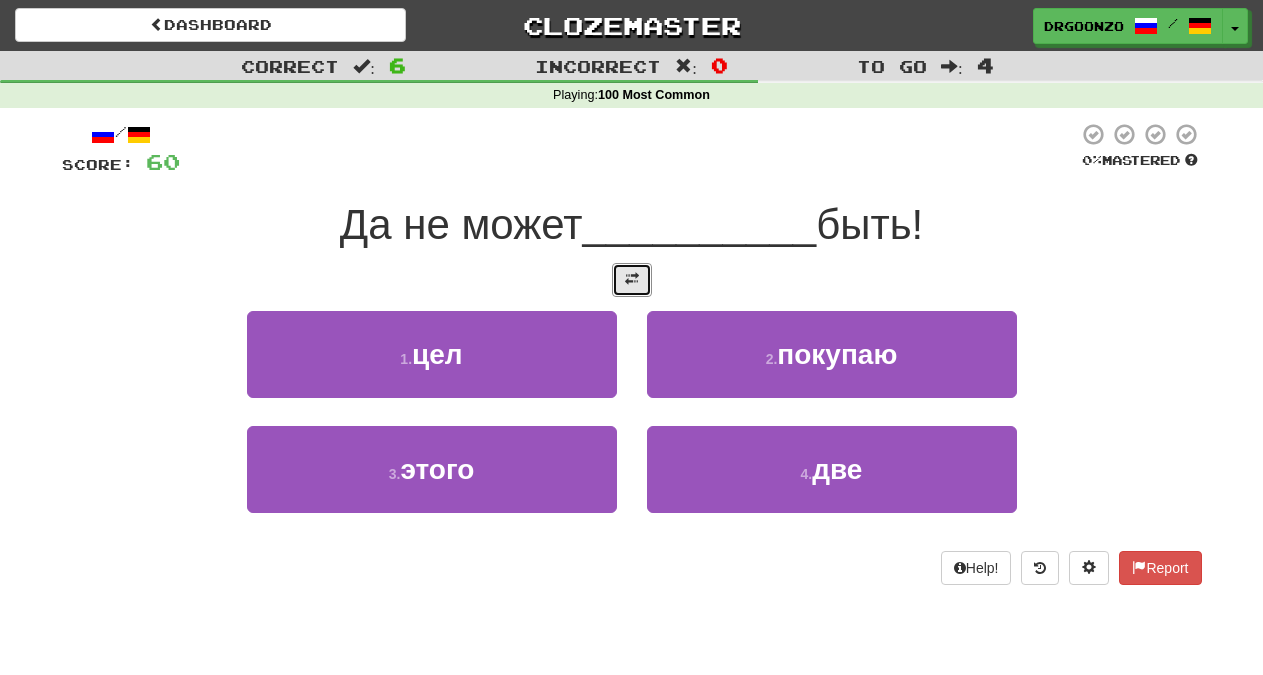 click at bounding box center (632, 279) 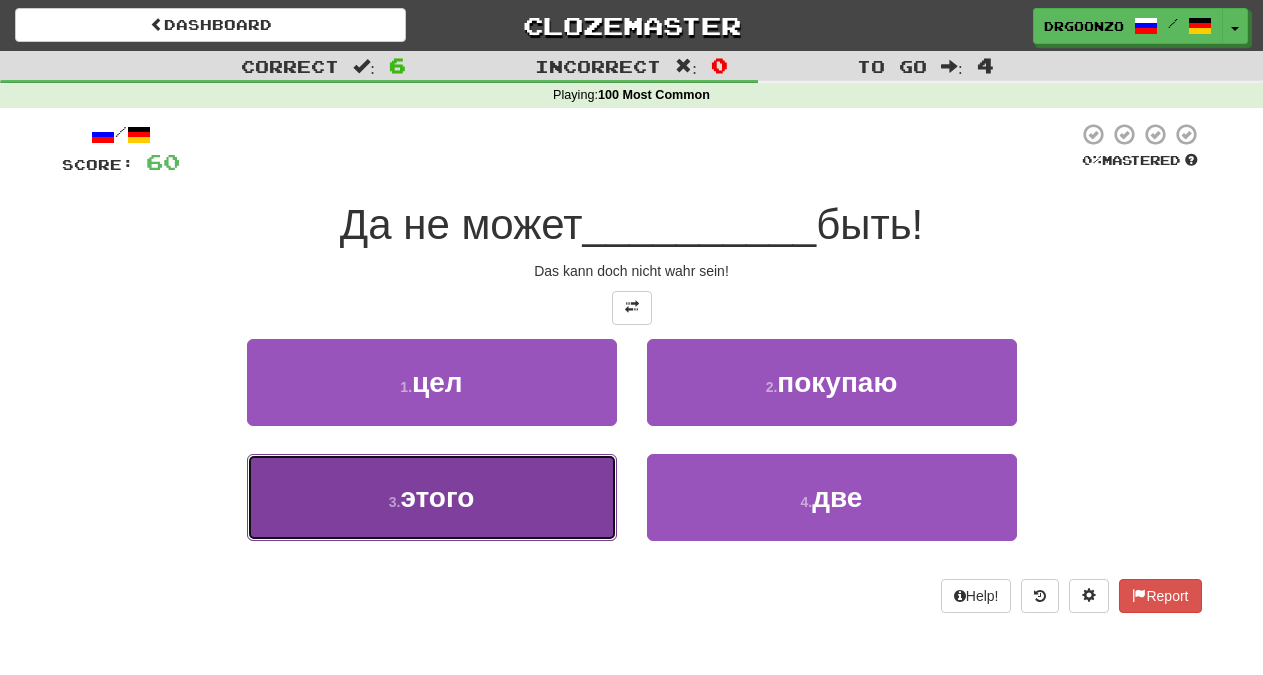 click on "этого" at bounding box center (437, 497) 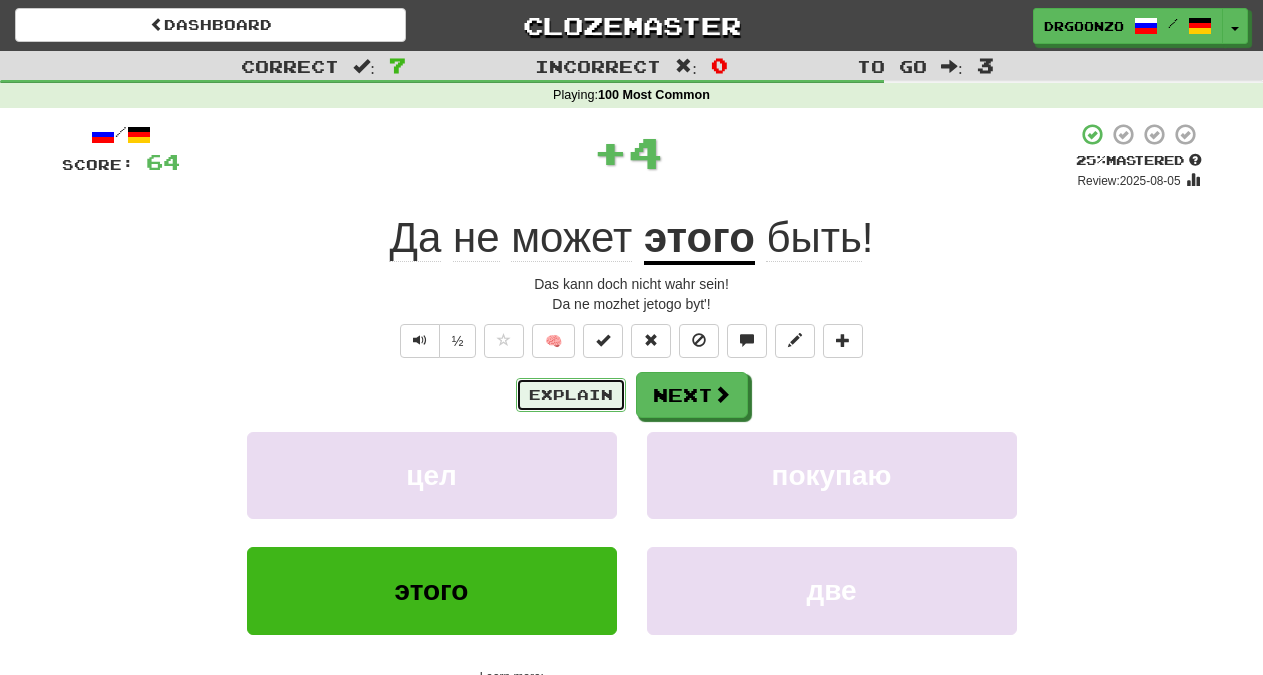 click on "Explain" at bounding box center [571, 395] 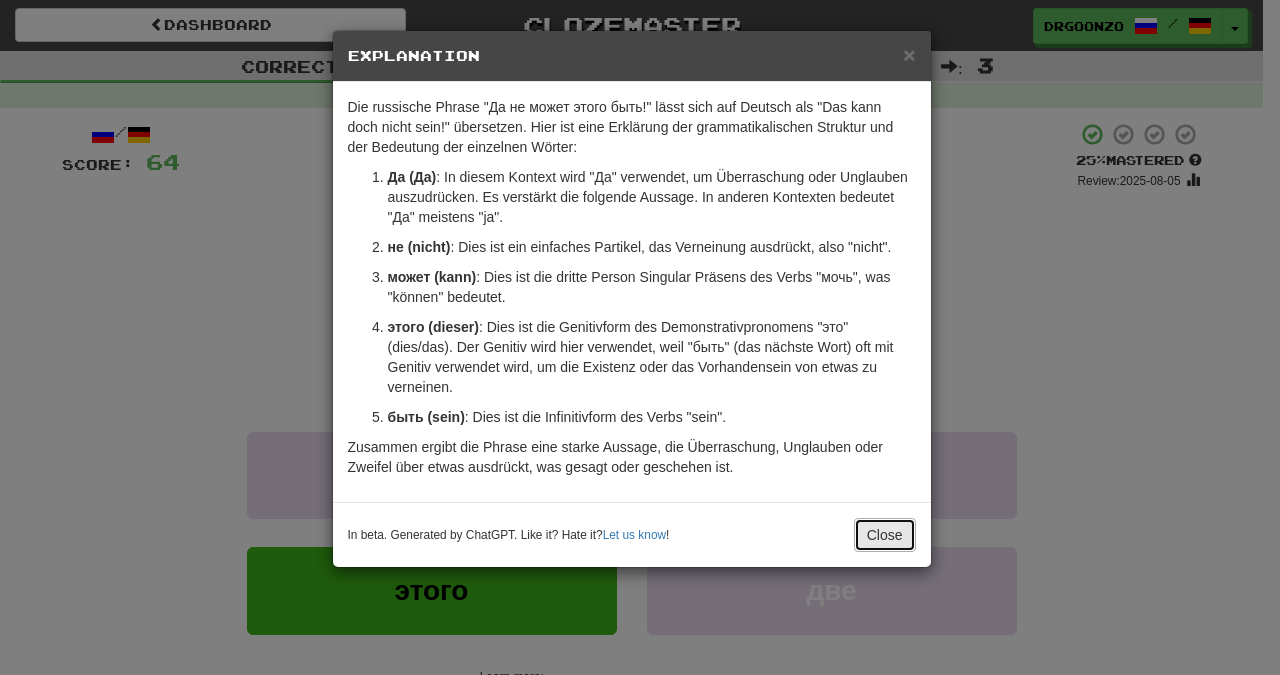 click on "Close" at bounding box center [885, 535] 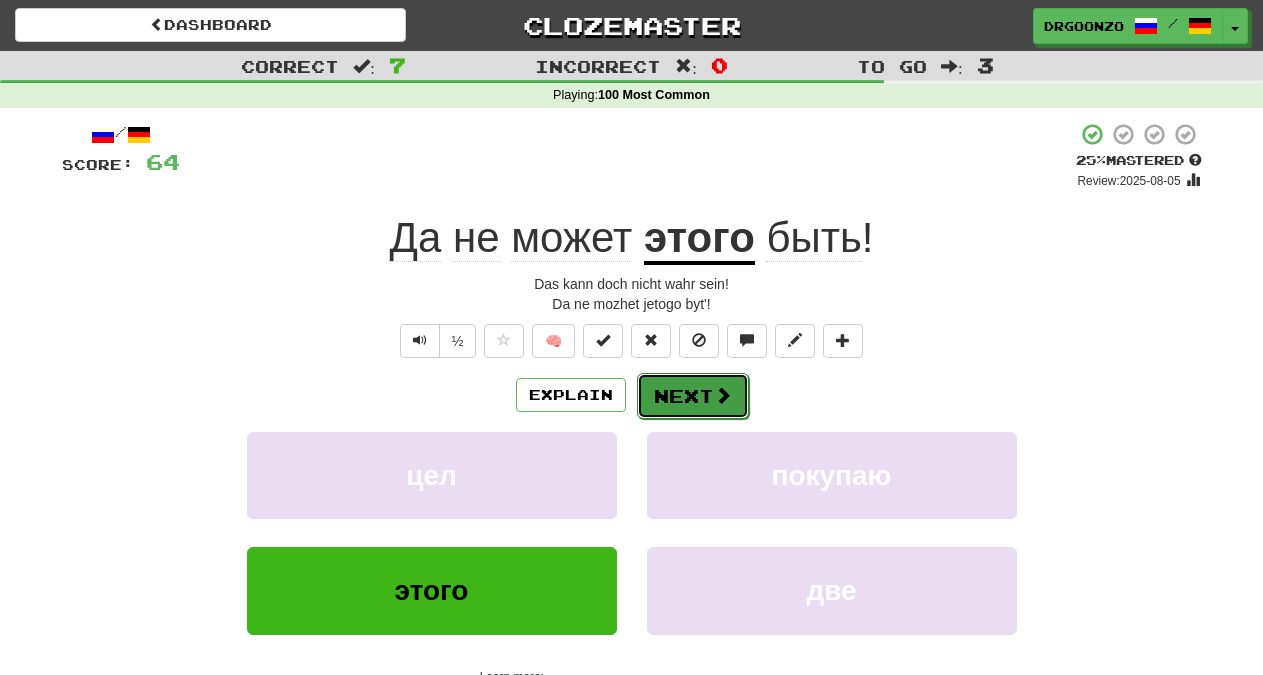 click on "Next" at bounding box center (693, 396) 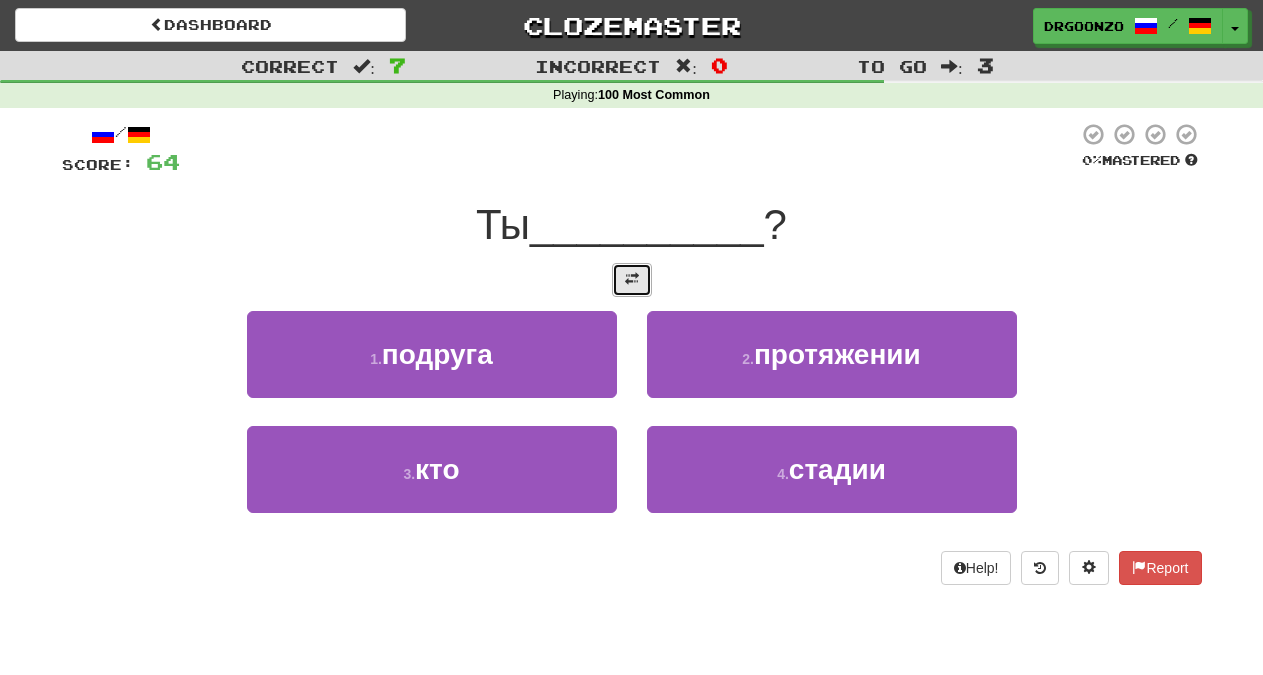 click at bounding box center [632, 279] 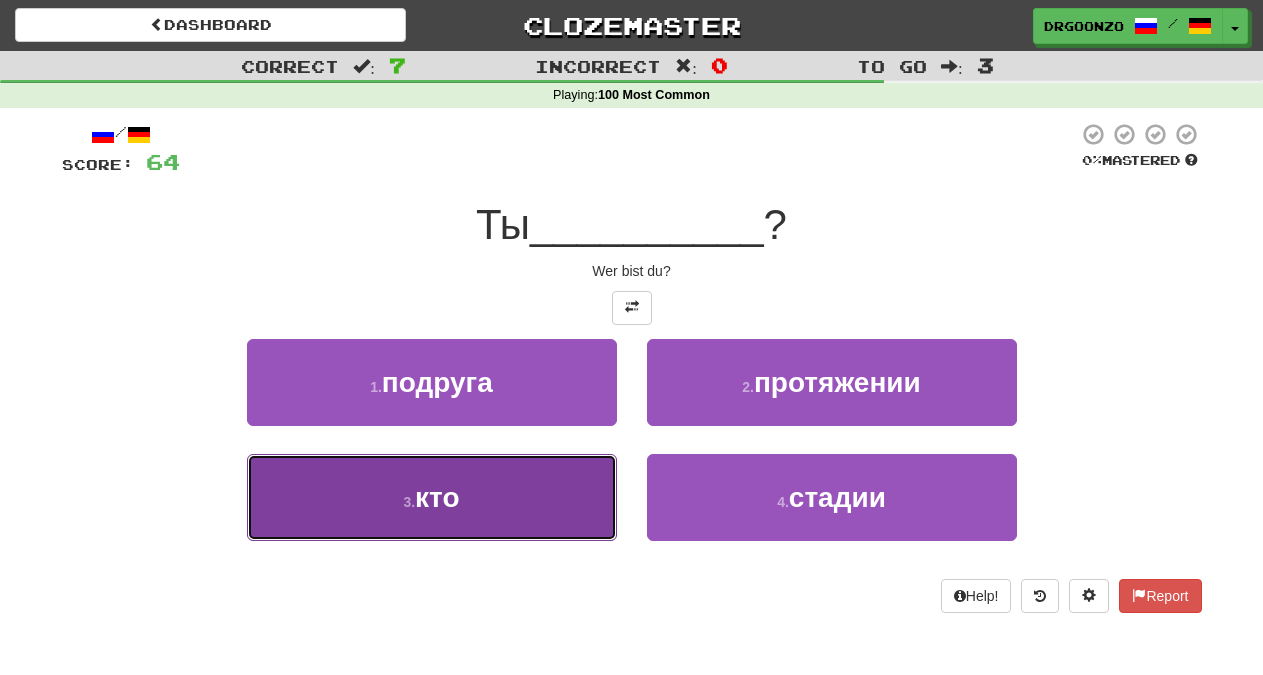 click on "3 .  кто" at bounding box center (432, 497) 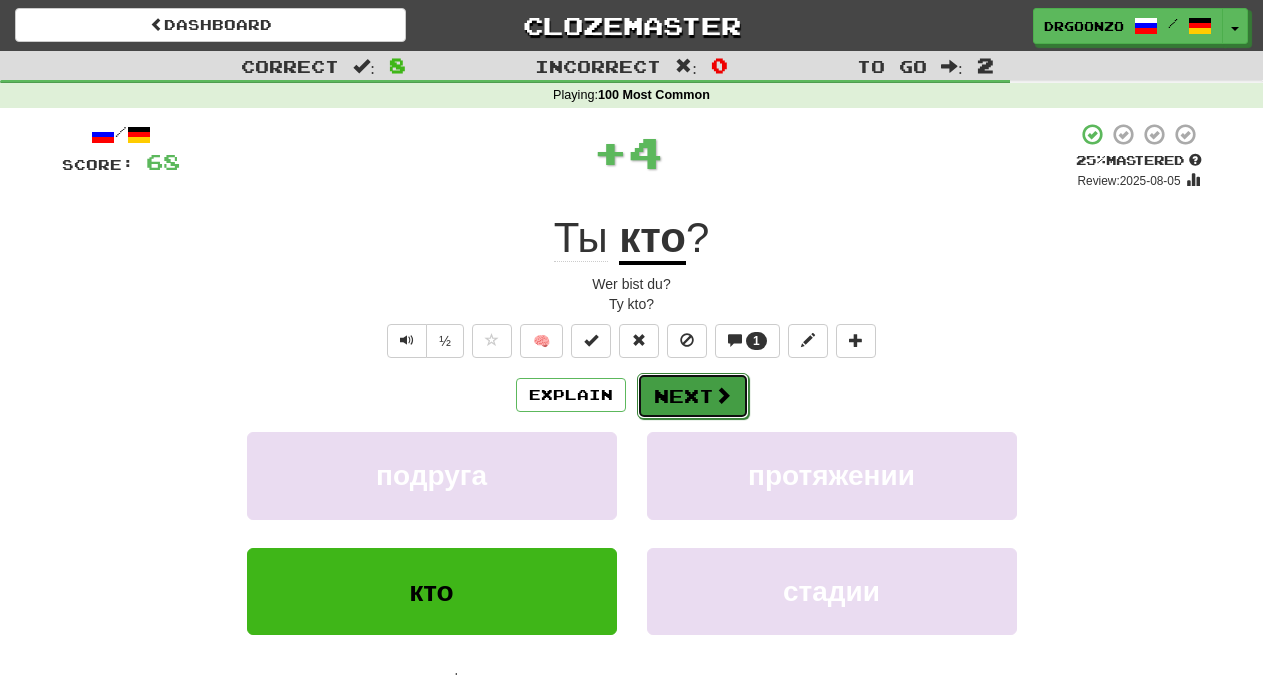 click on "Next" at bounding box center (693, 396) 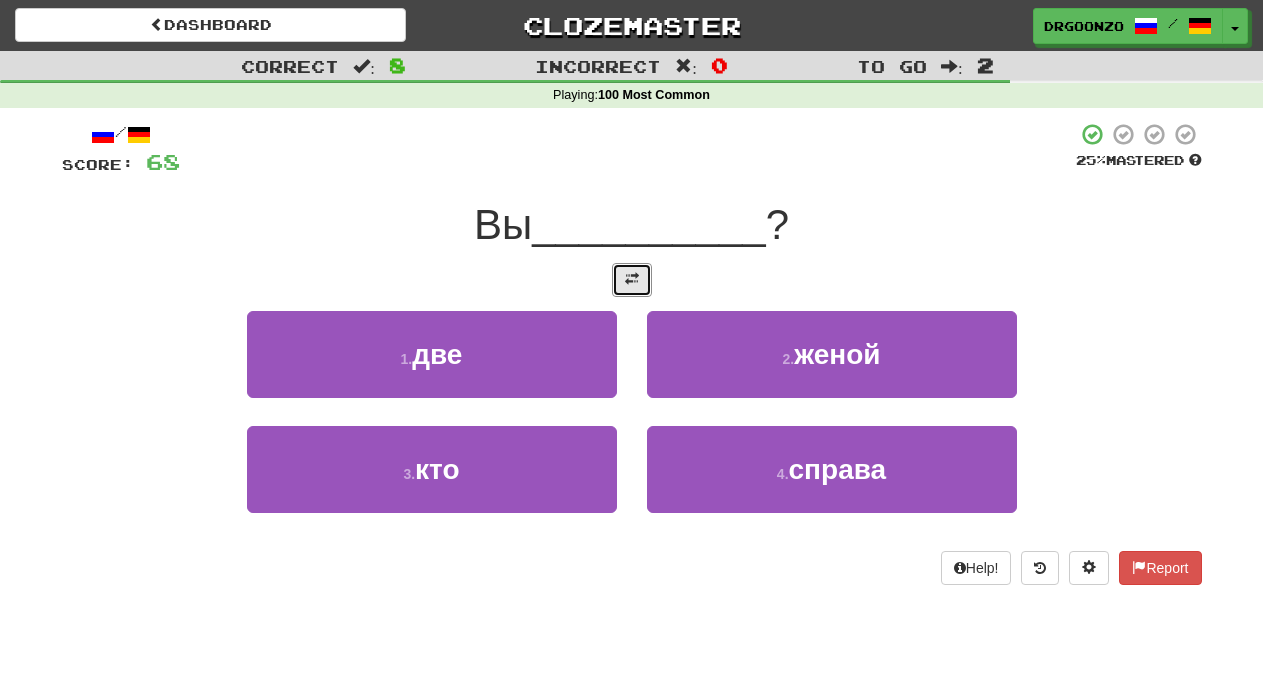 click at bounding box center (632, 279) 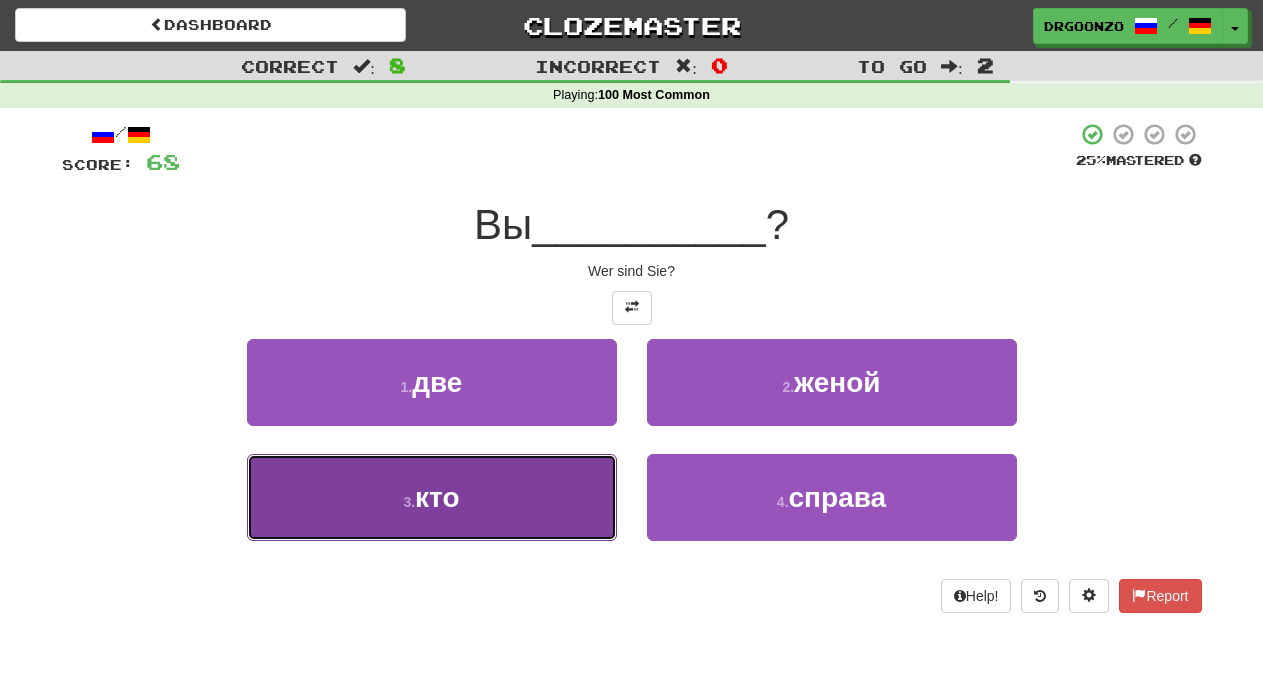 click on "кто" at bounding box center [437, 497] 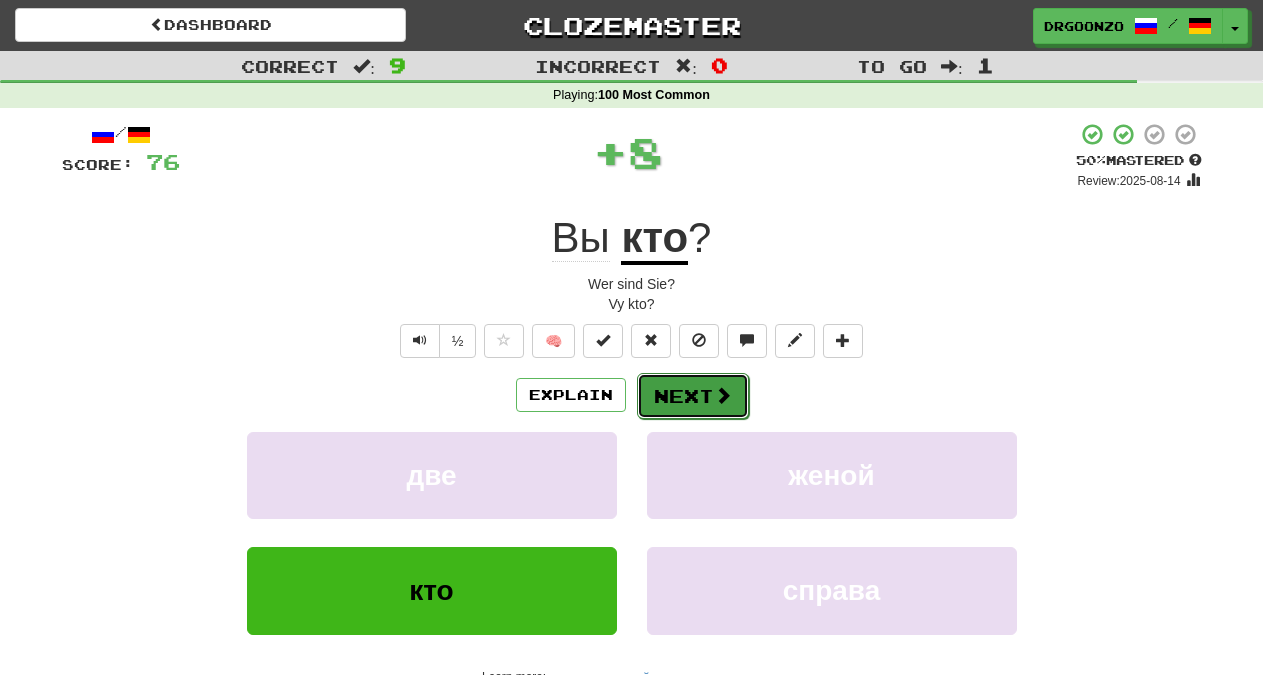 click on "Next" at bounding box center (693, 396) 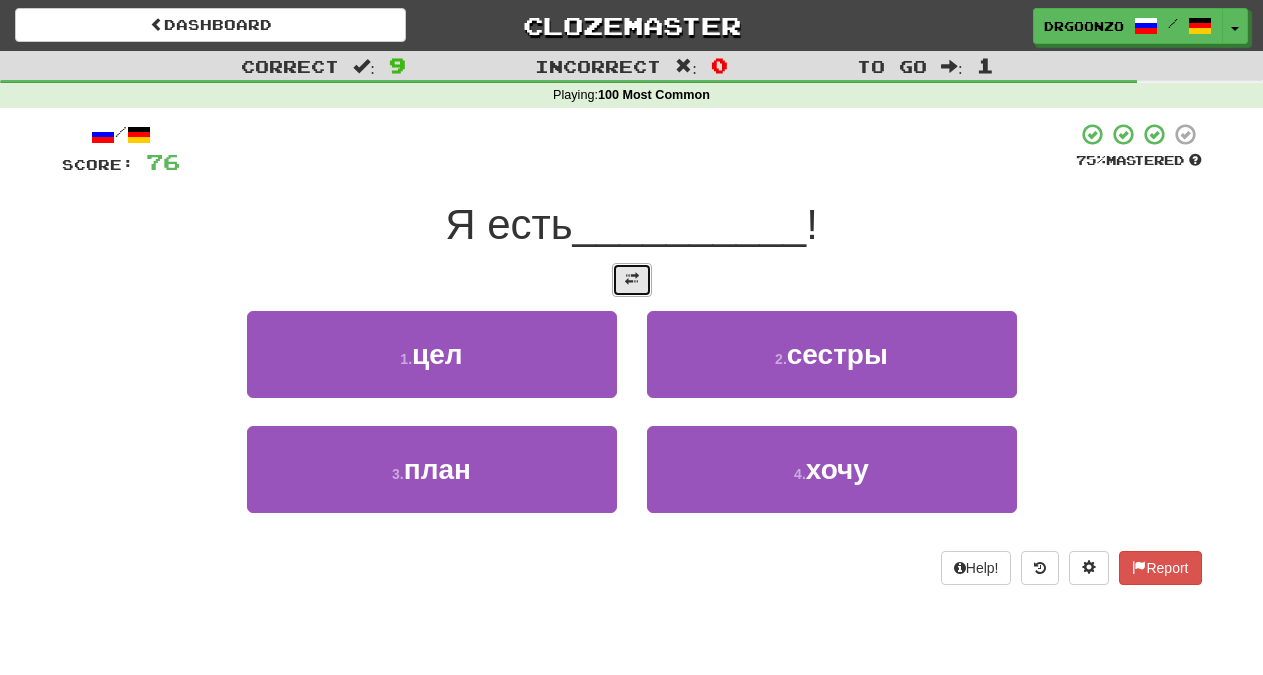 click at bounding box center [632, 279] 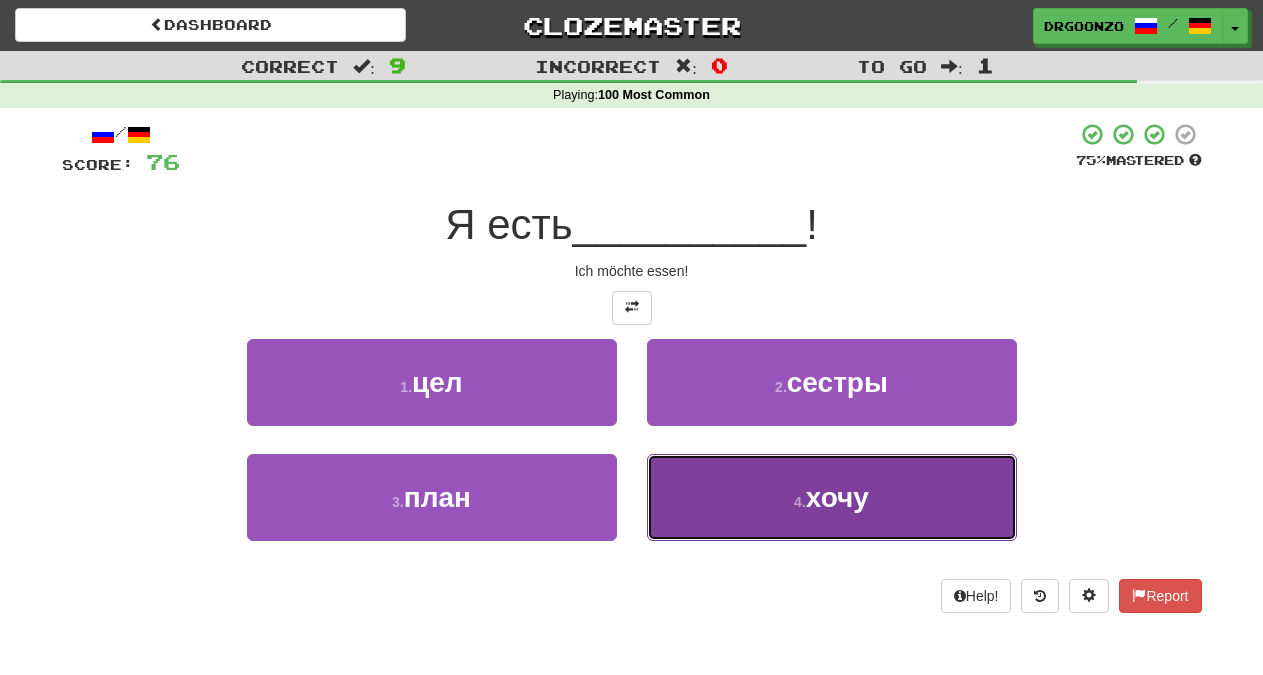 click on "хочу" at bounding box center [837, 497] 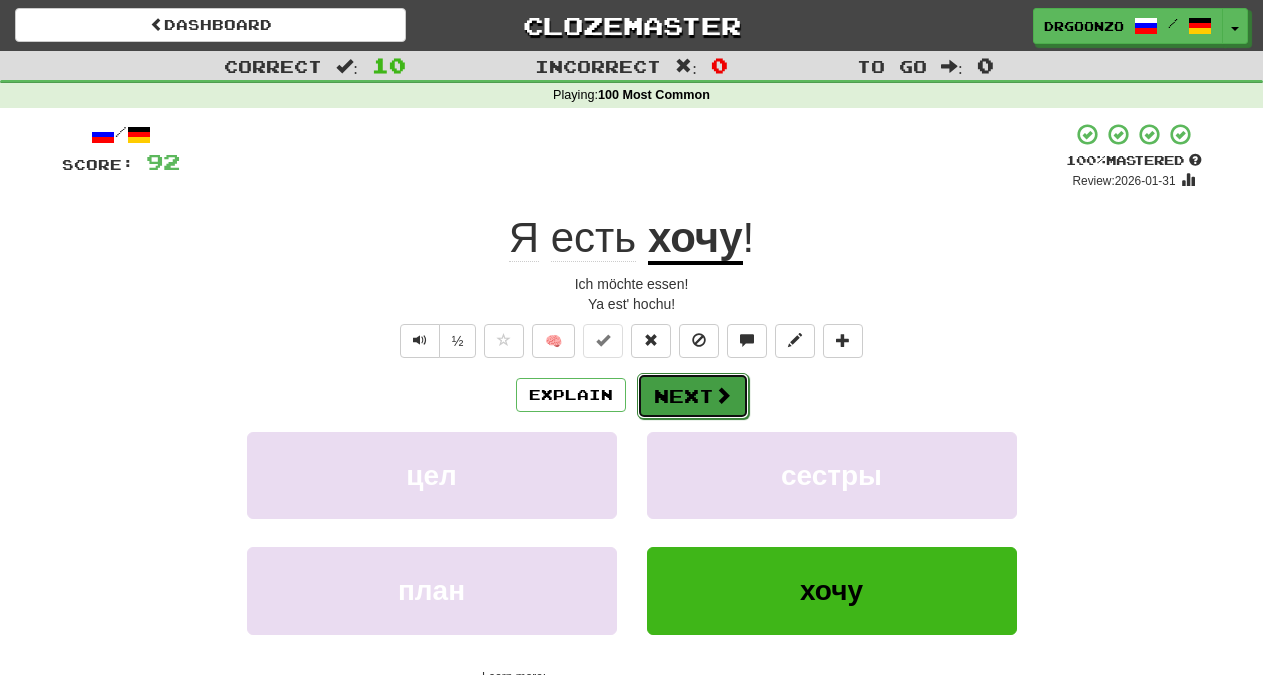 click on "Next" at bounding box center (693, 396) 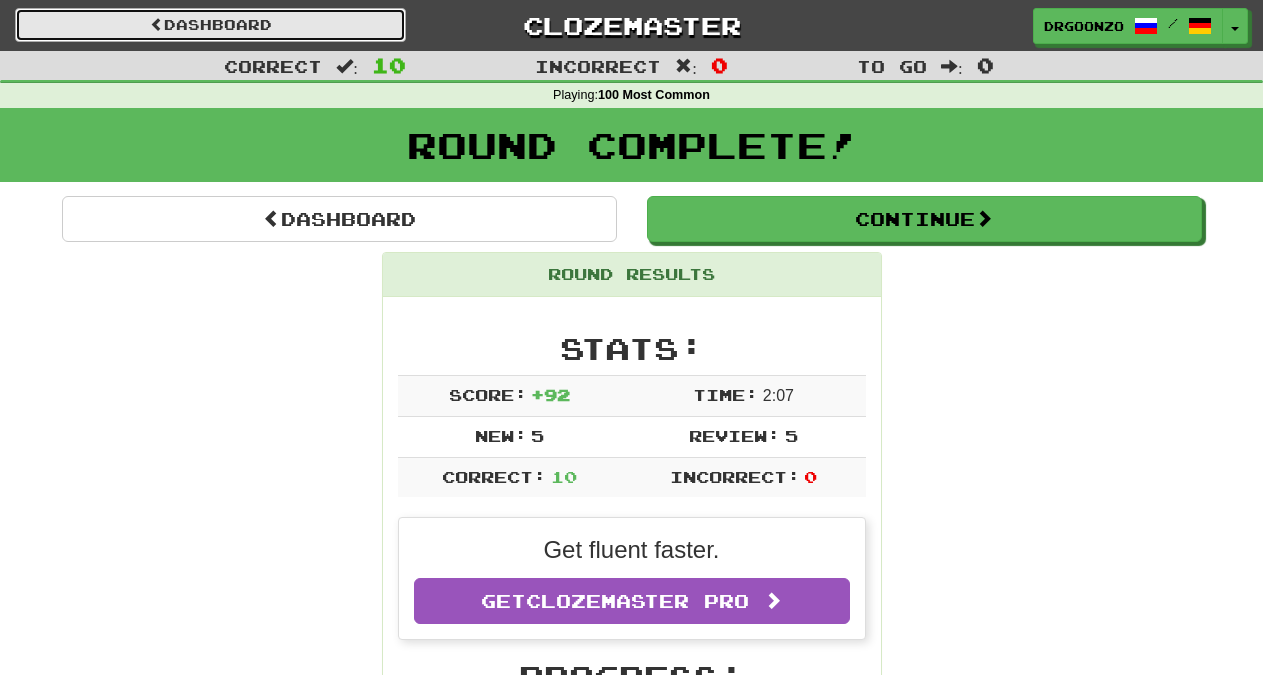click on "Dashboard" at bounding box center (210, 25) 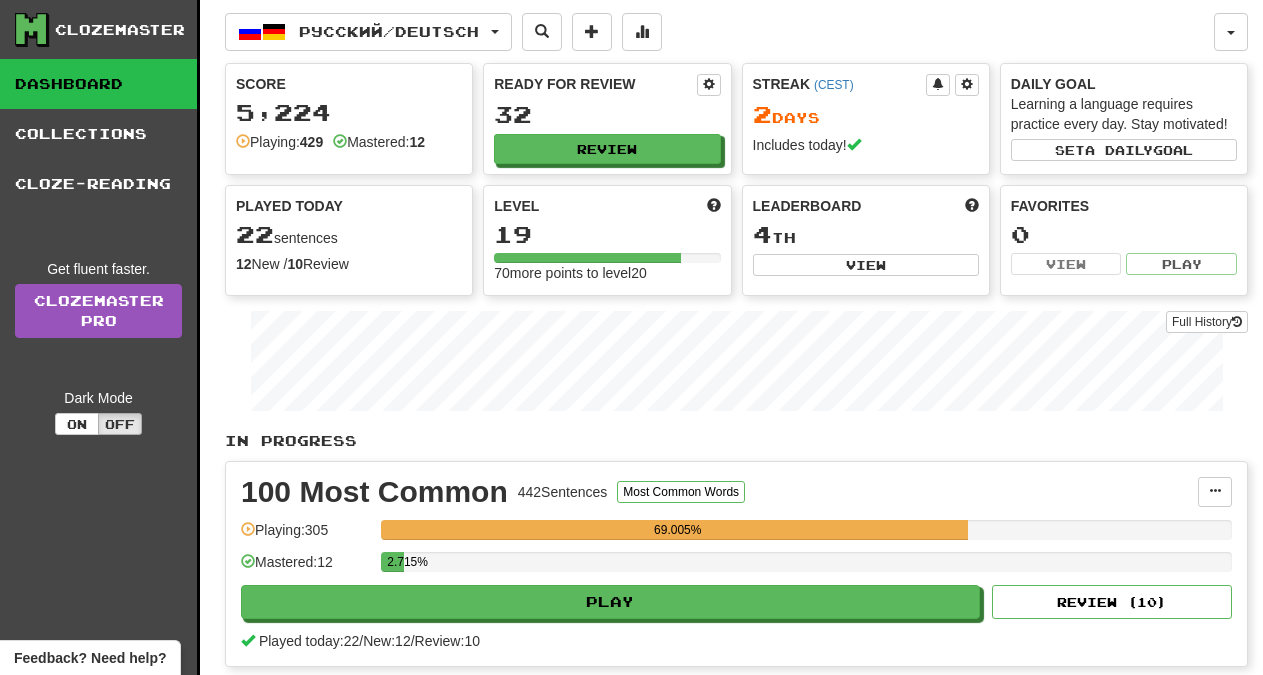 scroll, scrollTop: 0, scrollLeft: 0, axis: both 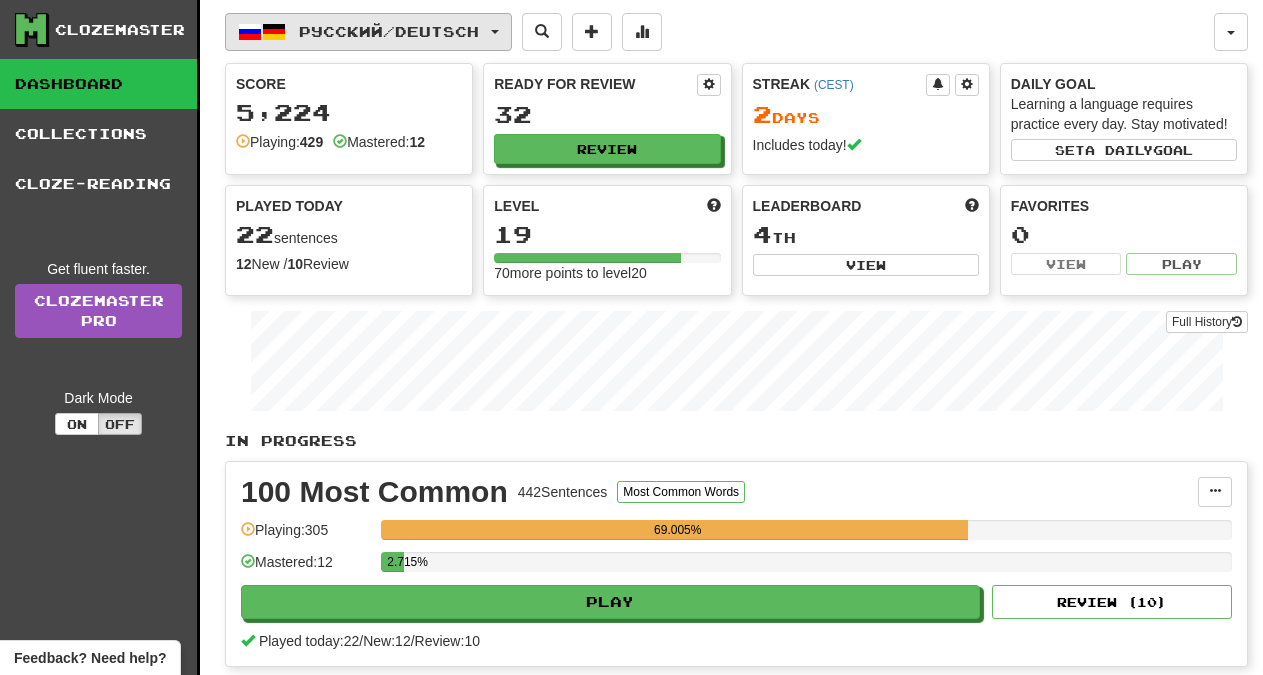 click on "Русский  /  Deutsch" at bounding box center (389, 31) 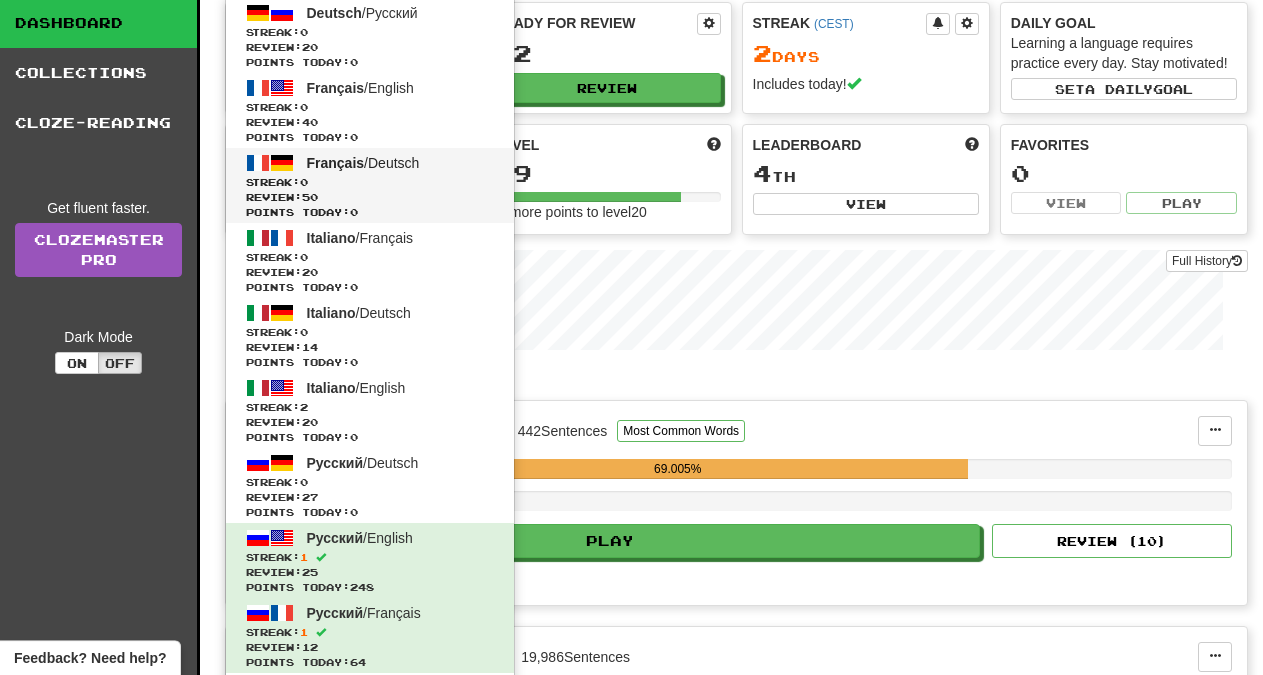 scroll, scrollTop: 0, scrollLeft: 0, axis: both 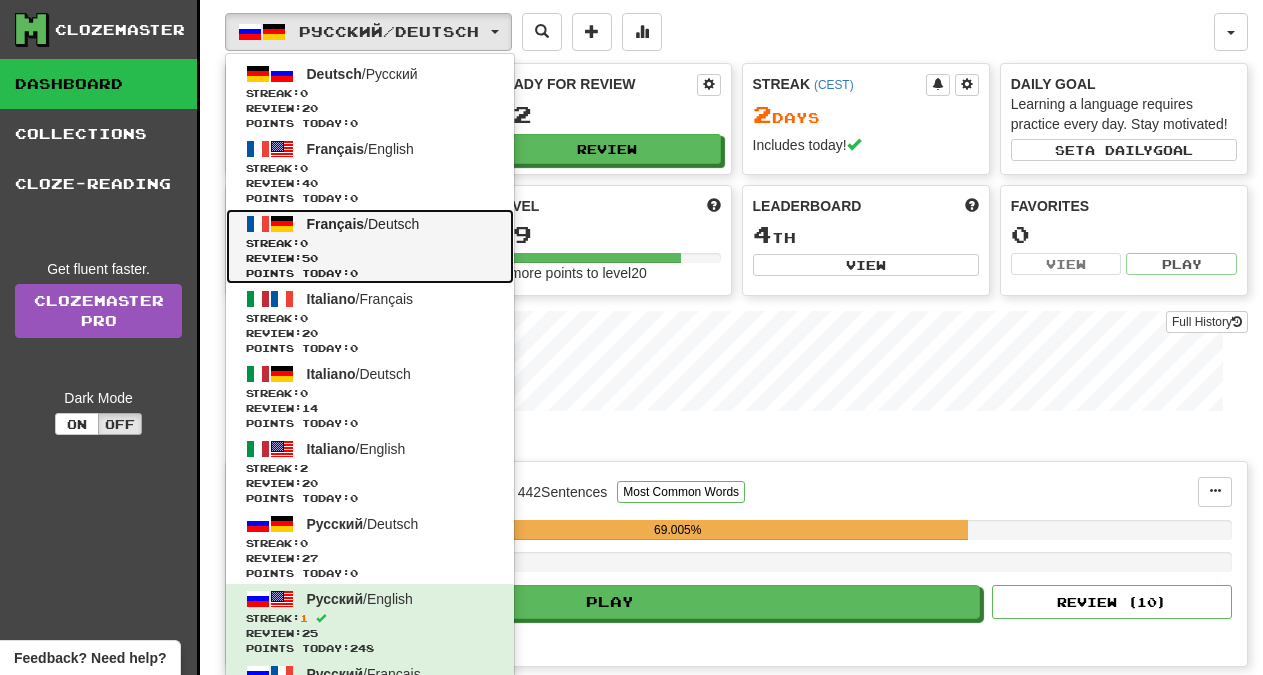 click on "Streak:  0" at bounding box center (370, 243) 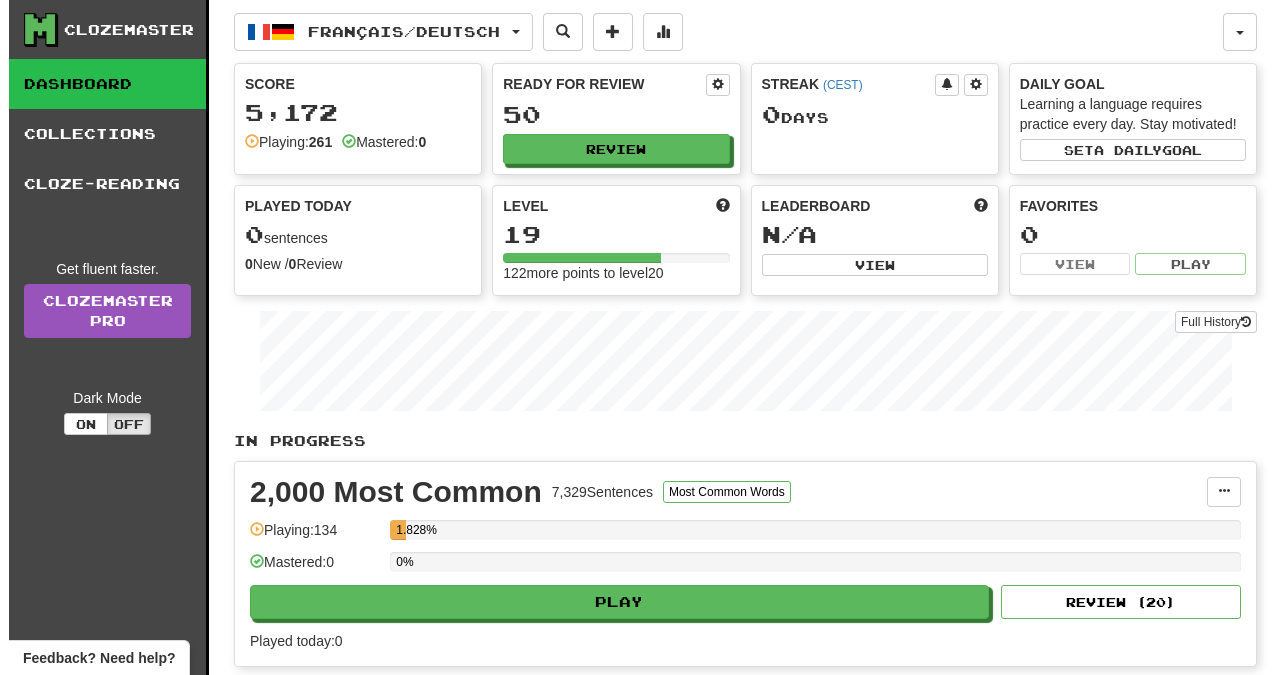 scroll, scrollTop: 0, scrollLeft: 0, axis: both 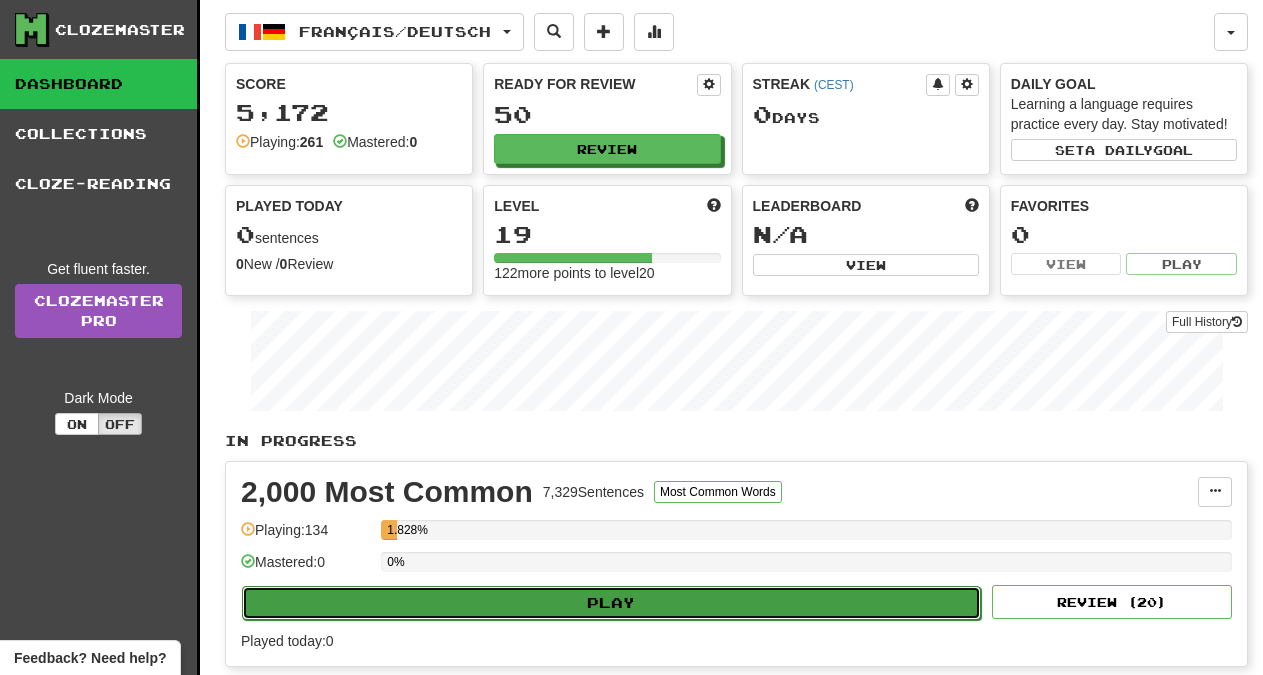 click on "Play" 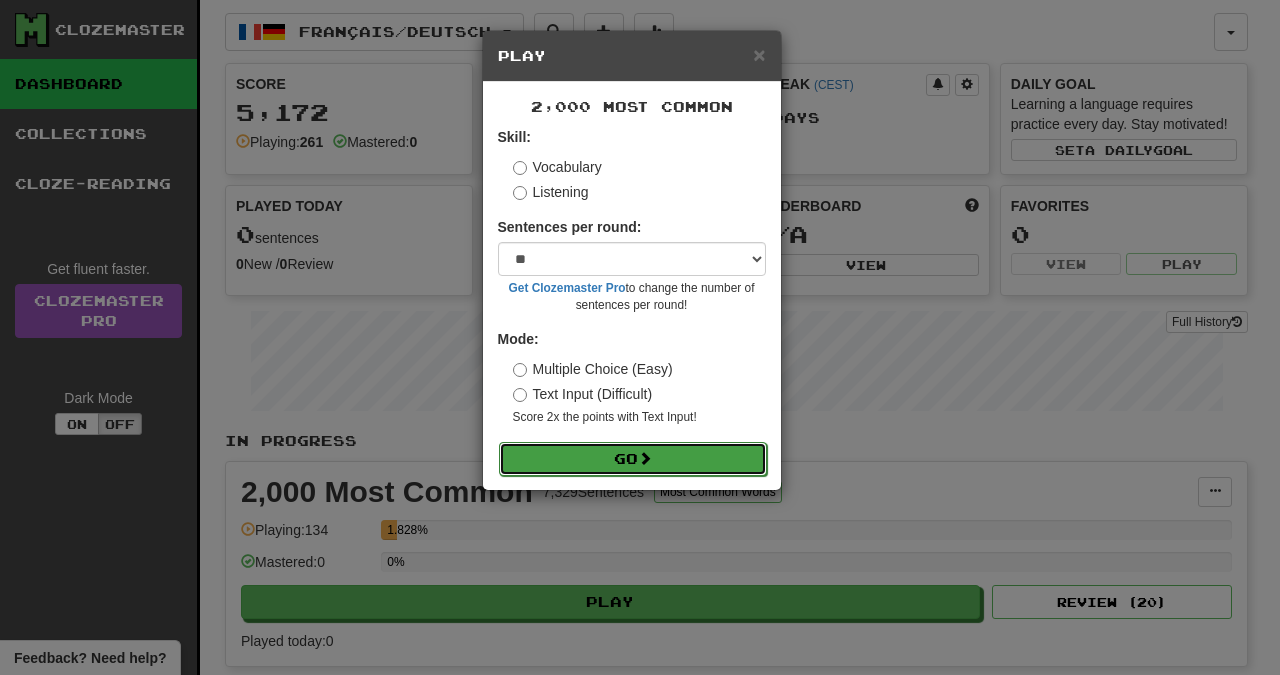 click on "Go" at bounding box center [633, 459] 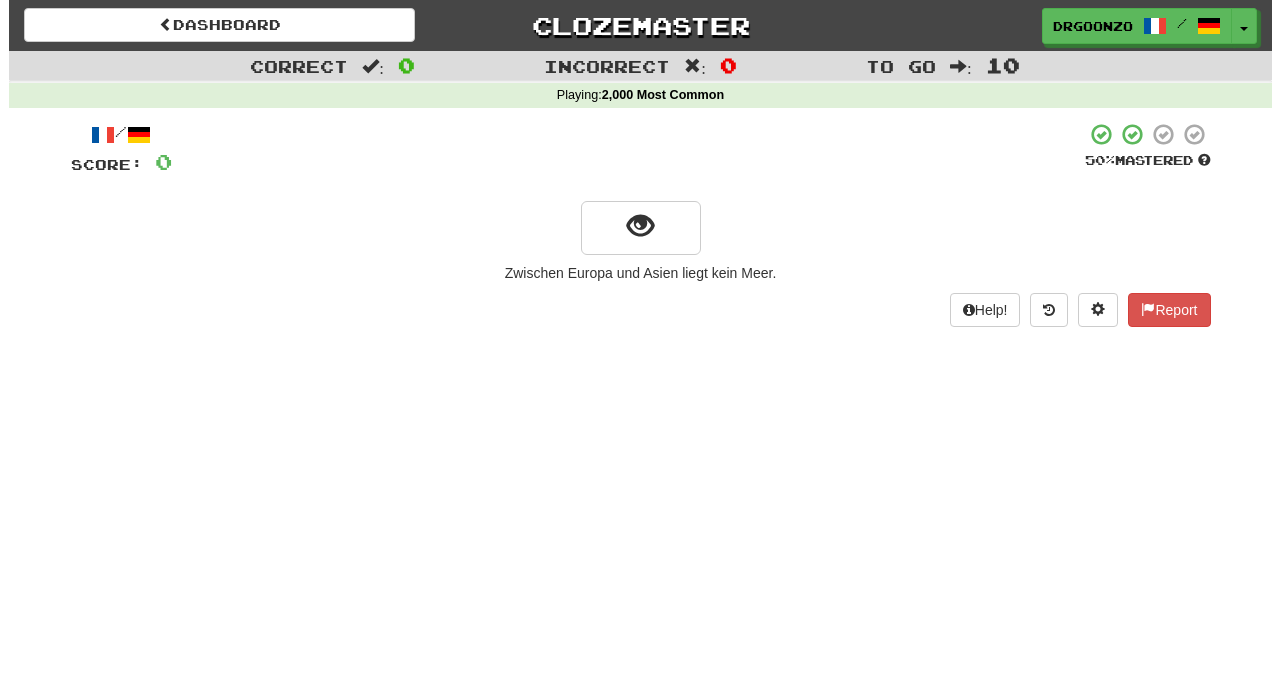 scroll, scrollTop: 0, scrollLeft: 0, axis: both 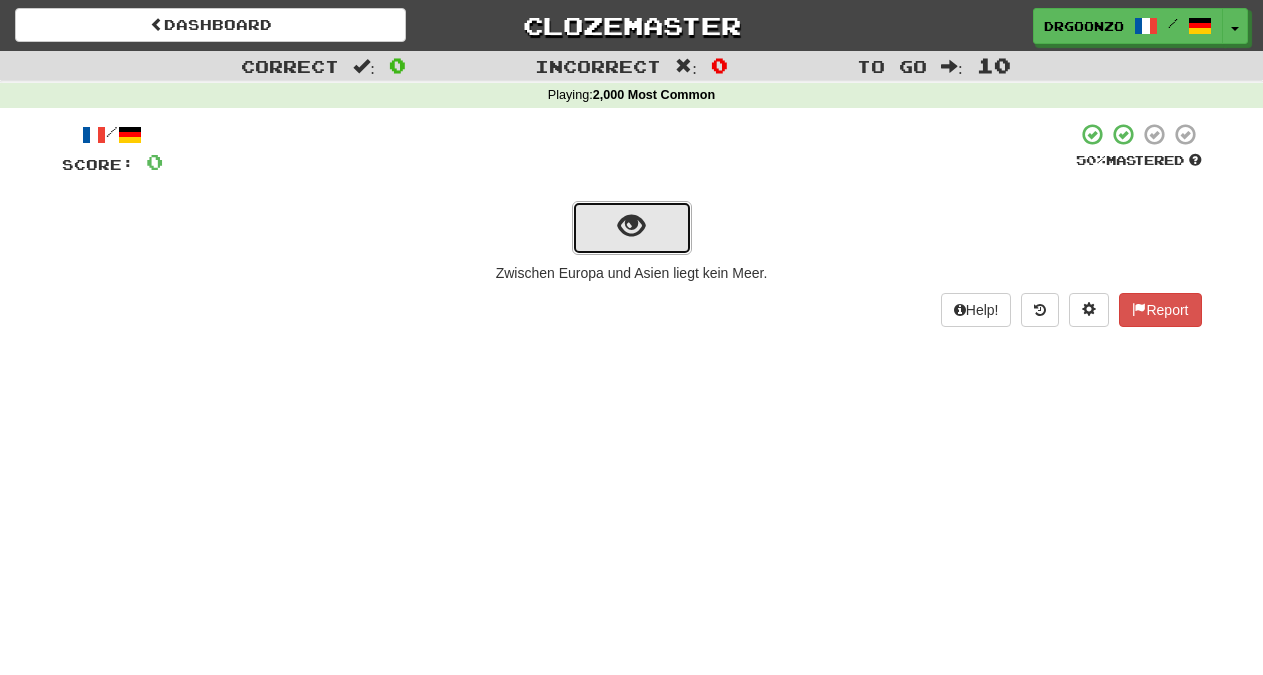 click at bounding box center (631, 226) 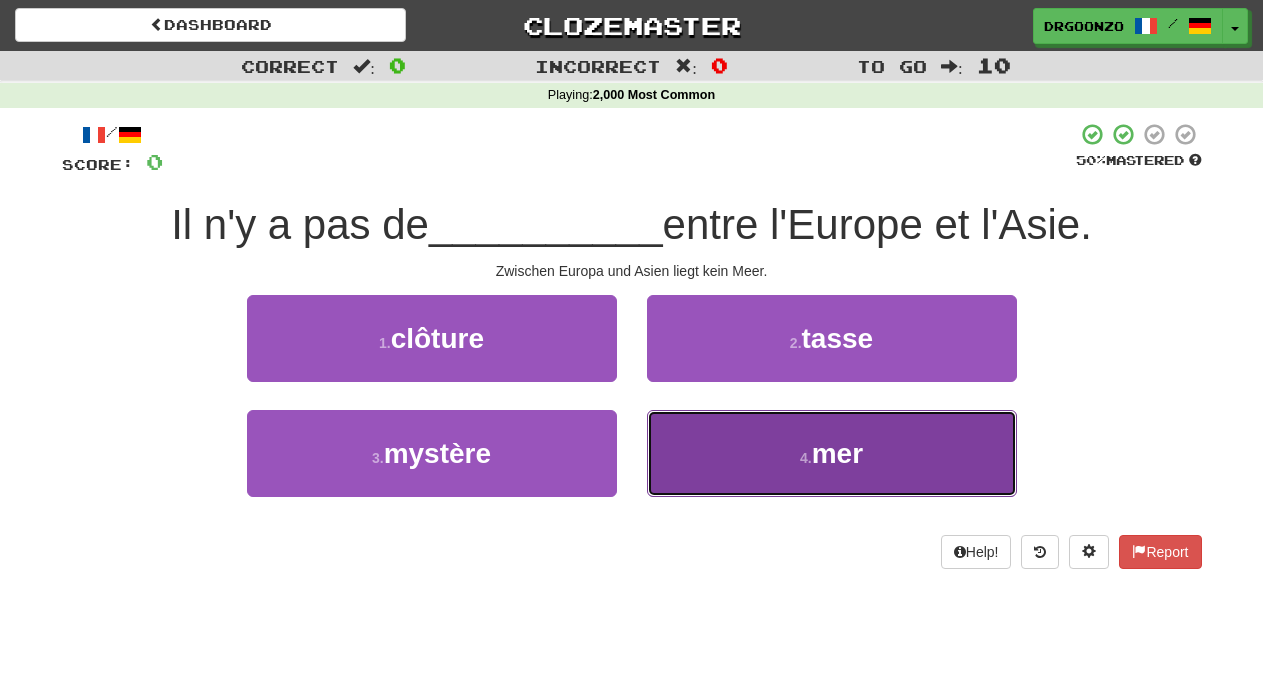 click on "mer" at bounding box center [837, 453] 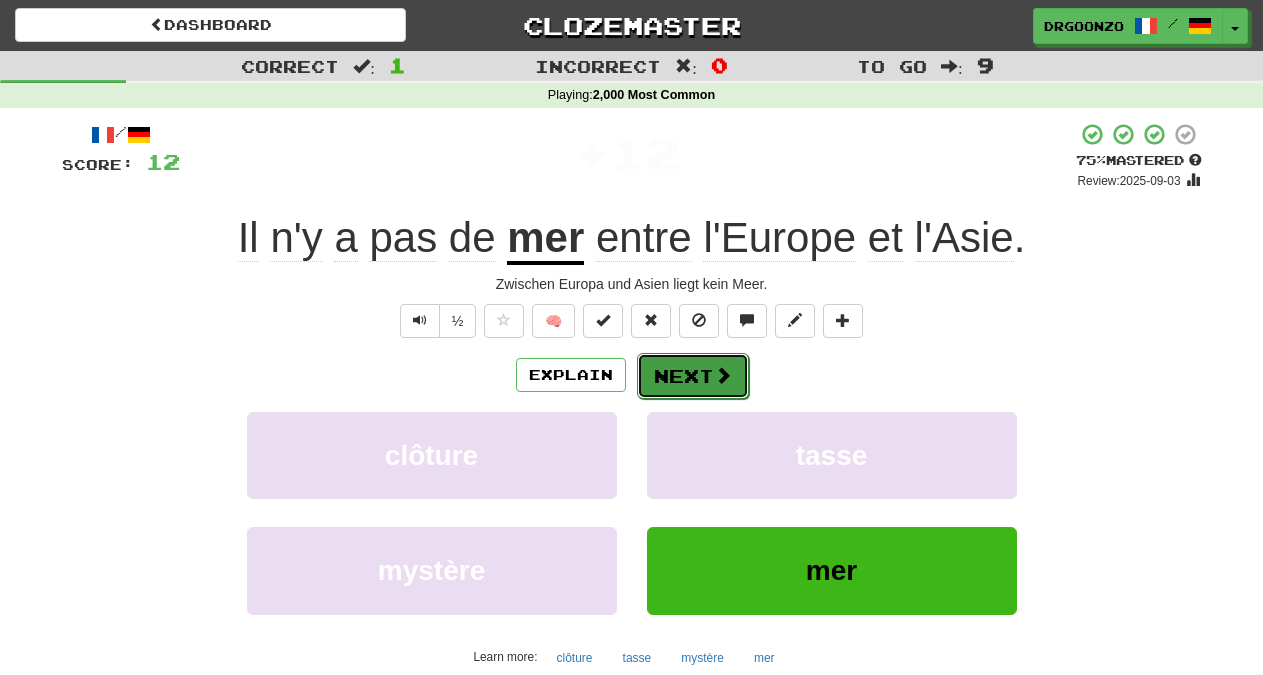 click on "Next" at bounding box center (693, 376) 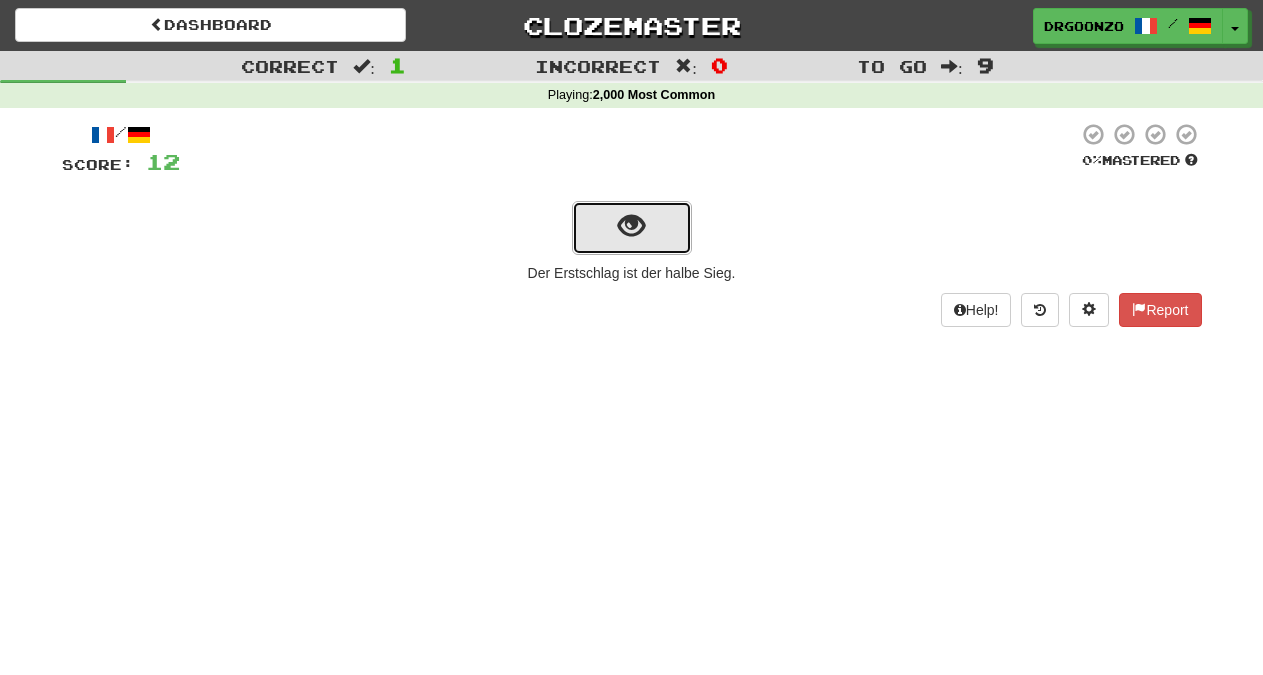 click at bounding box center (632, 228) 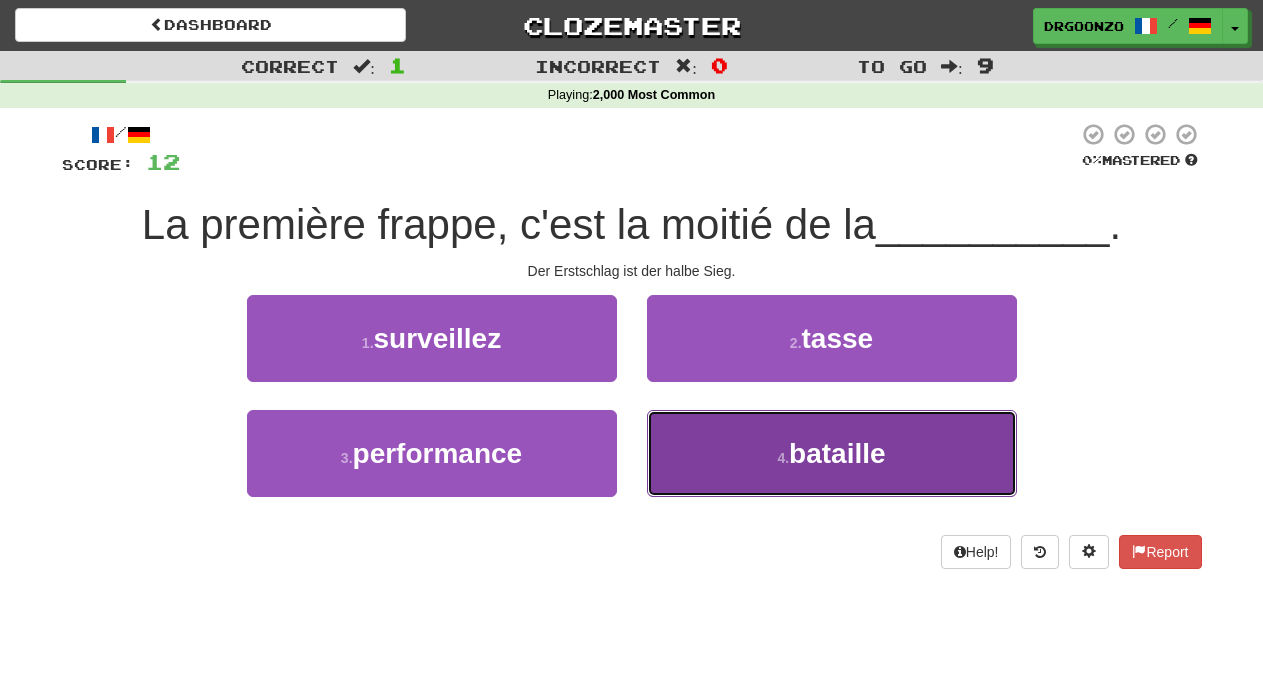 click on "bataille" at bounding box center [837, 453] 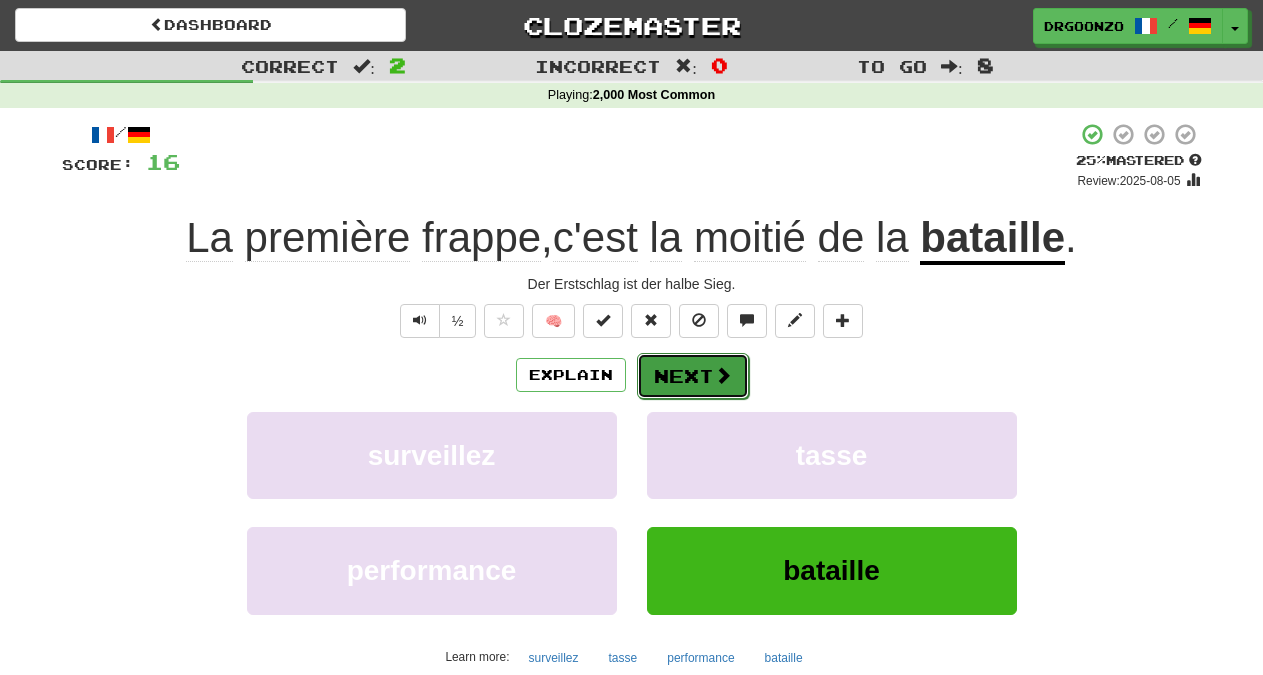 click on "Next" at bounding box center [693, 376] 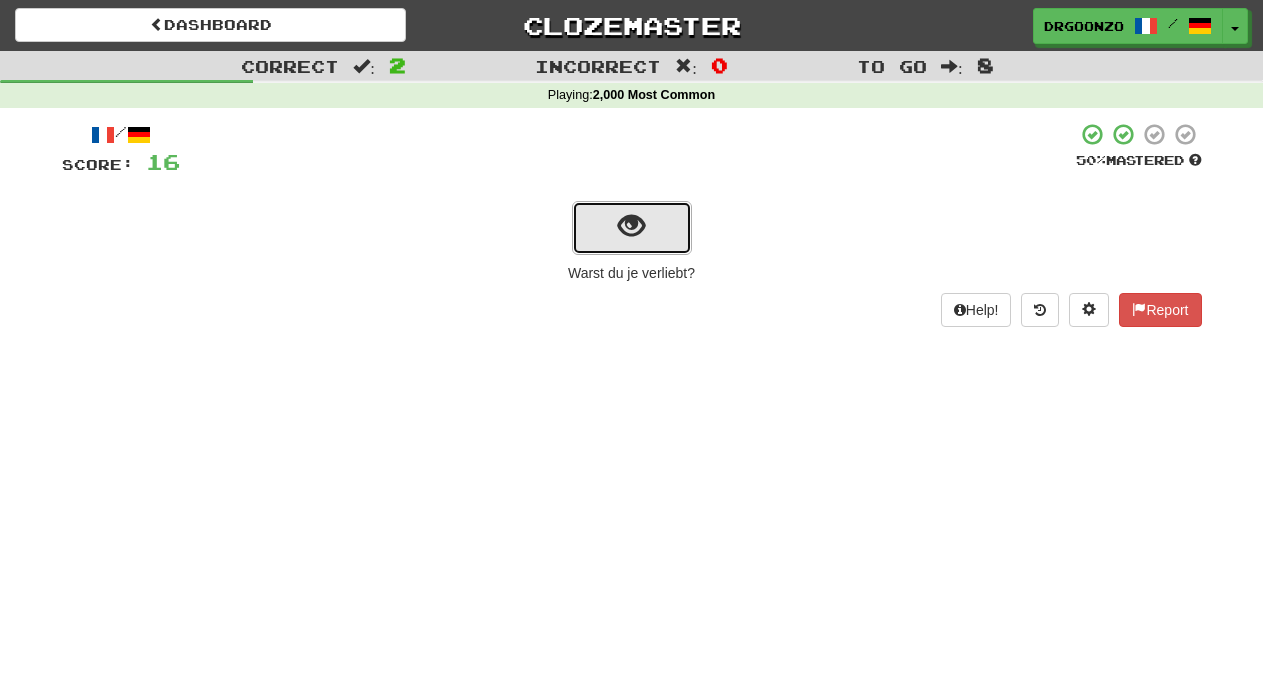 click at bounding box center [631, 226] 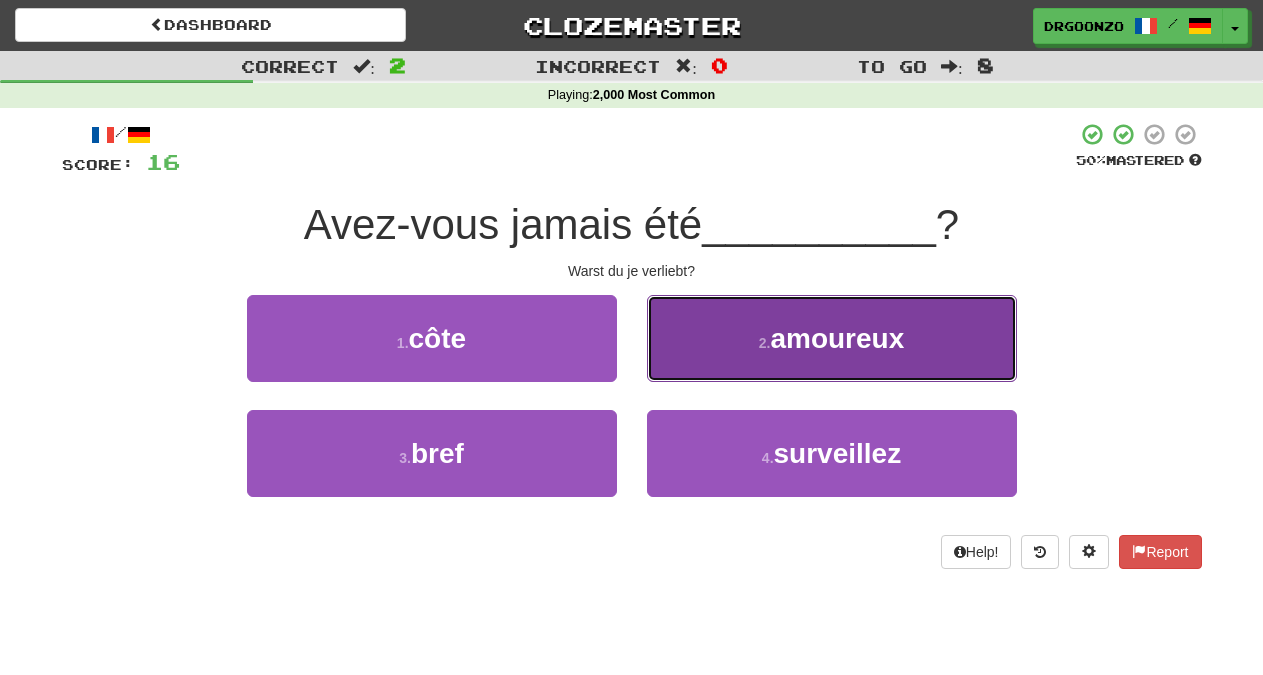 click on "amoureux" at bounding box center [837, 338] 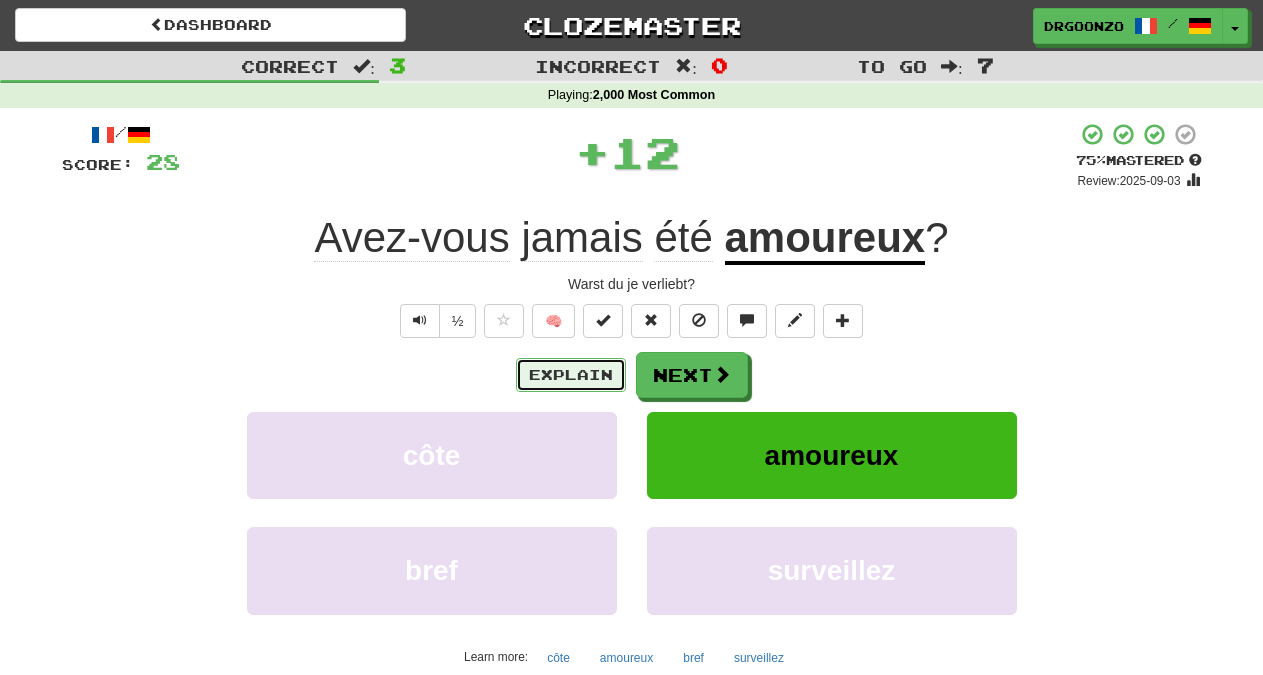 click on "Explain" at bounding box center [571, 375] 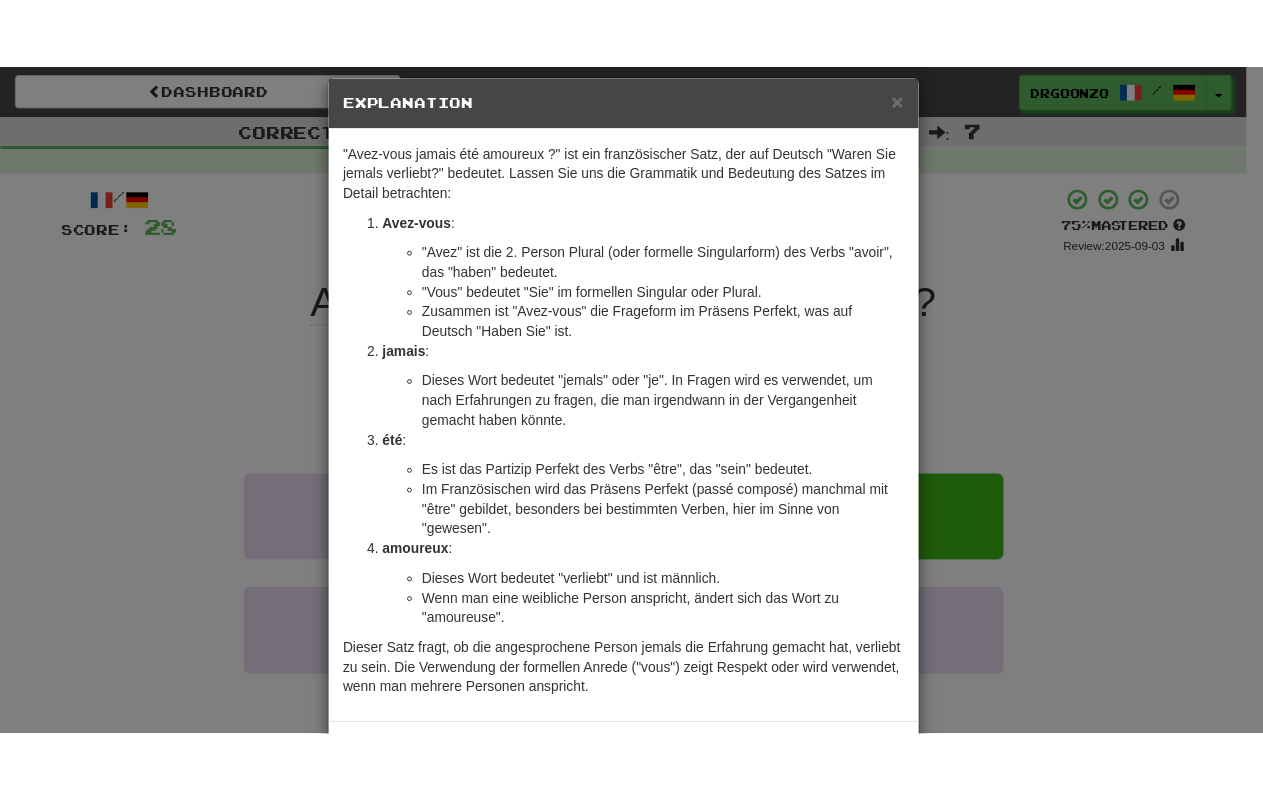 scroll, scrollTop: 0, scrollLeft: 0, axis: both 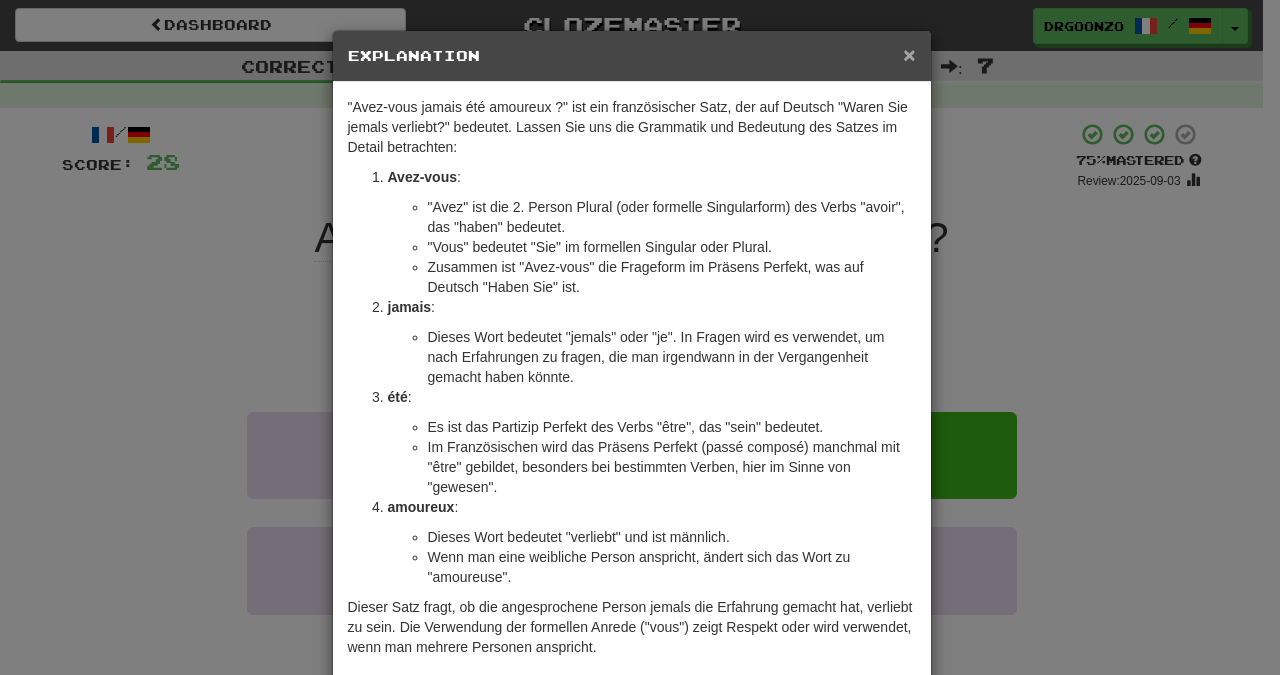 click on "×" at bounding box center (909, 54) 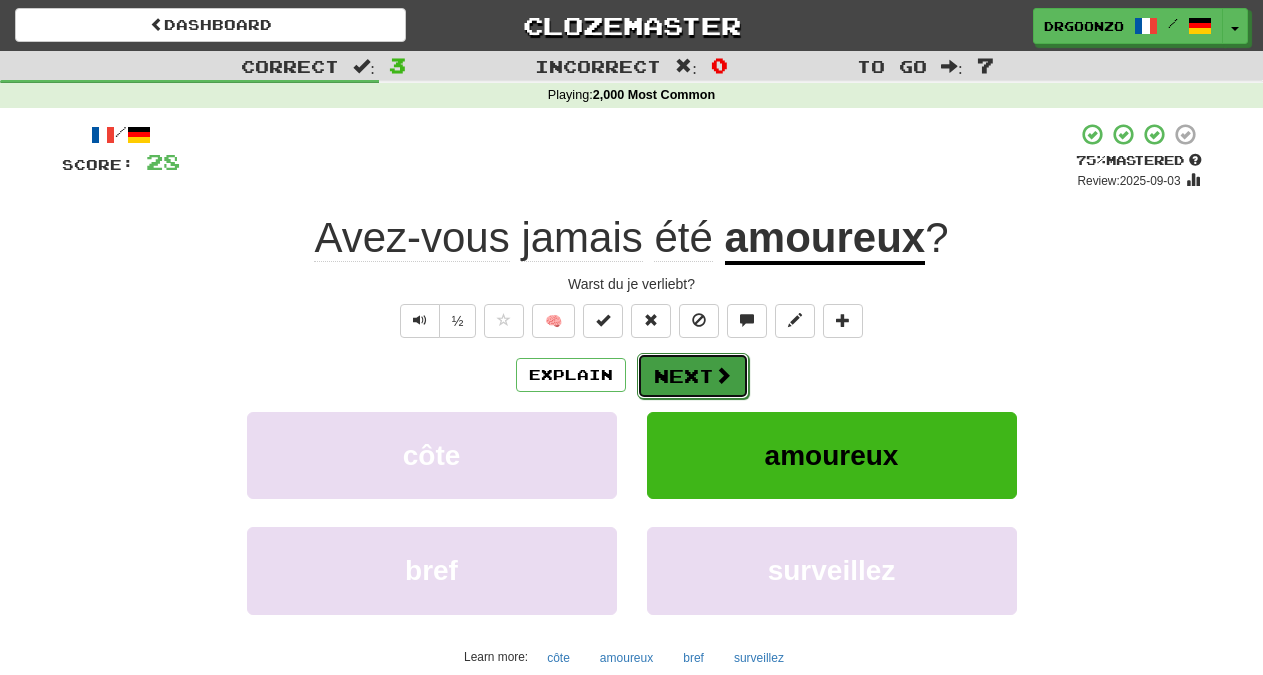 click on "Next" at bounding box center (693, 376) 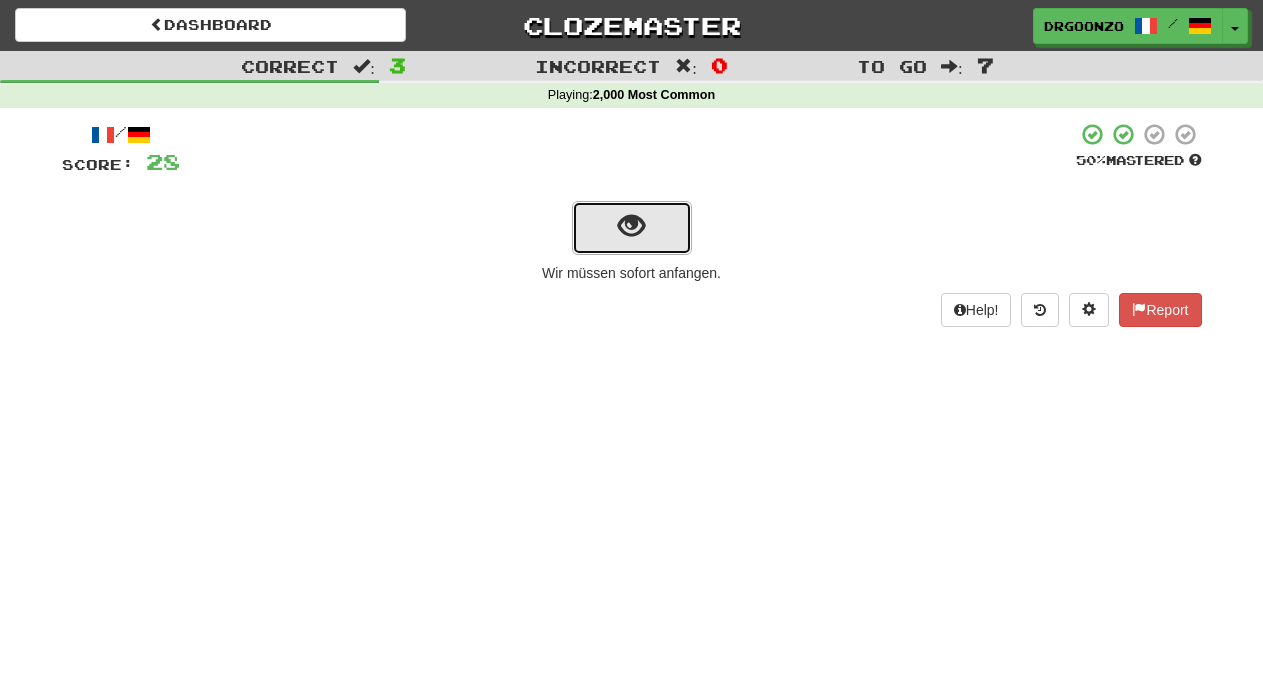 click at bounding box center (631, 226) 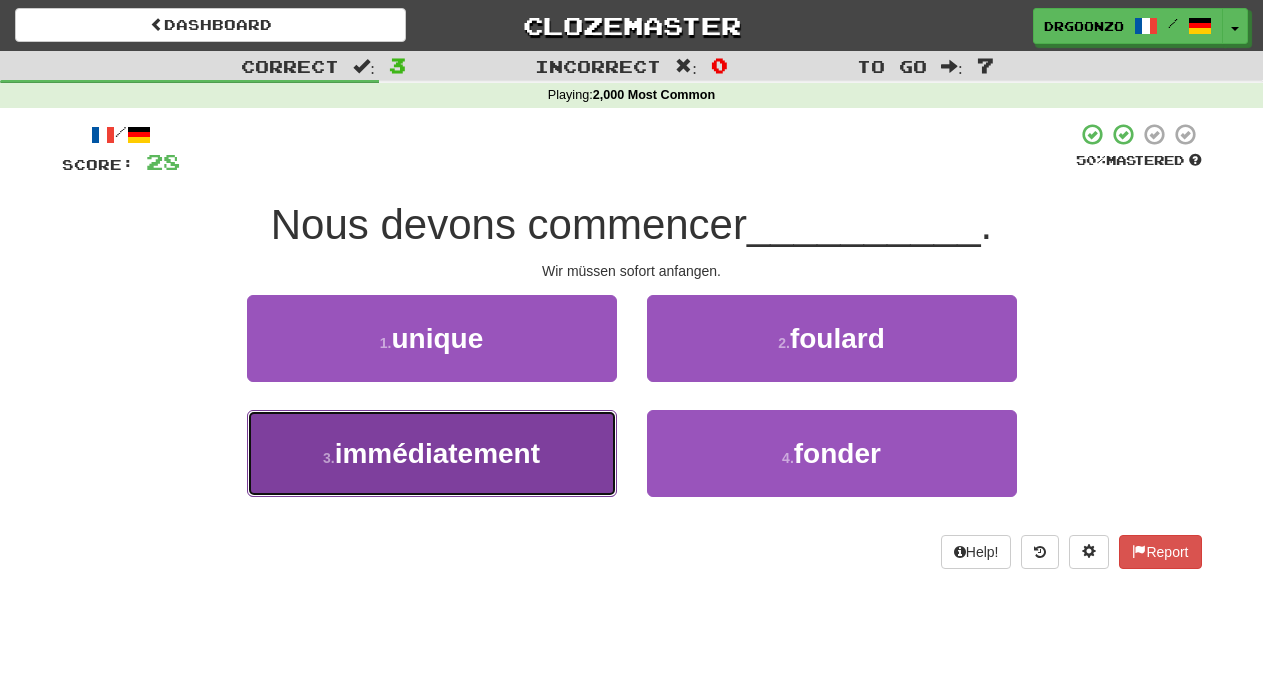 click on "immédiatement" at bounding box center (437, 453) 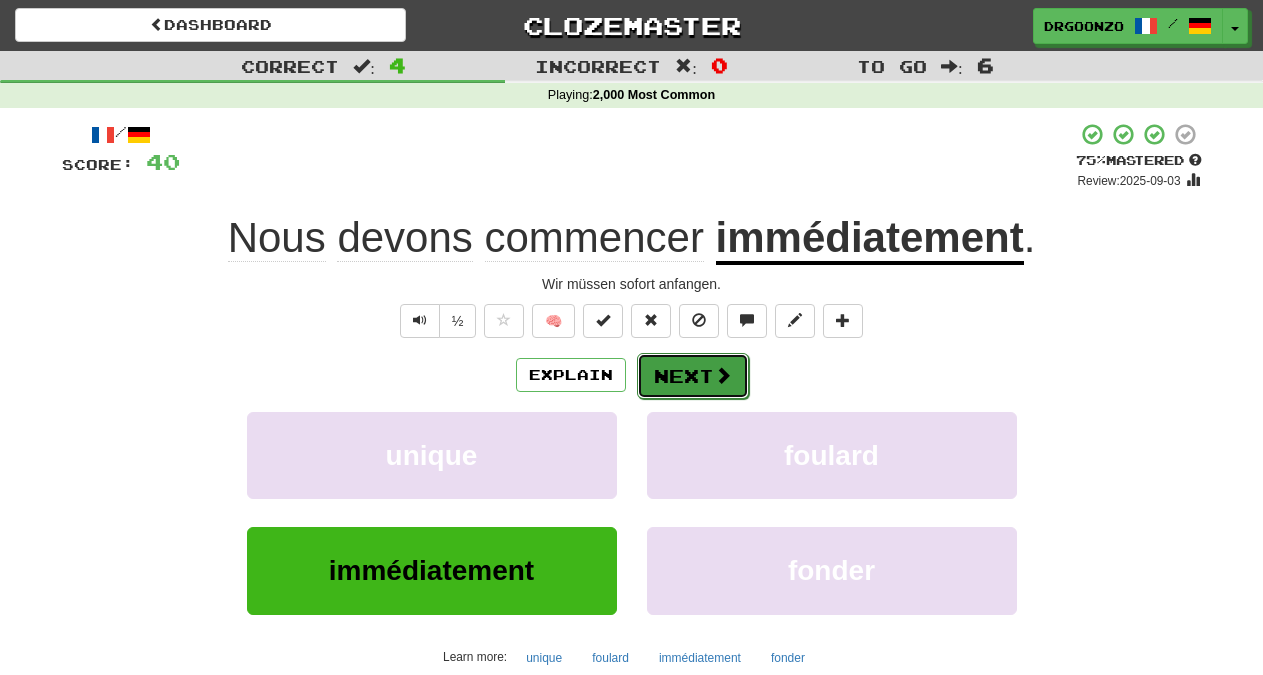 click at bounding box center (723, 375) 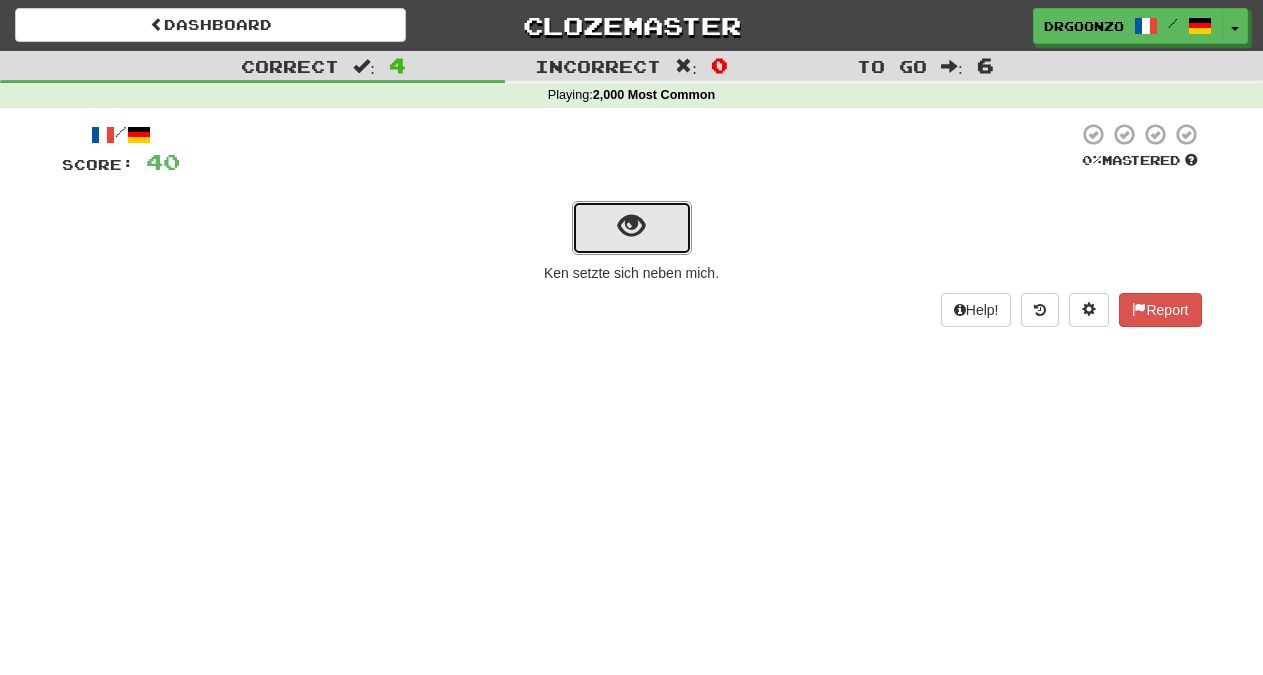 click at bounding box center [632, 228] 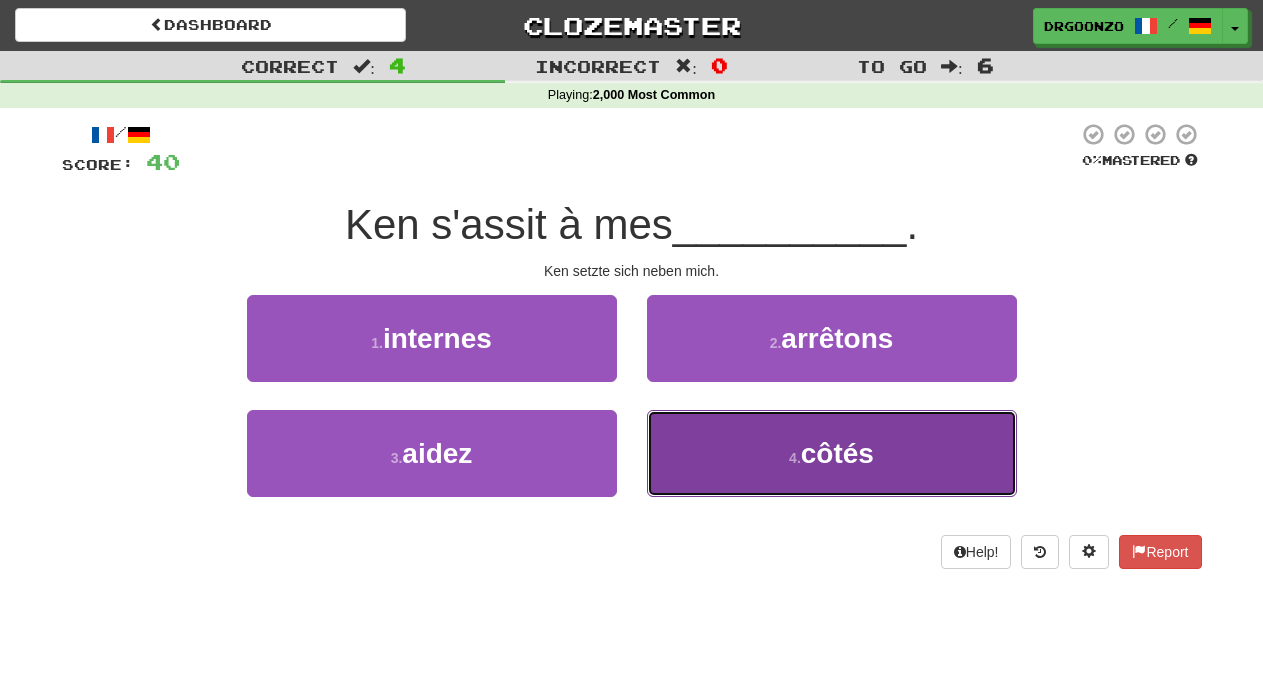 click on "côtés" at bounding box center [837, 453] 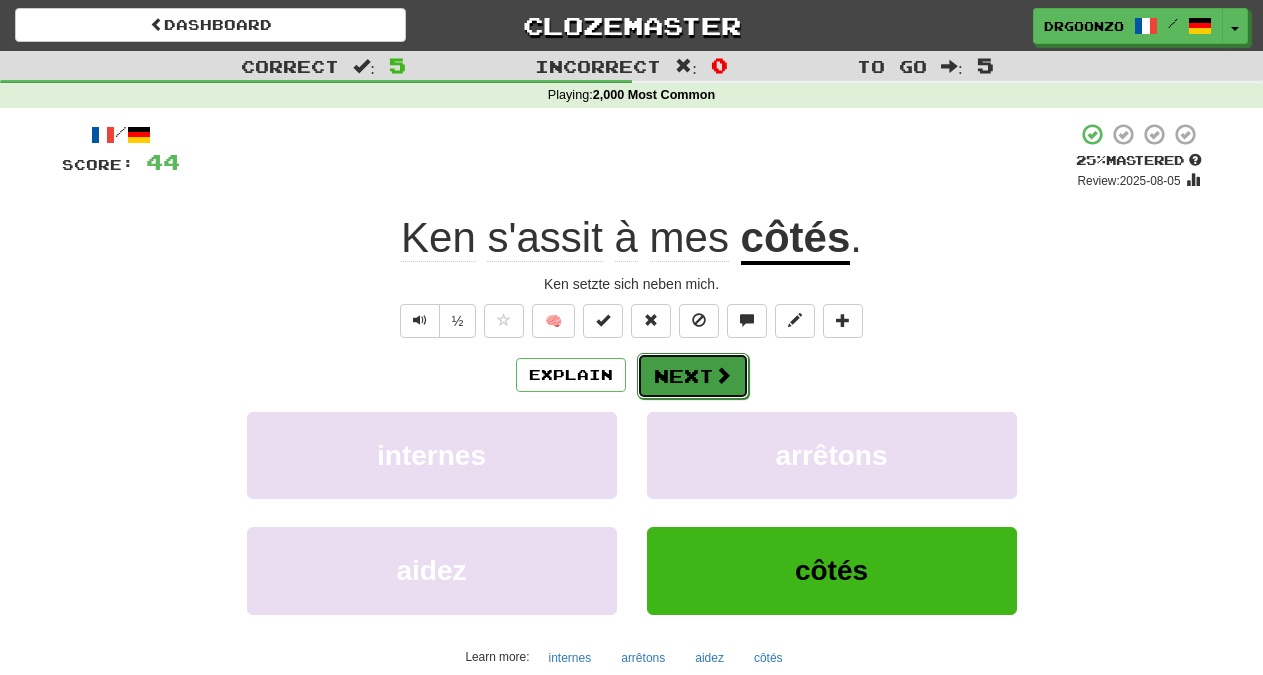 click at bounding box center (723, 375) 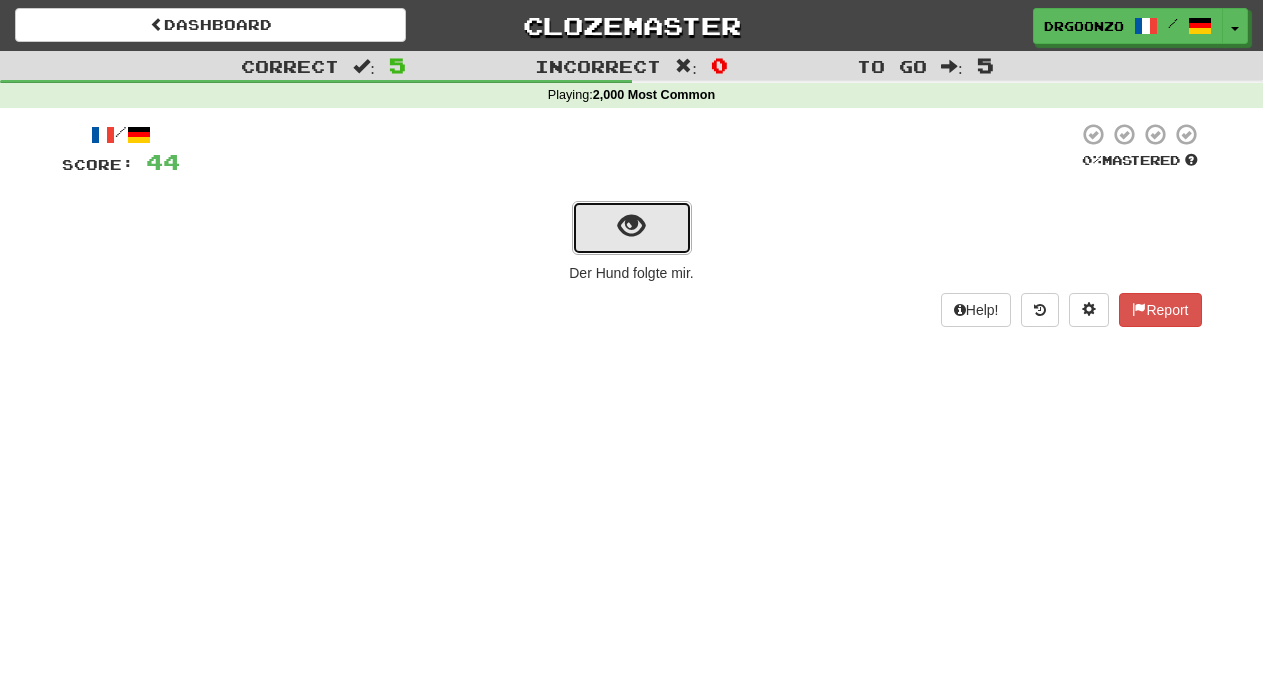 click at bounding box center (631, 226) 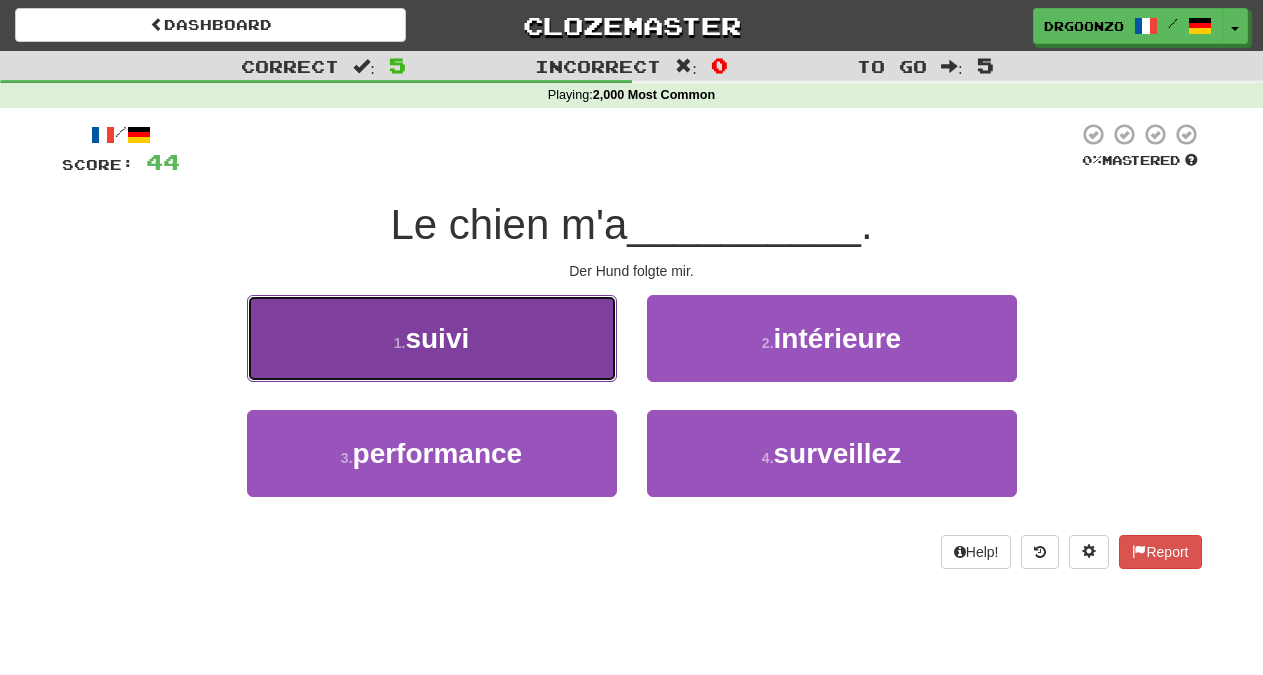 click on "suivi" at bounding box center (437, 338) 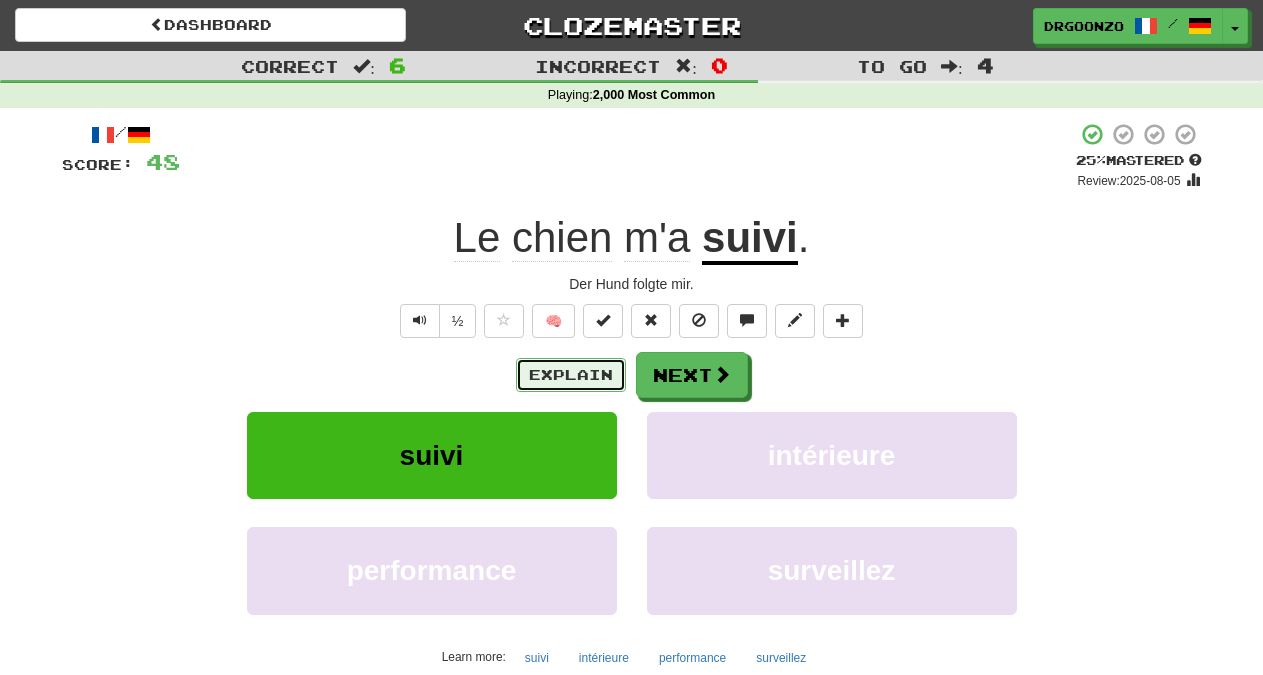 click on "Explain" at bounding box center [571, 375] 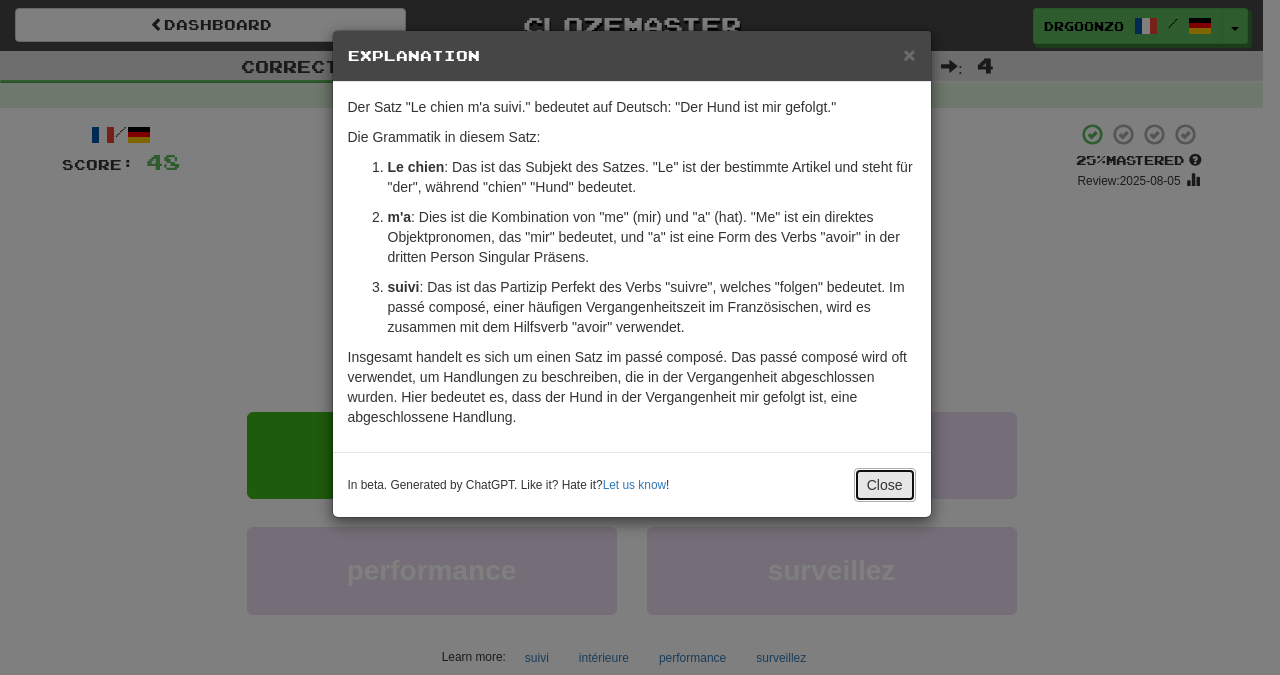 click on "Close" at bounding box center [885, 485] 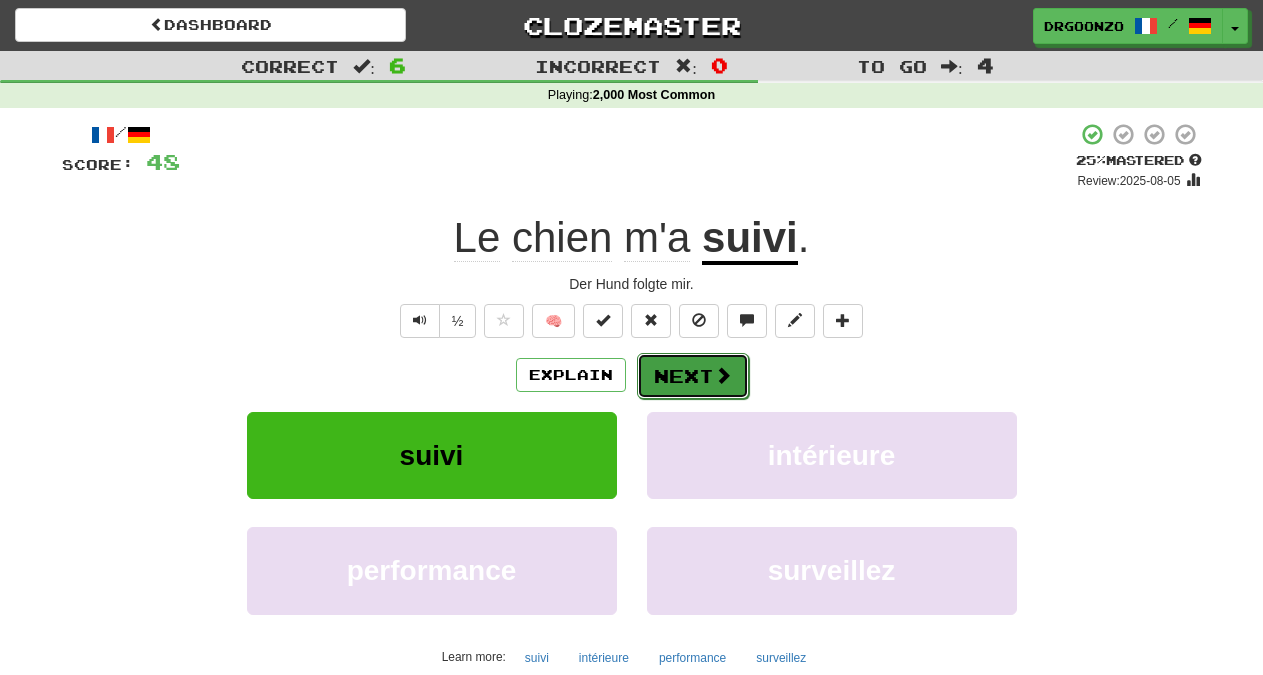 click on "Next" at bounding box center (693, 376) 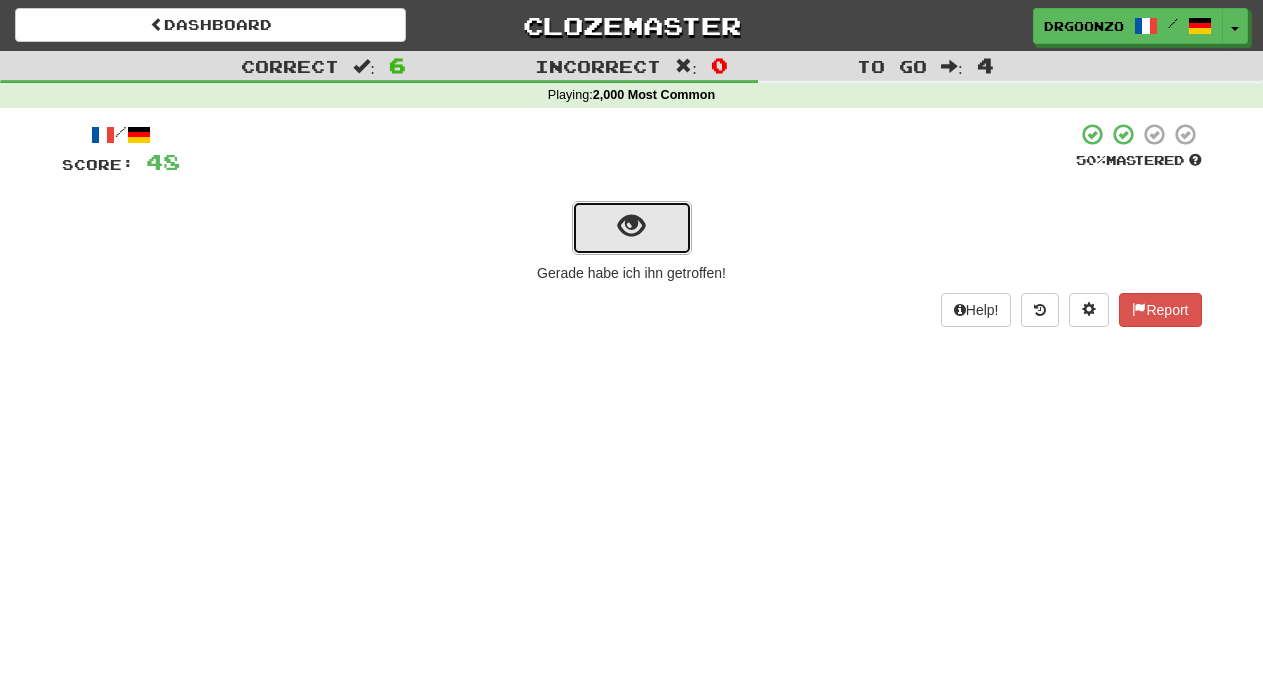 click at bounding box center [631, 226] 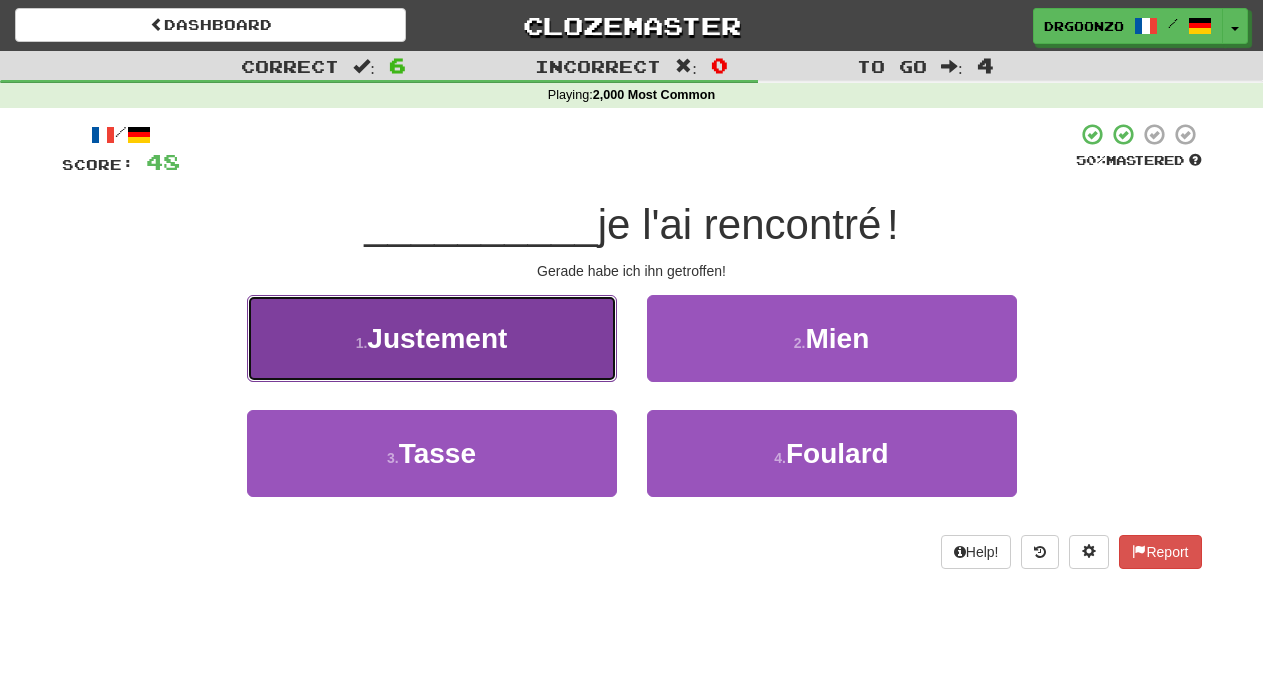 click on "1 . Justement" at bounding box center [432, 338] 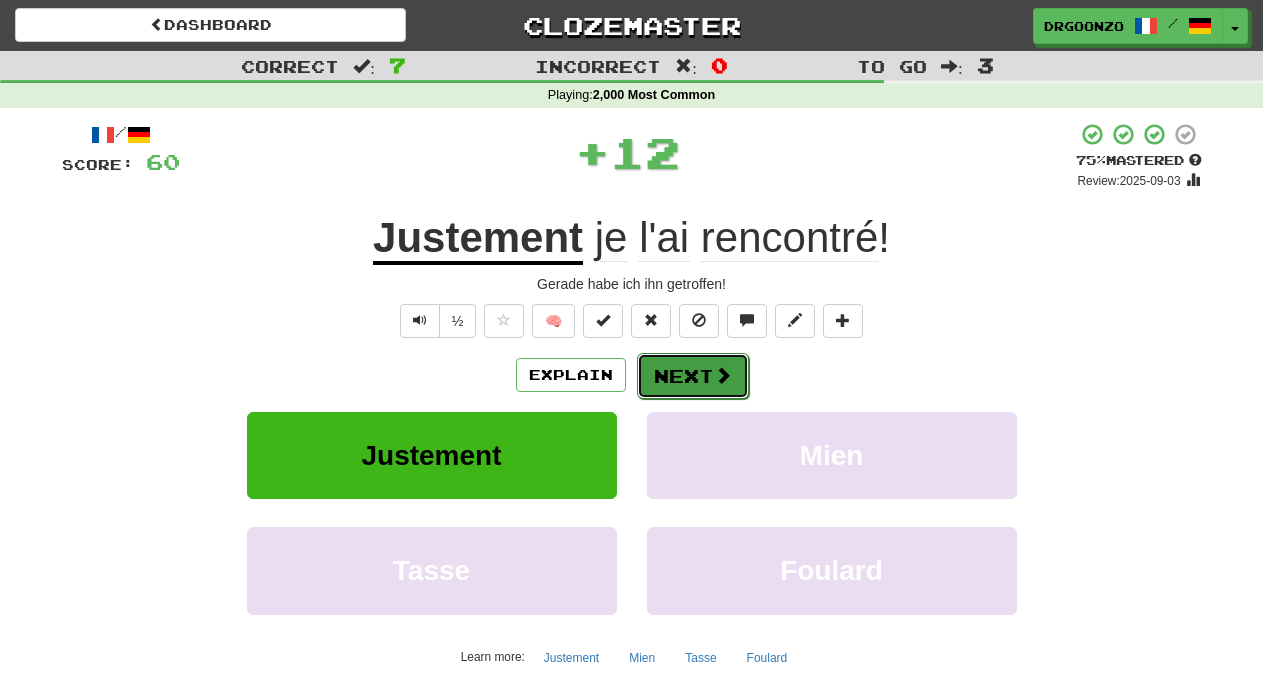 click on "Next" at bounding box center (693, 376) 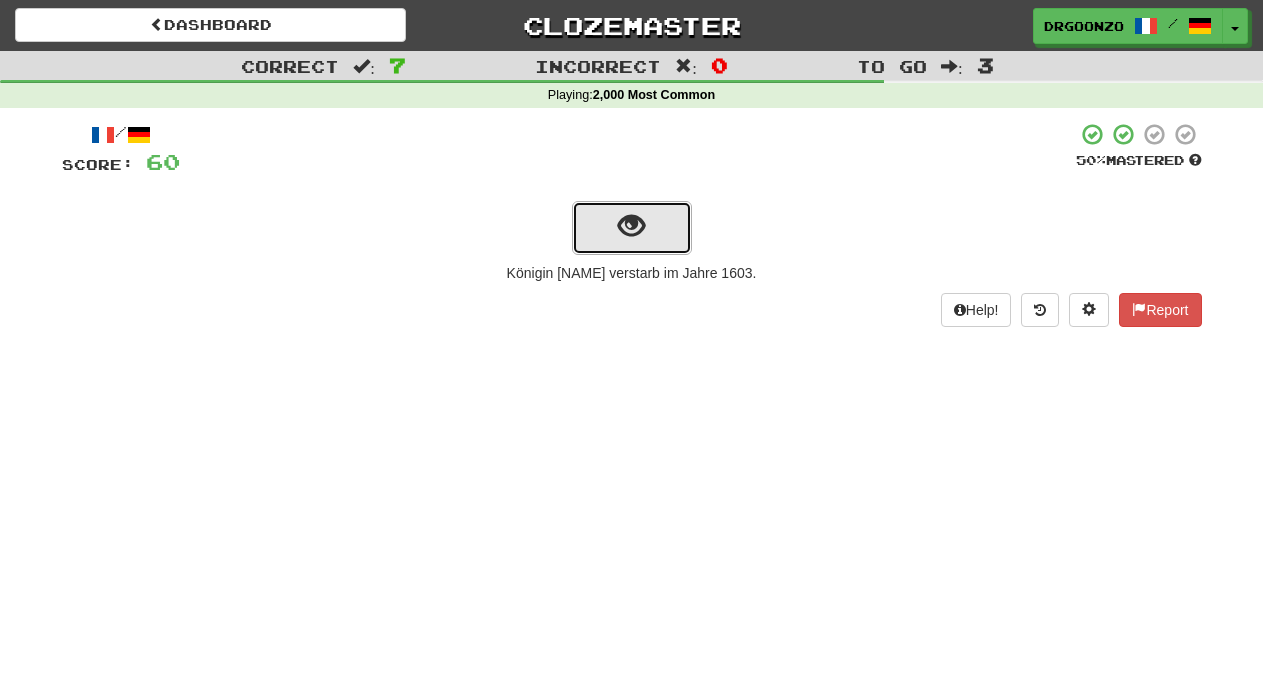 click at bounding box center (631, 226) 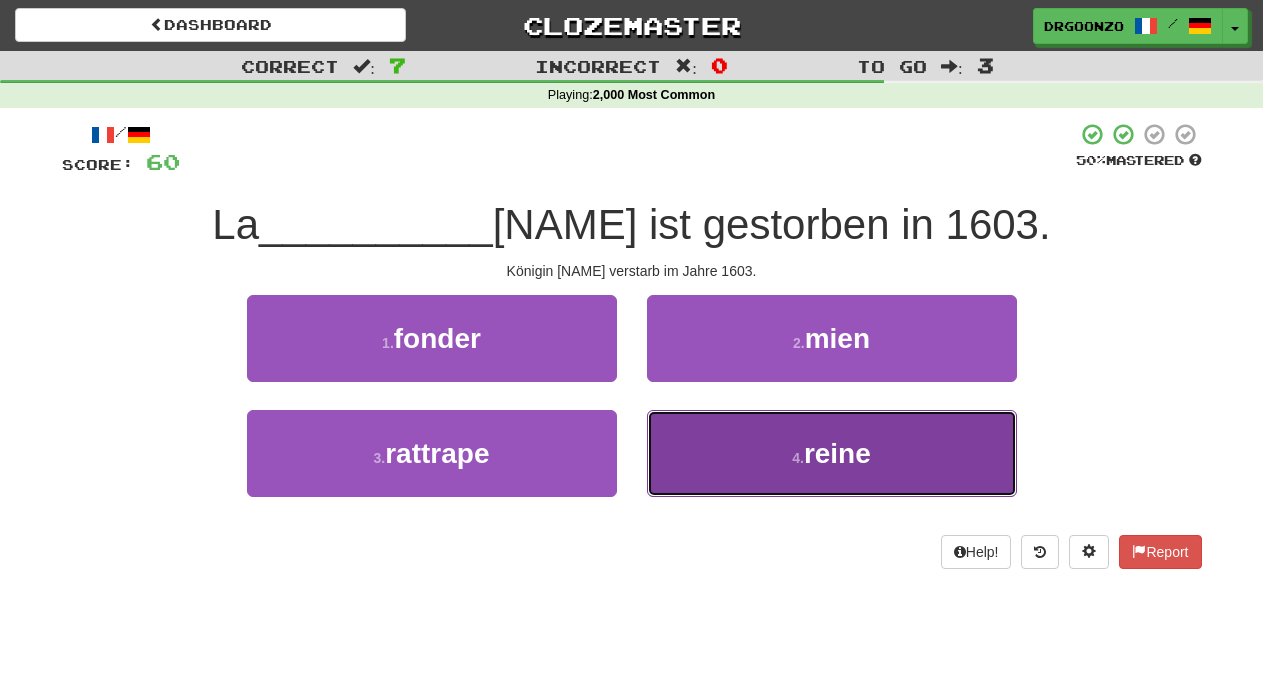 click on "reine" at bounding box center (837, 453) 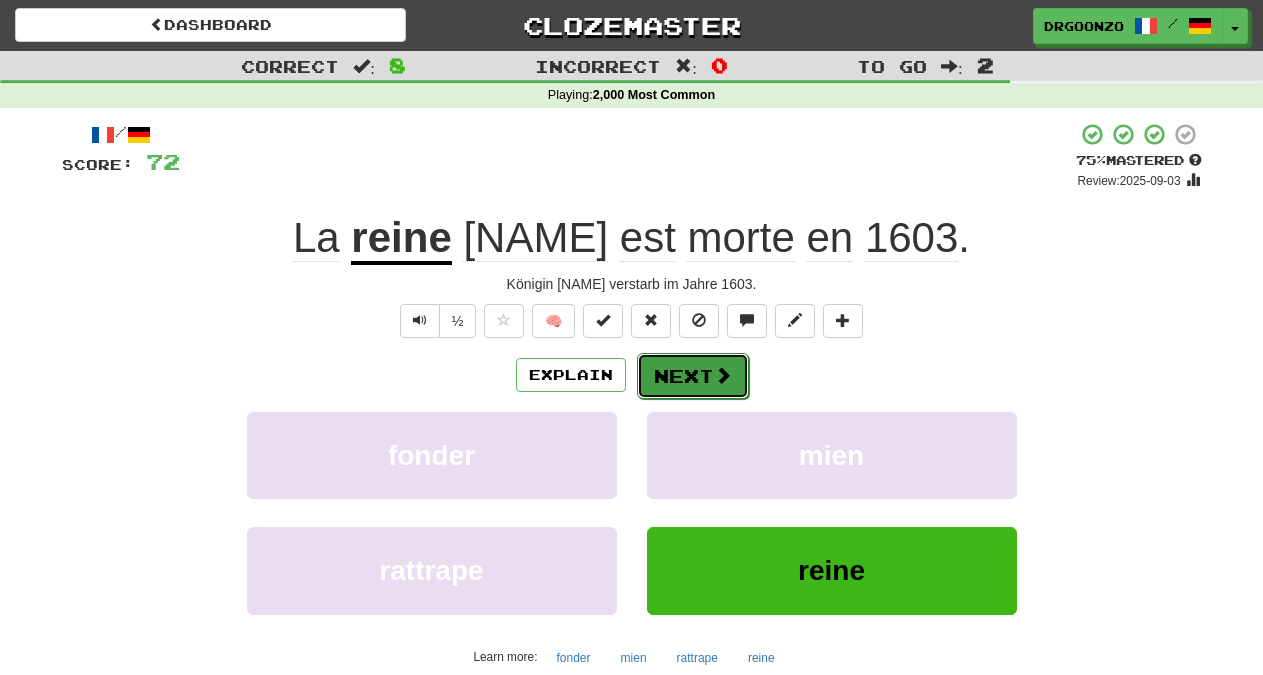 click at bounding box center (723, 375) 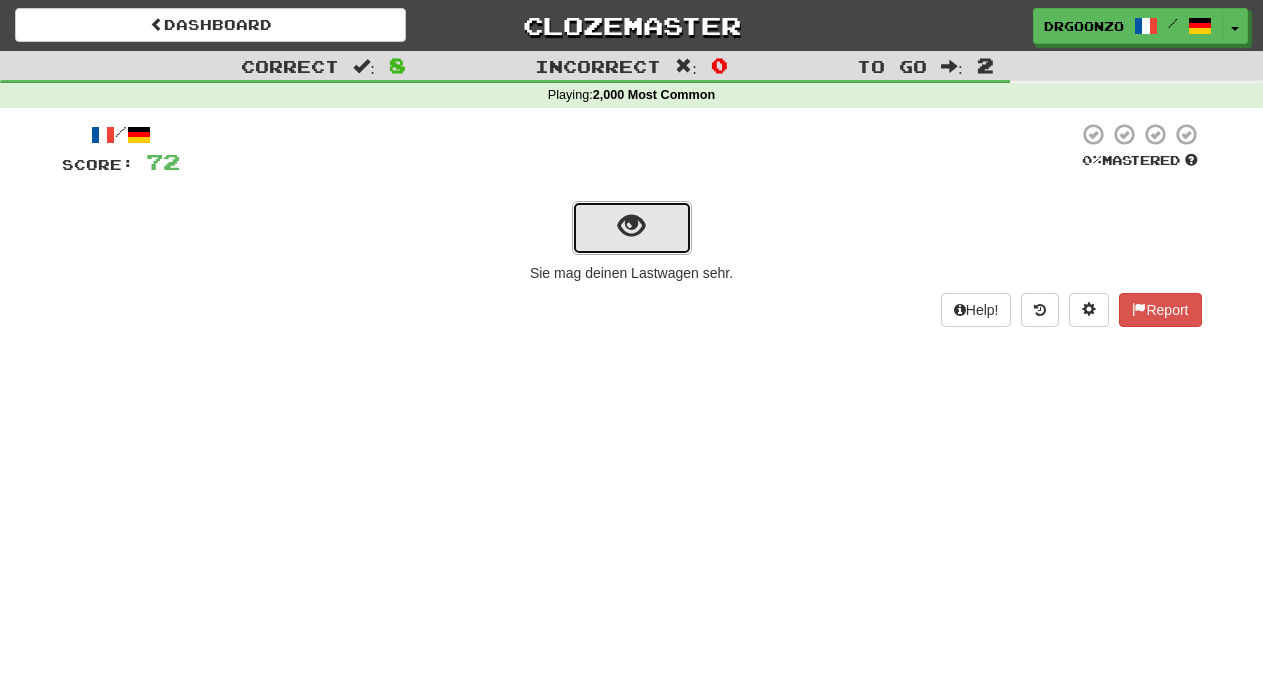 click at bounding box center [631, 226] 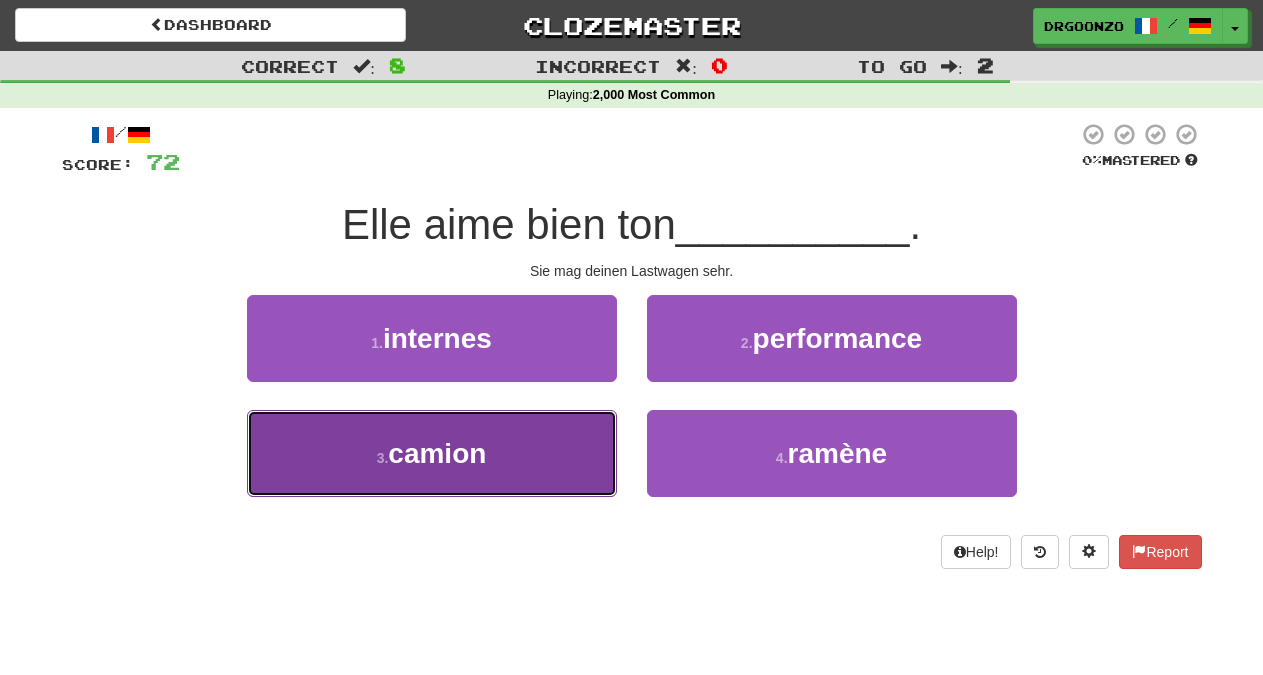 click on "camion" at bounding box center [437, 453] 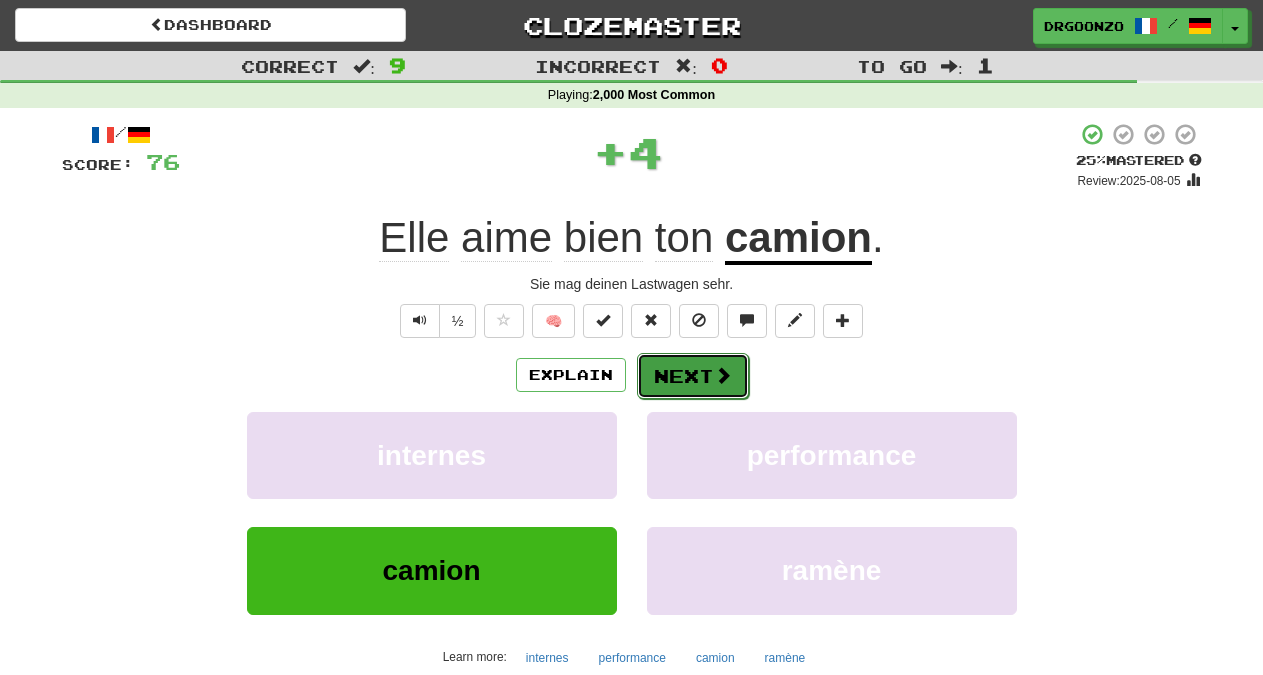 click on "Next" at bounding box center (693, 376) 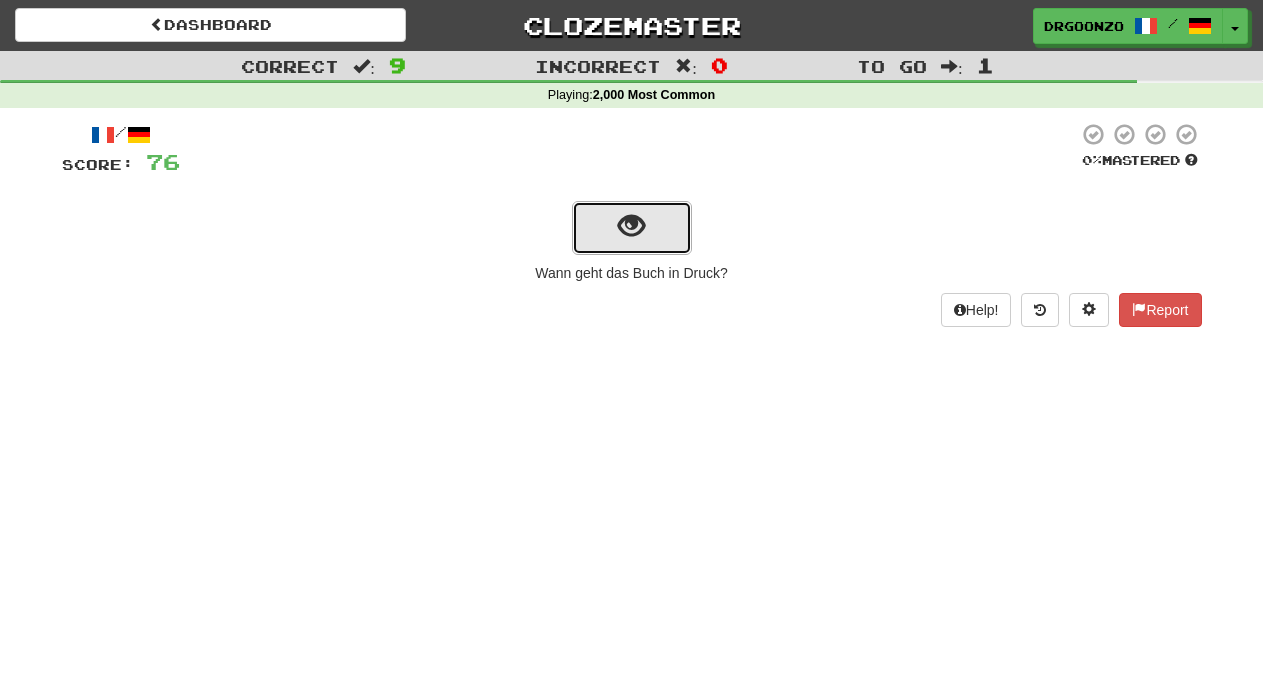 click at bounding box center [632, 228] 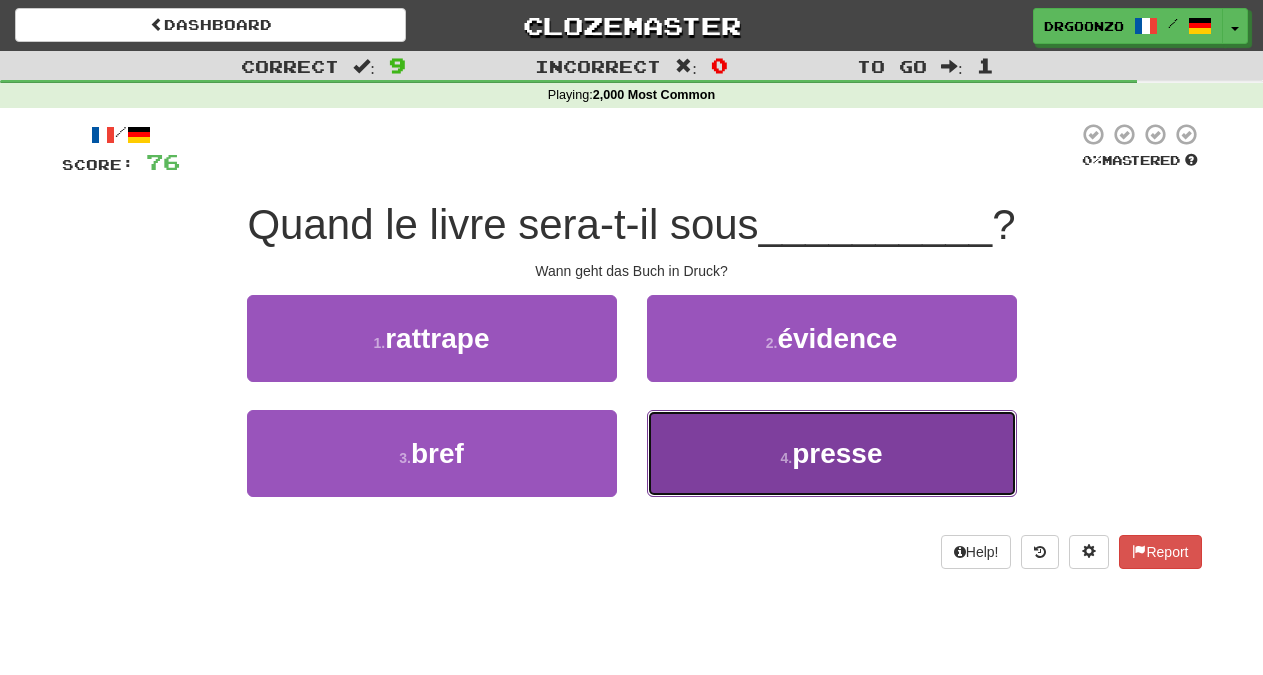 click on "presse" at bounding box center (837, 453) 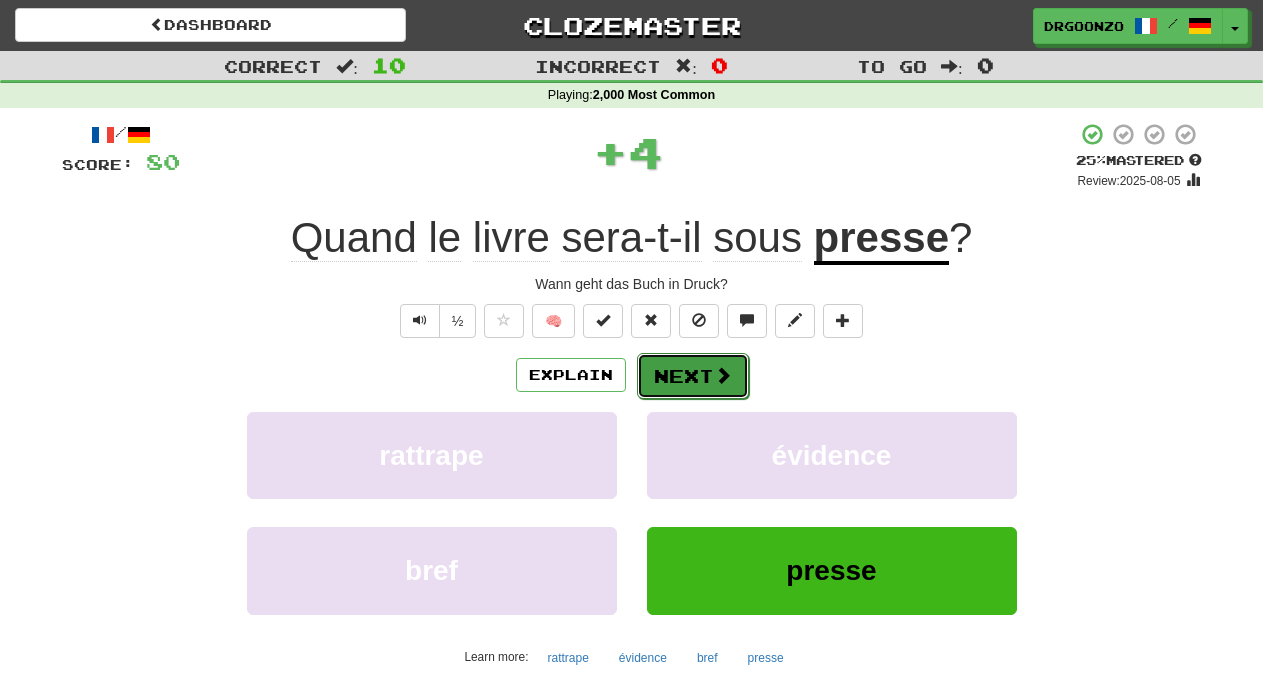 click at bounding box center (723, 375) 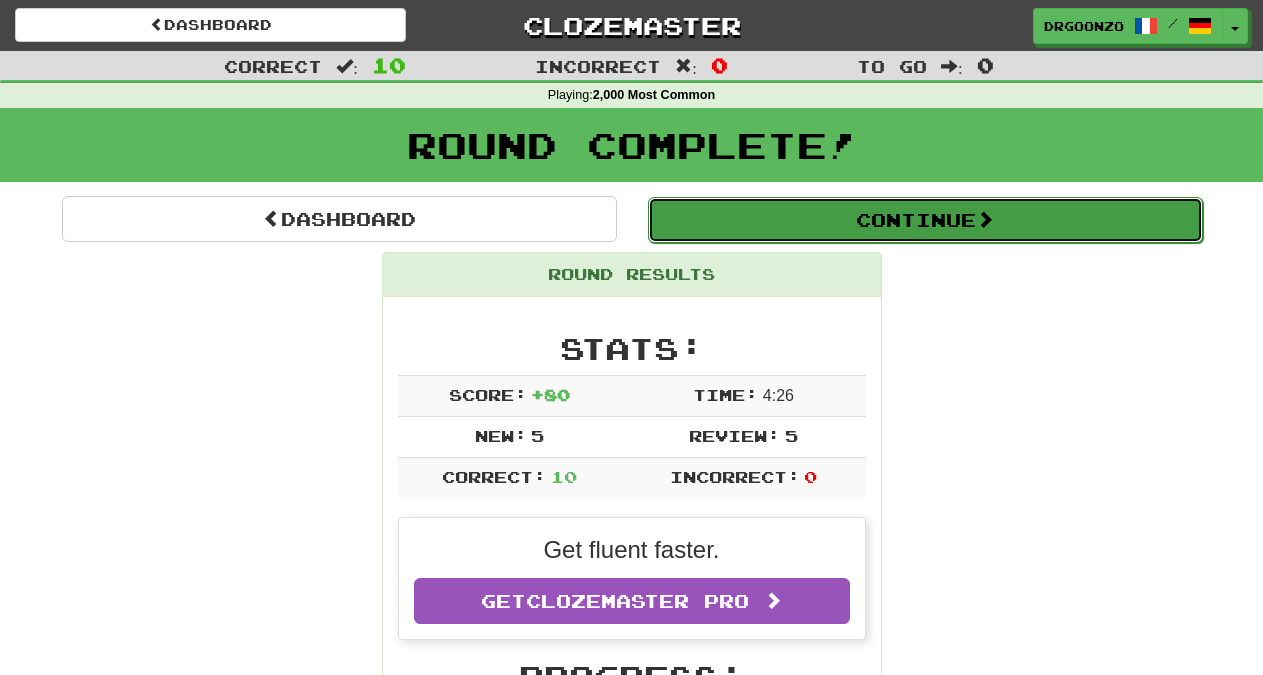 click on "Continue" at bounding box center [925, 220] 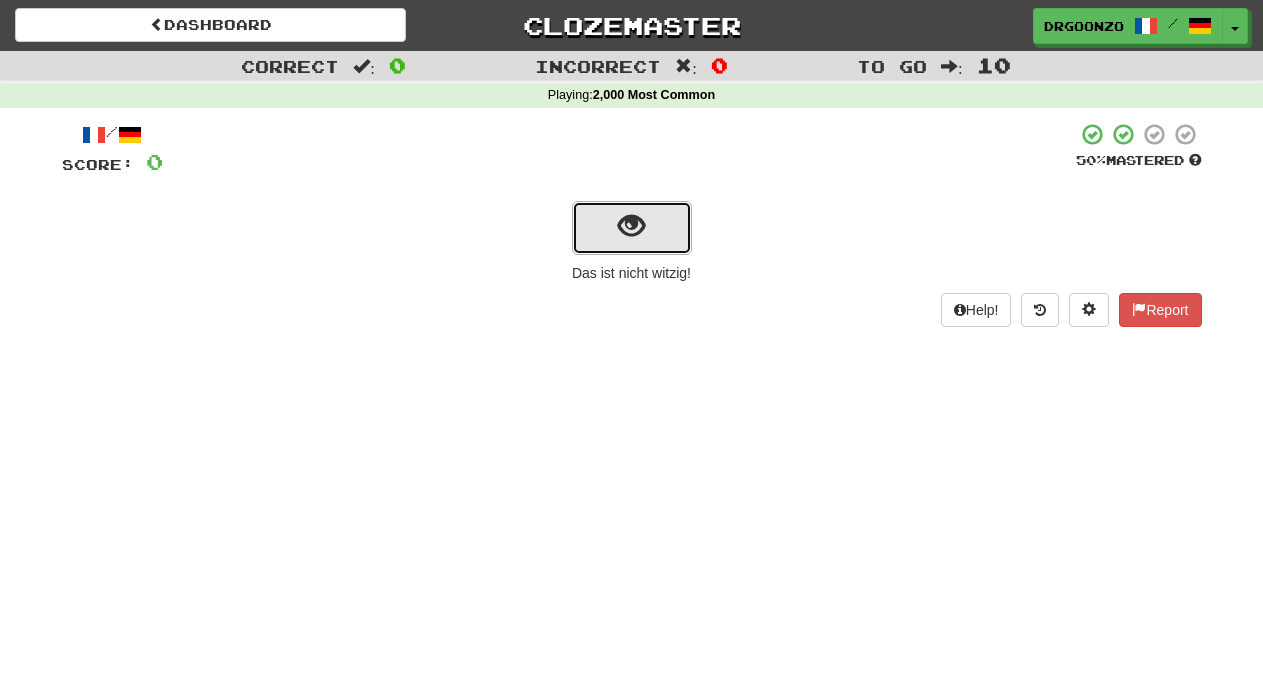click at bounding box center (631, 226) 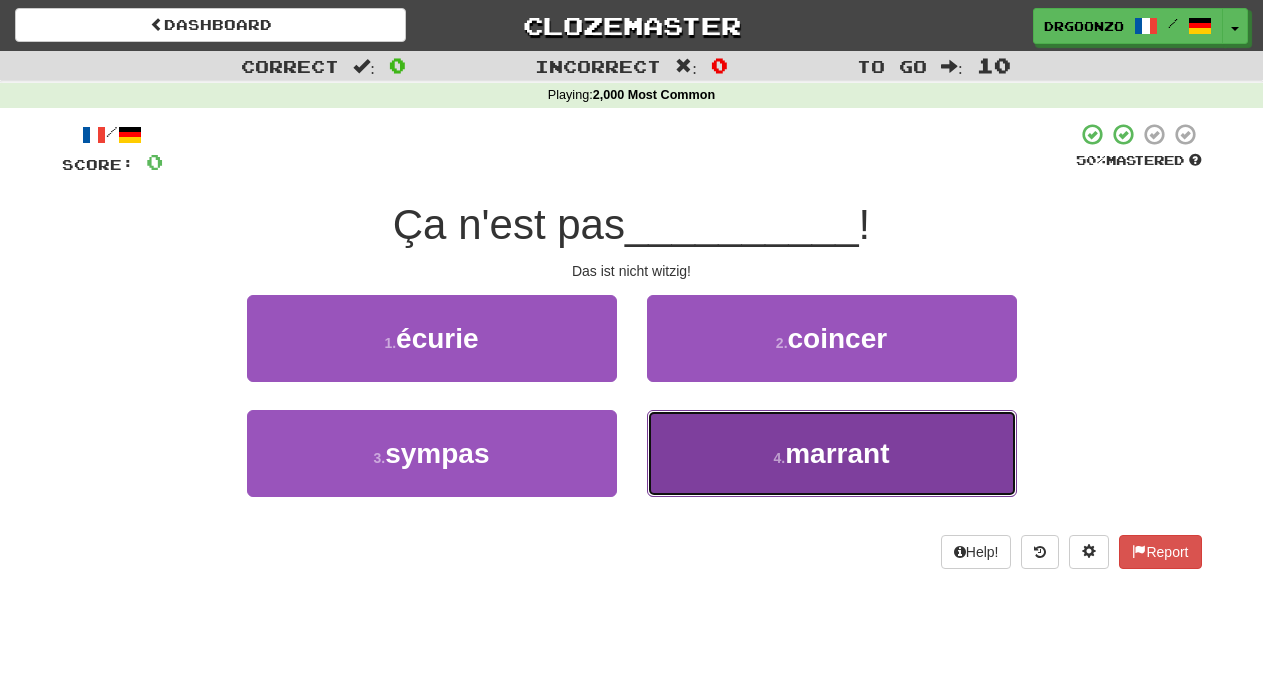 click on "marrant" at bounding box center (837, 453) 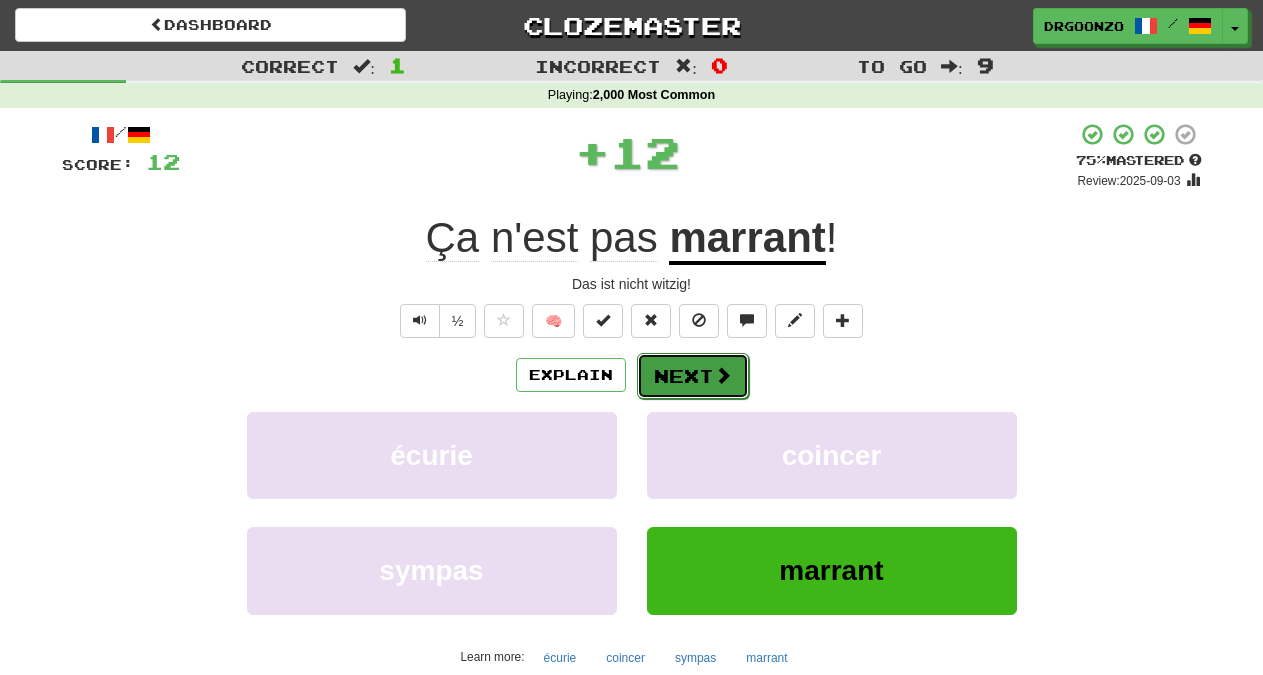 click on "Next" at bounding box center (693, 376) 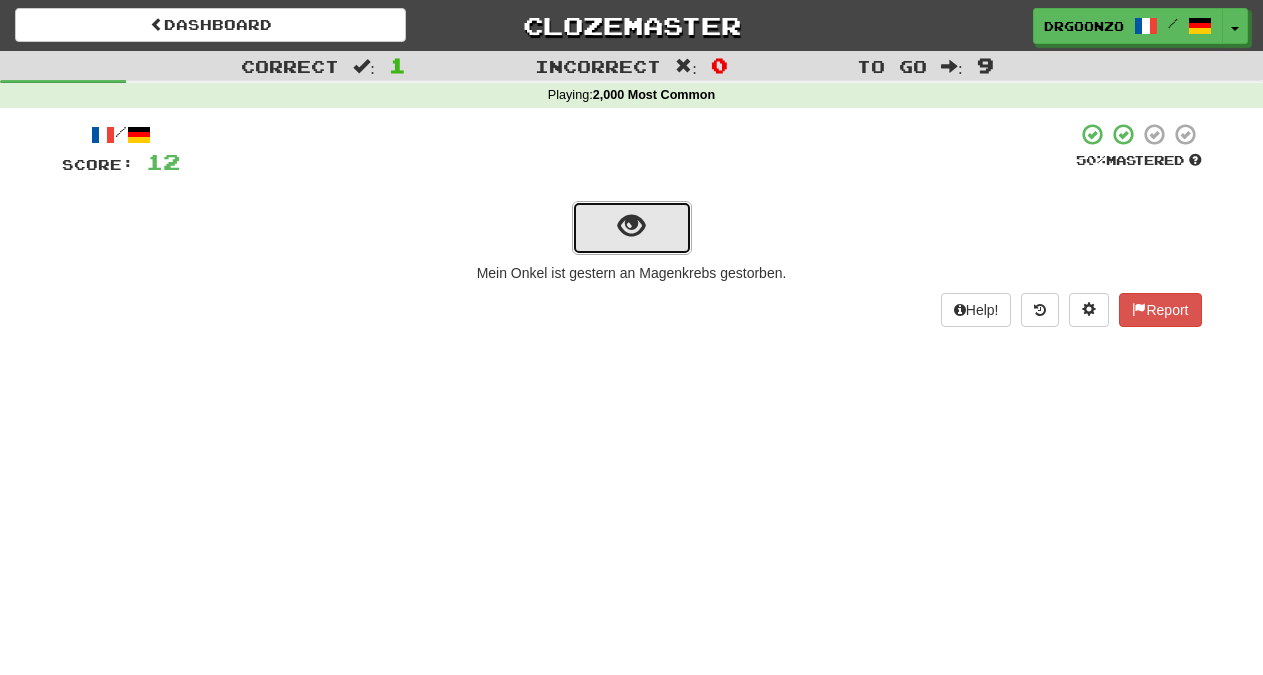 click at bounding box center [632, 228] 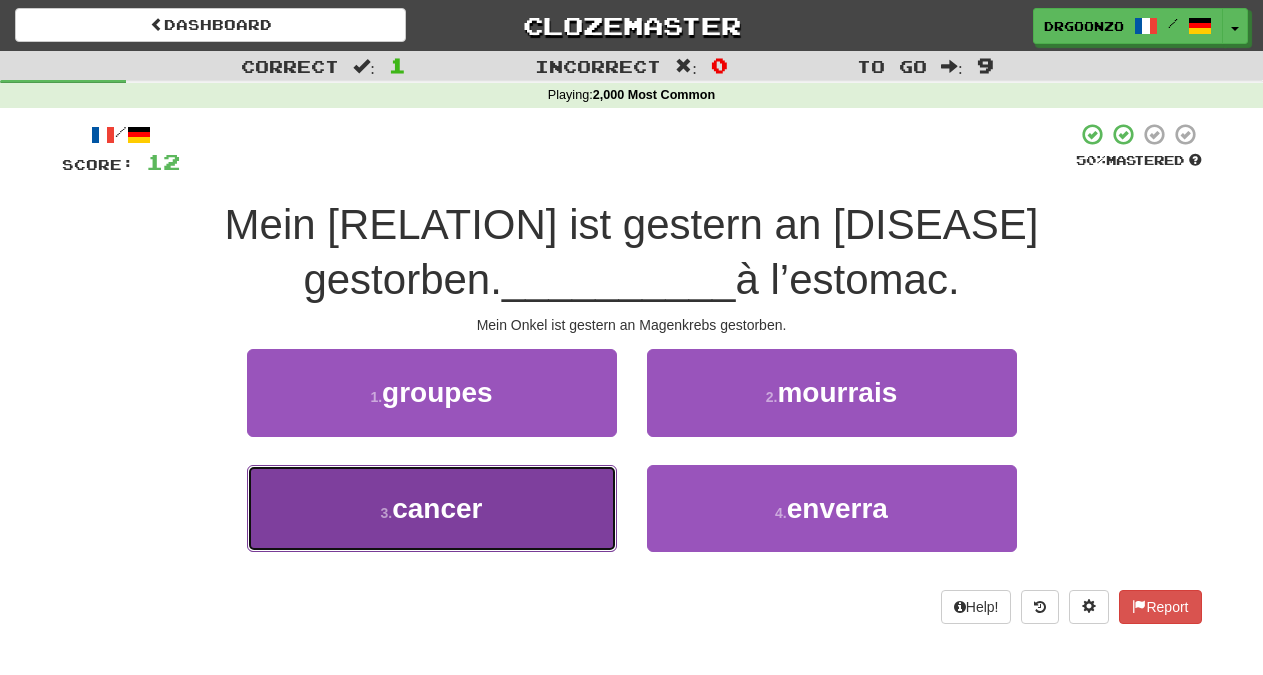 click on "3 . cancer" at bounding box center [432, 508] 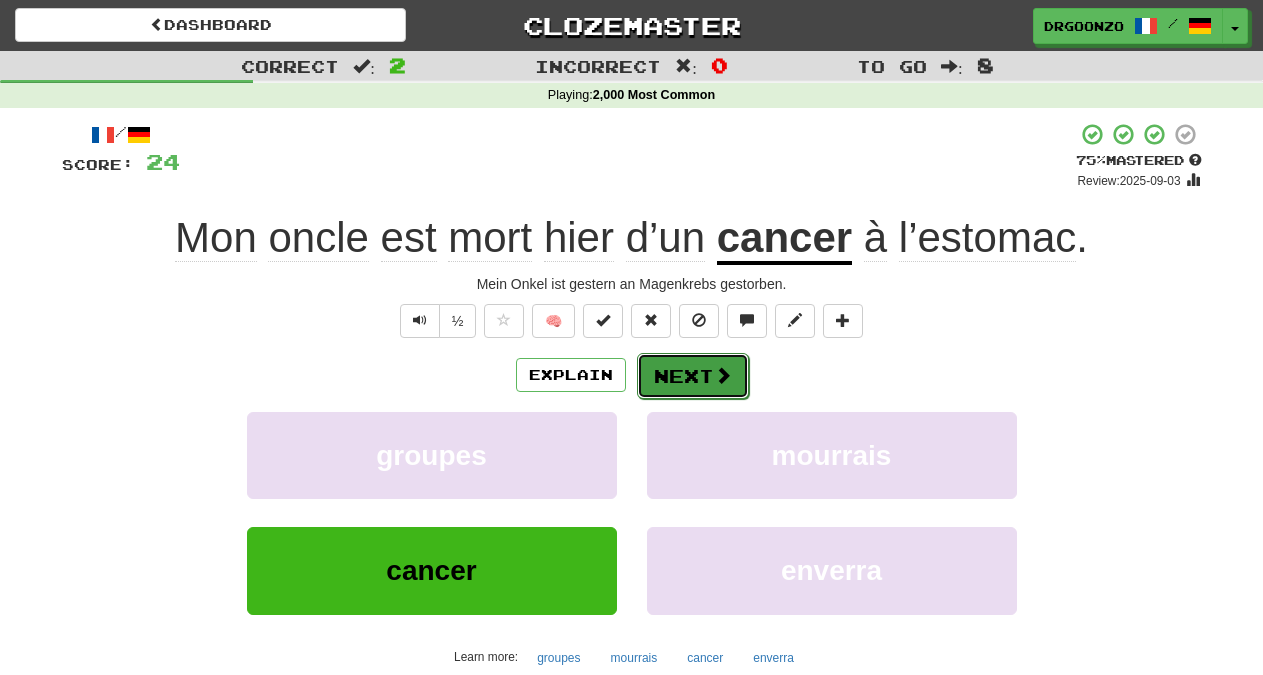 click on "Next" at bounding box center (693, 376) 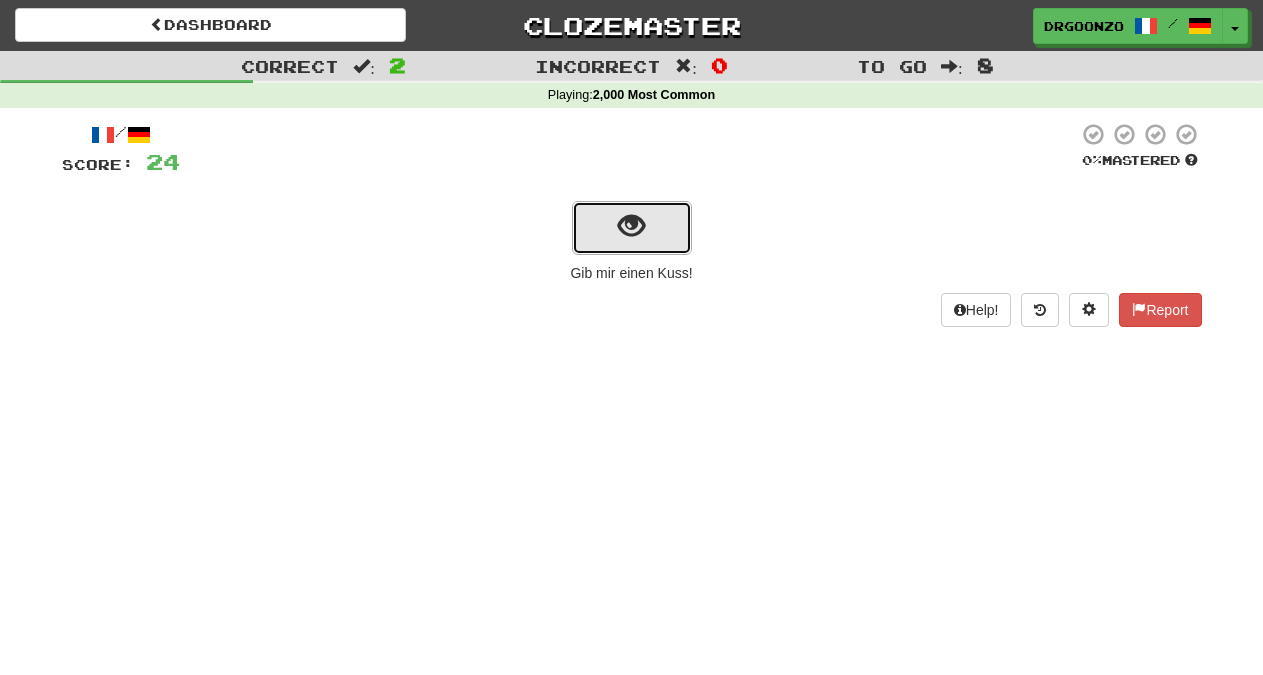 click at bounding box center (631, 226) 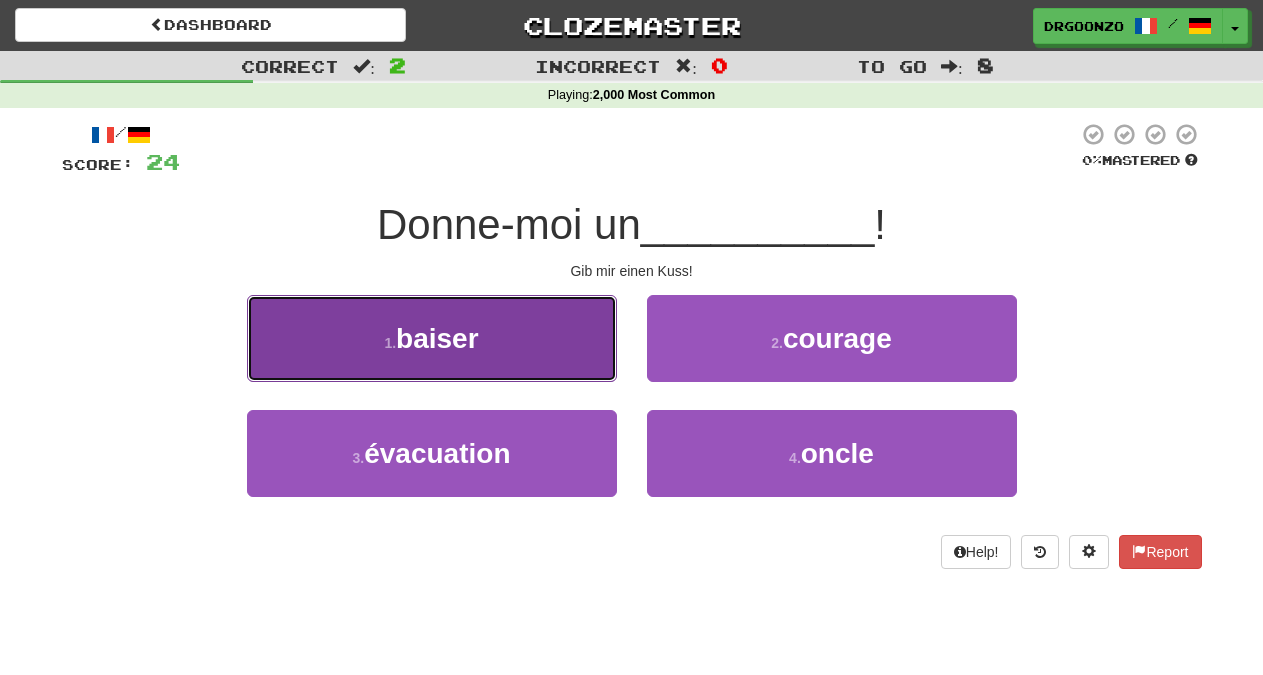 click on "baiser" at bounding box center [437, 338] 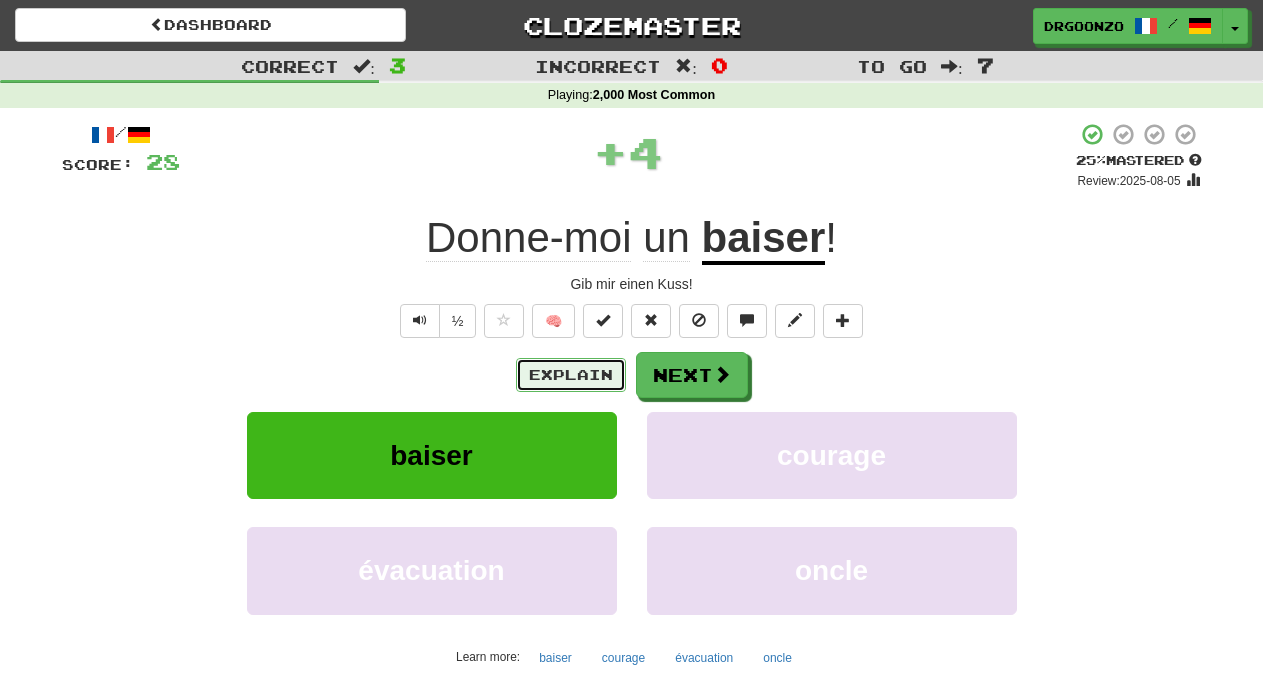 click on "Explain" at bounding box center (571, 375) 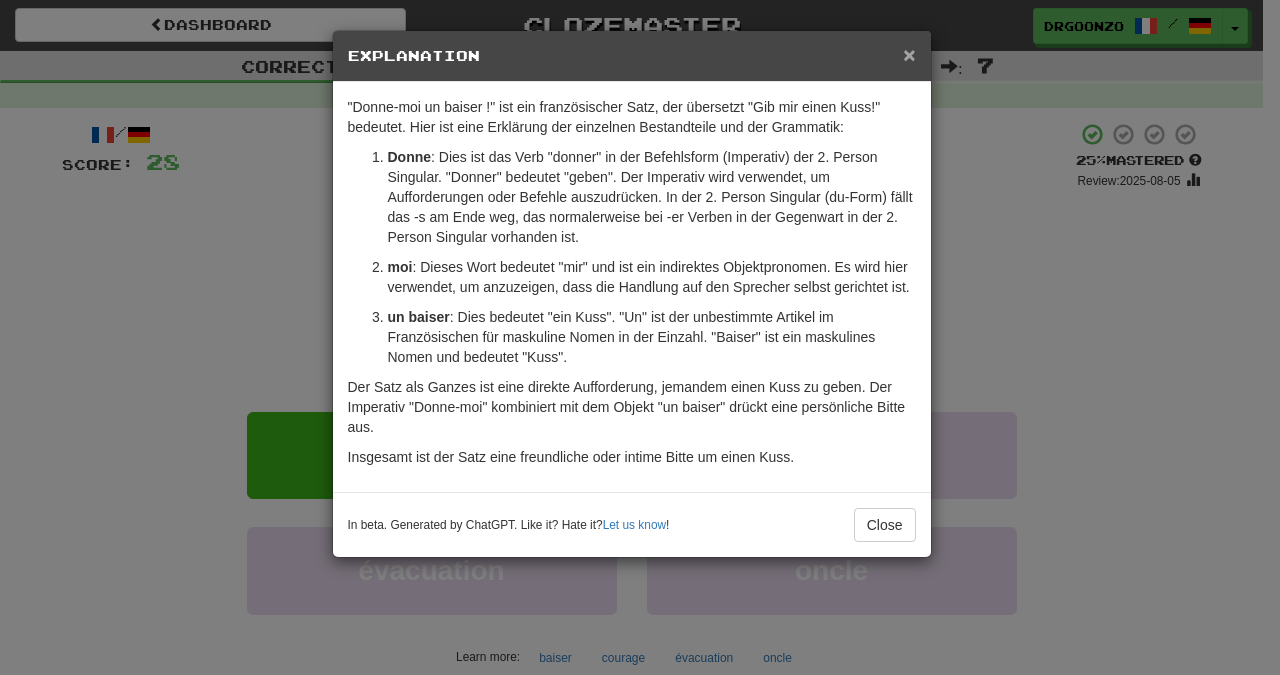 click on "×" at bounding box center (909, 54) 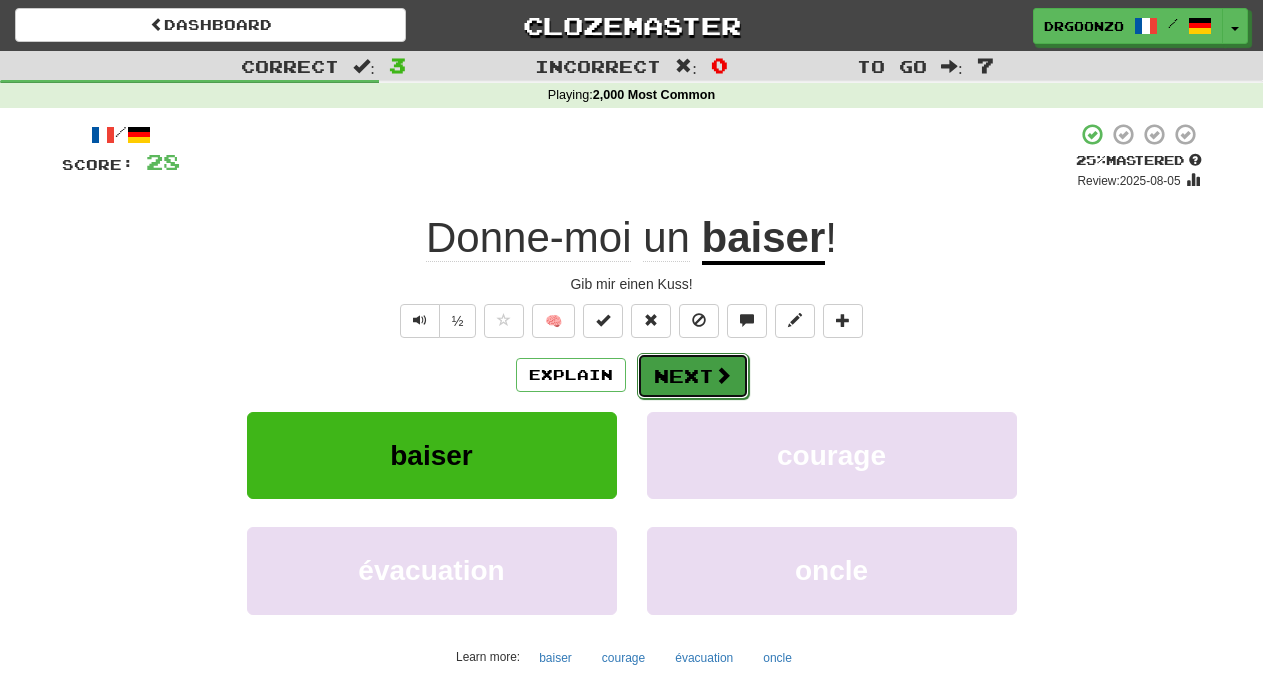 click on "Next" at bounding box center (693, 376) 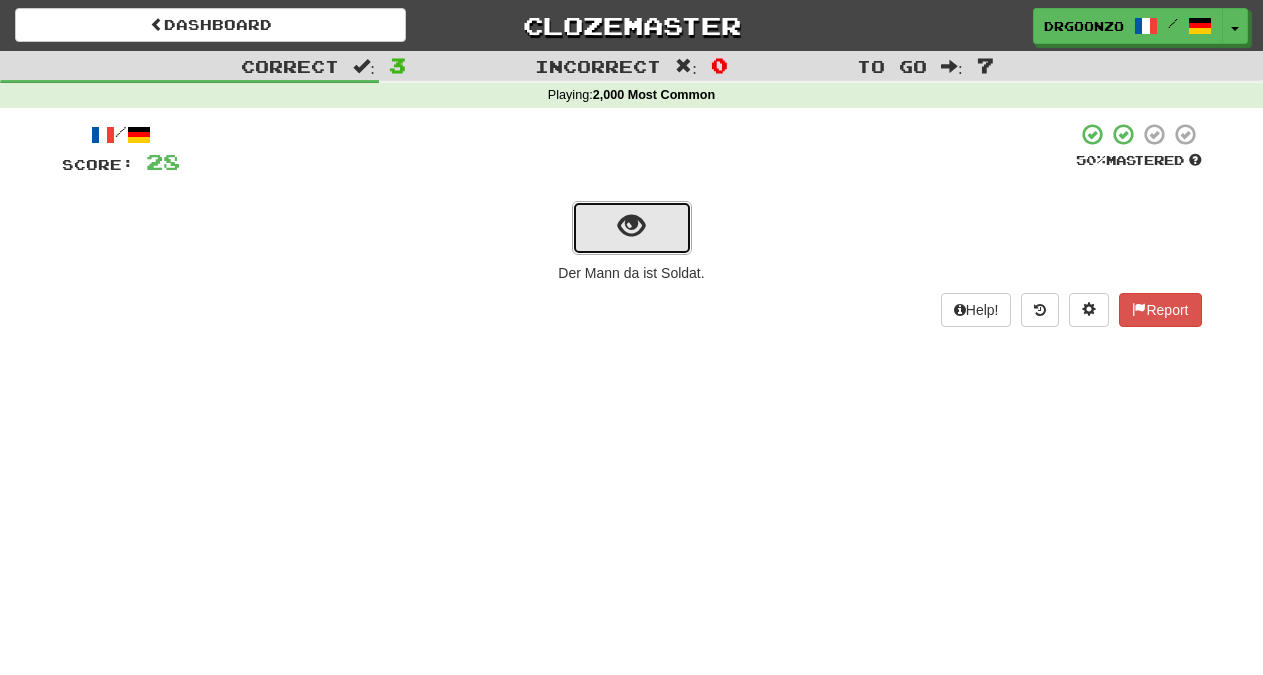 click at bounding box center (631, 226) 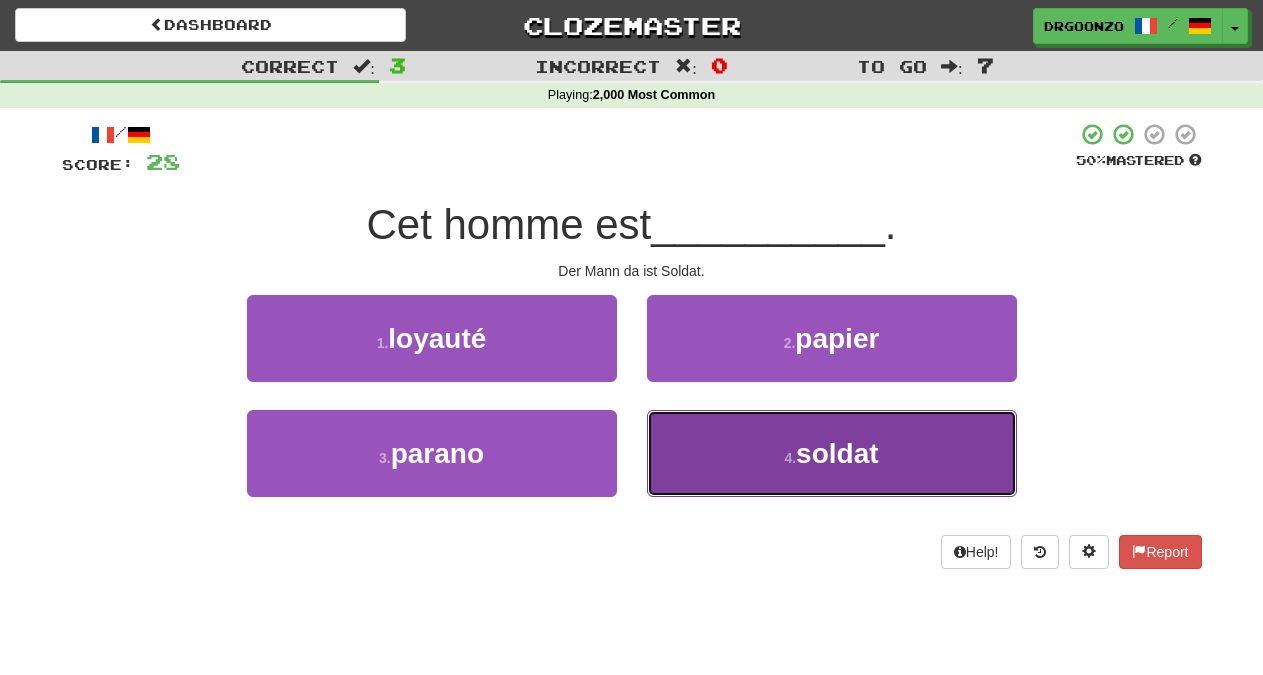 click on "soldat" at bounding box center (837, 453) 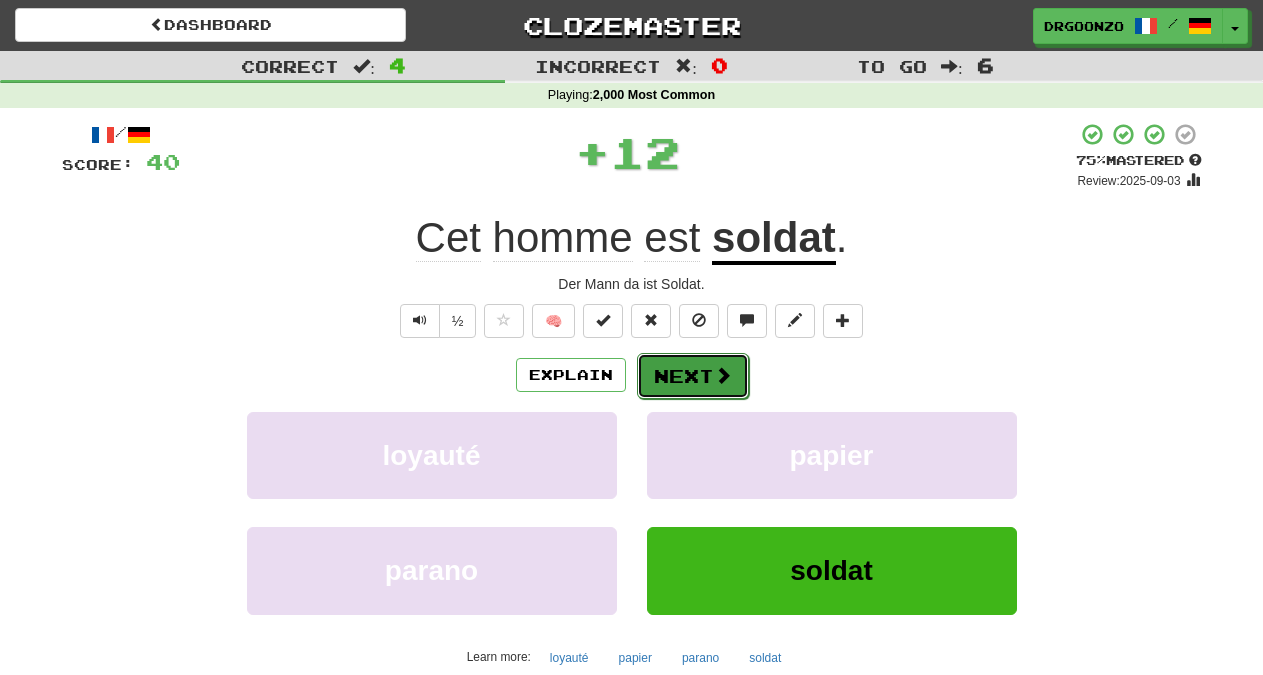 click at bounding box center [723, 375] 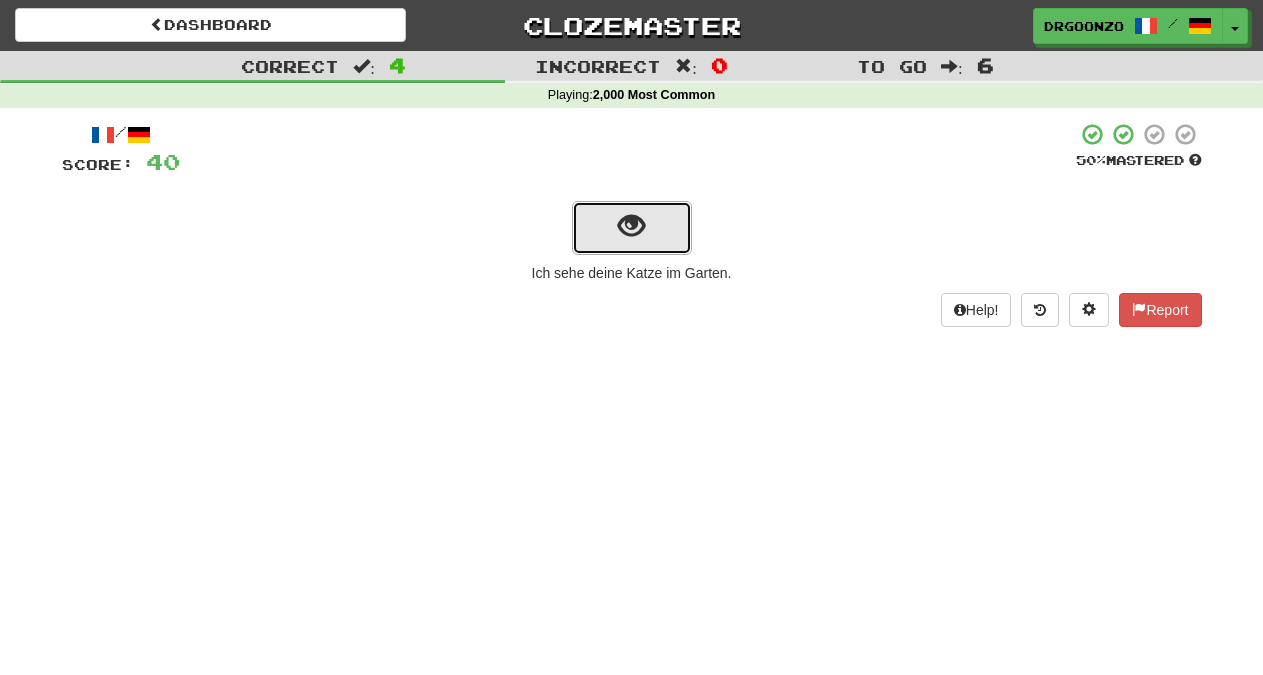 click at bounding box center [631, 226] 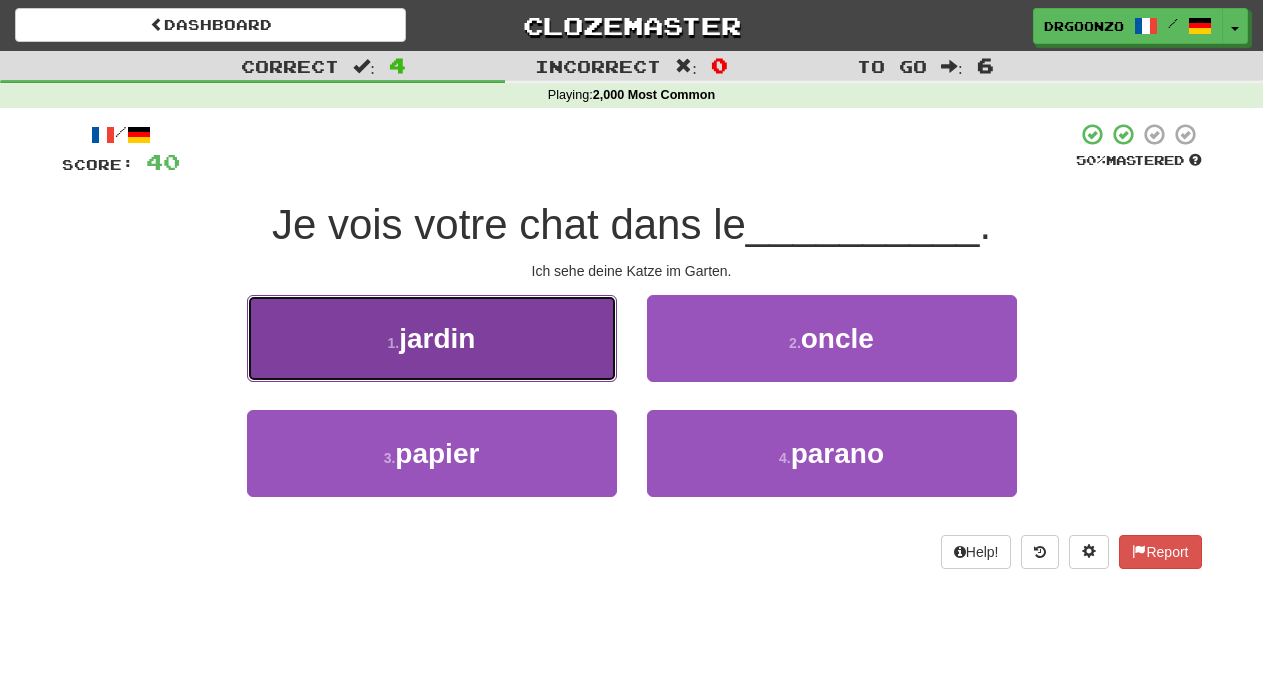 click on "jardin" at bounding box center [437, 338] 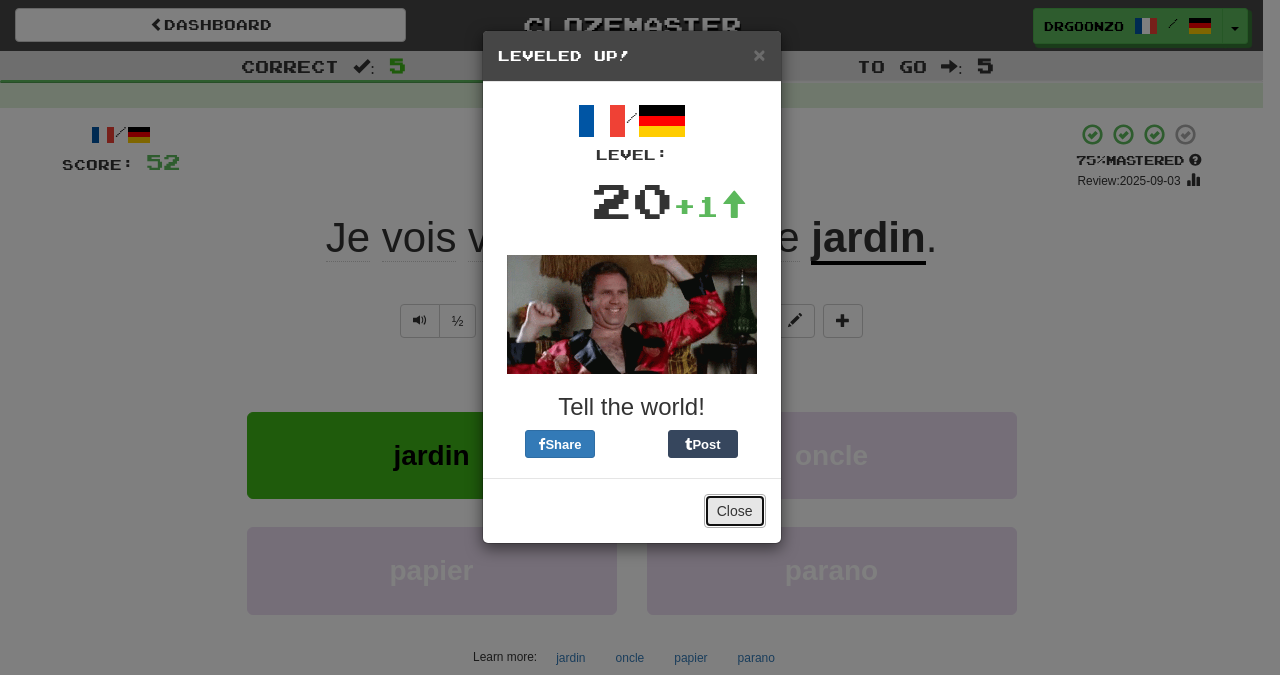 click on "Close" at bounding box center (735, 511) 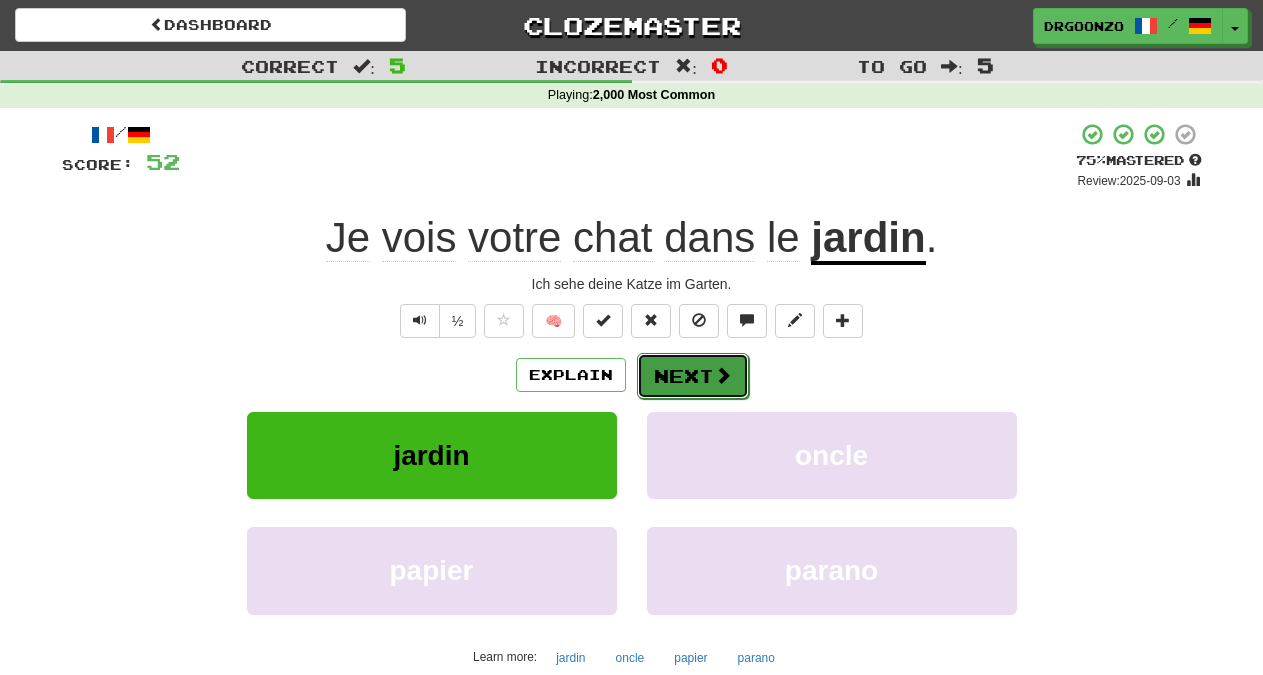 click on "Next" at bounding box center [693, 376] 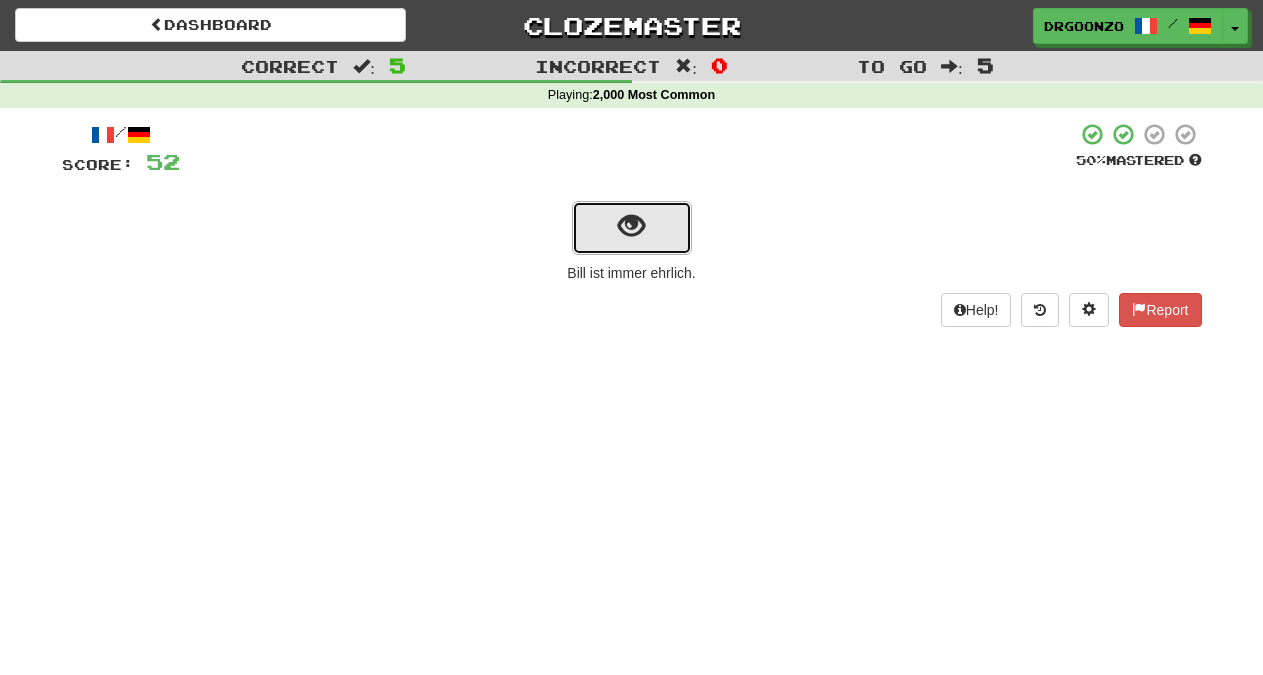 click at bounding box center (632, 228) 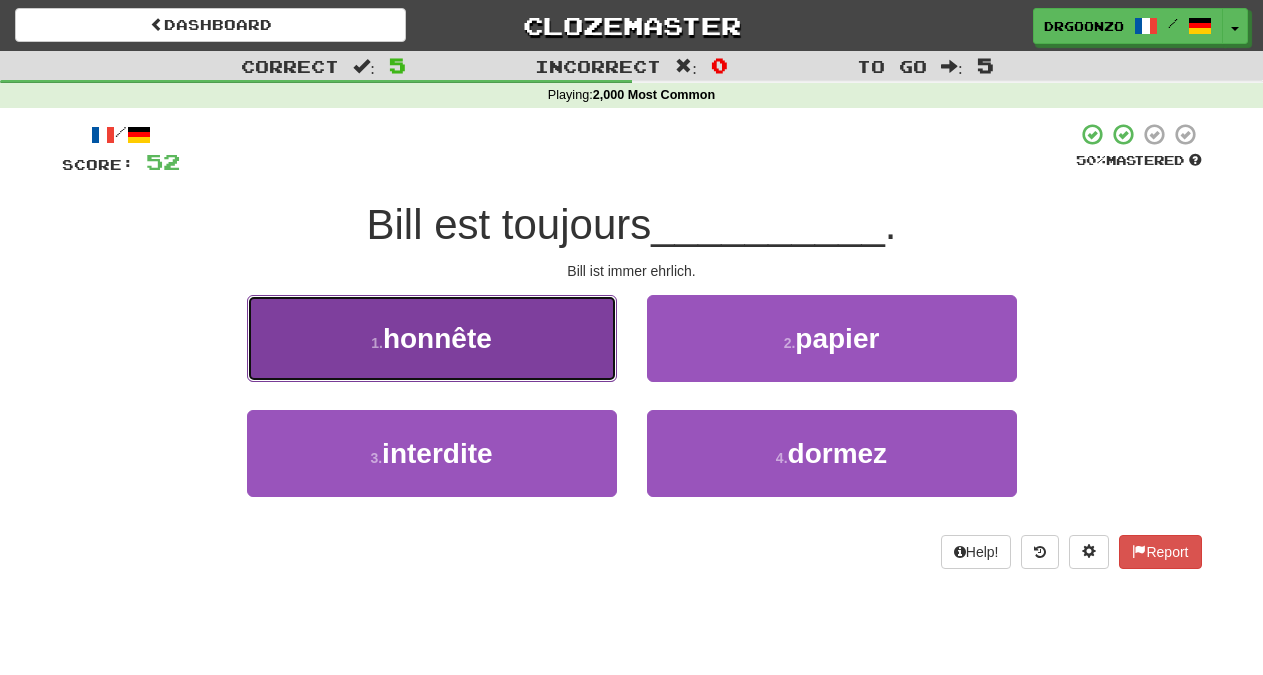 click on "honnête" at bounding box center [437, 338] 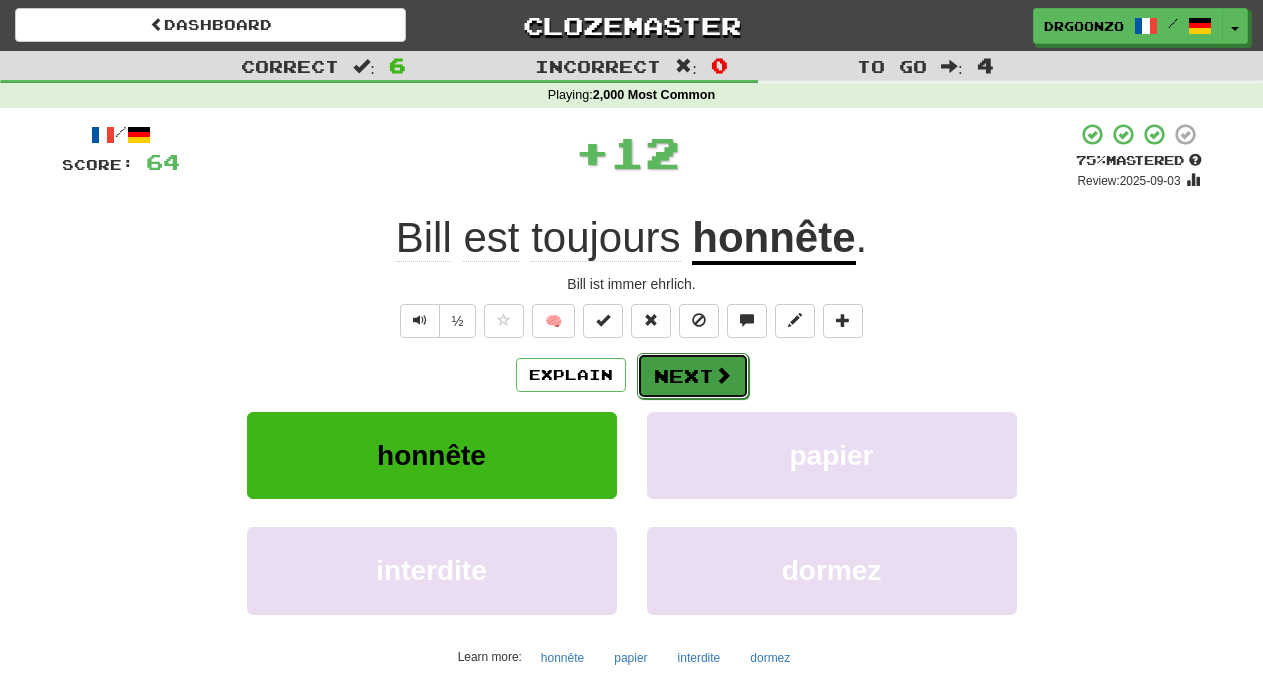 click on "Next" at bounding box center [693, 376] 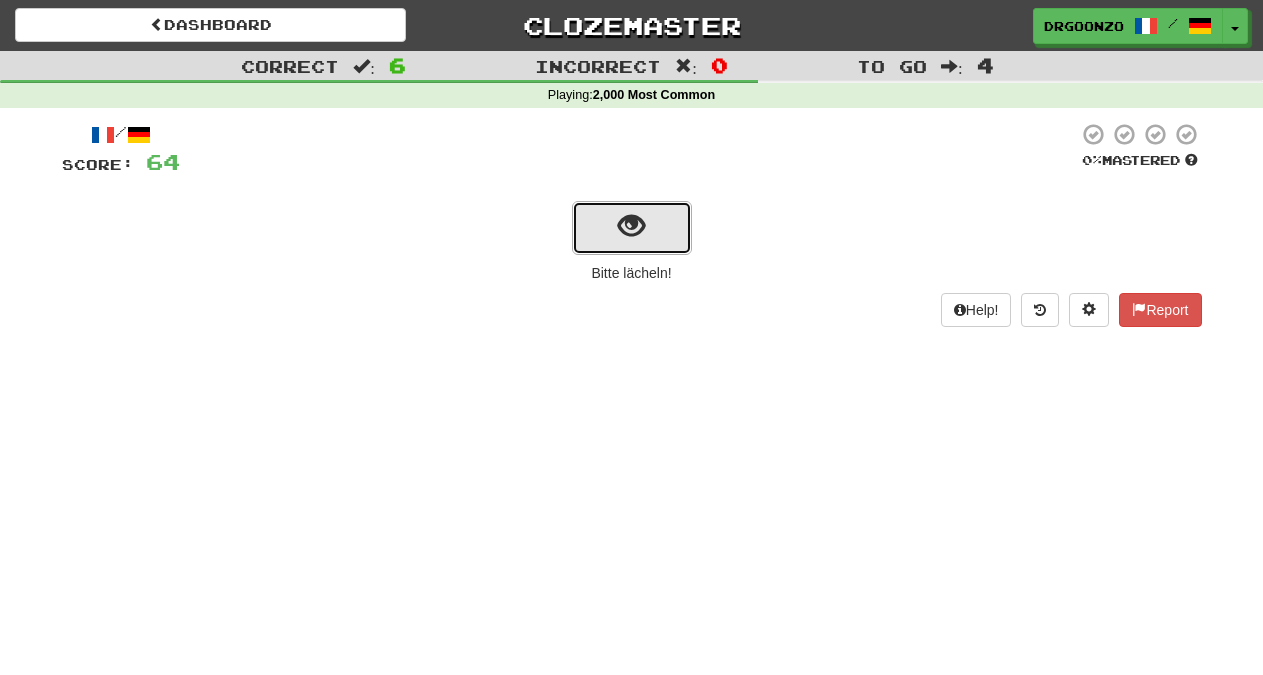 click at bounding box center (632, 228) 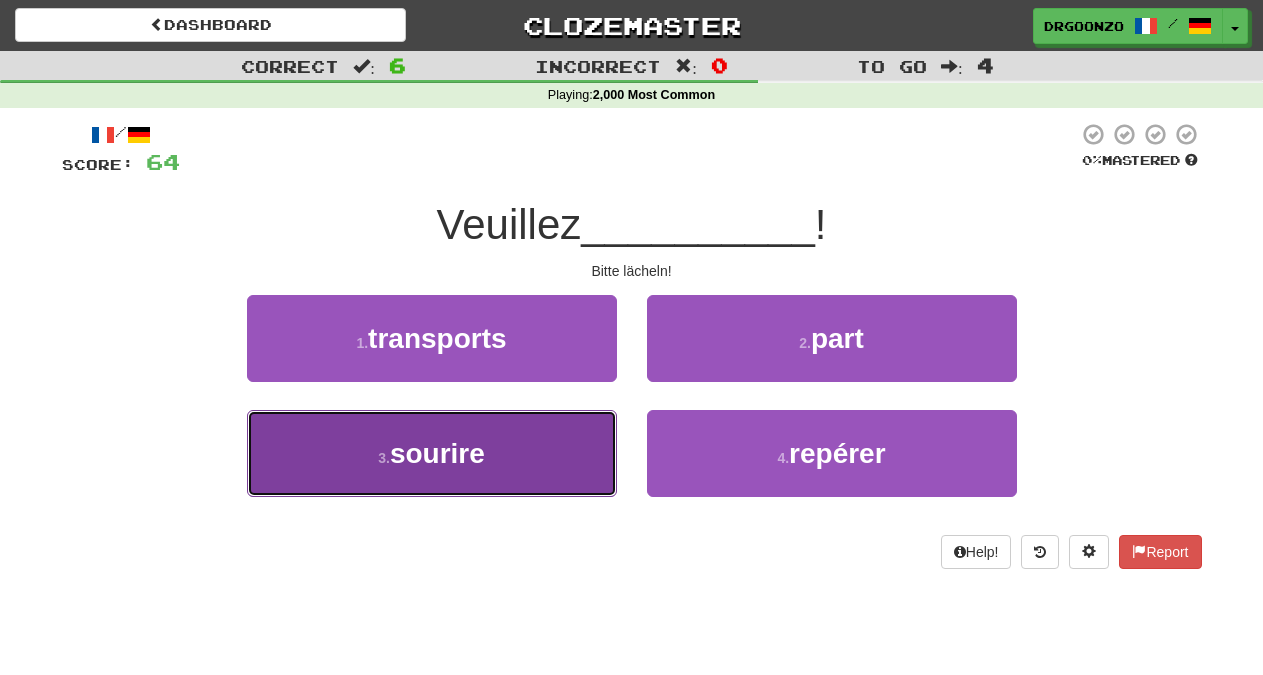 click on "sourire" at bounding box center [437, 453] 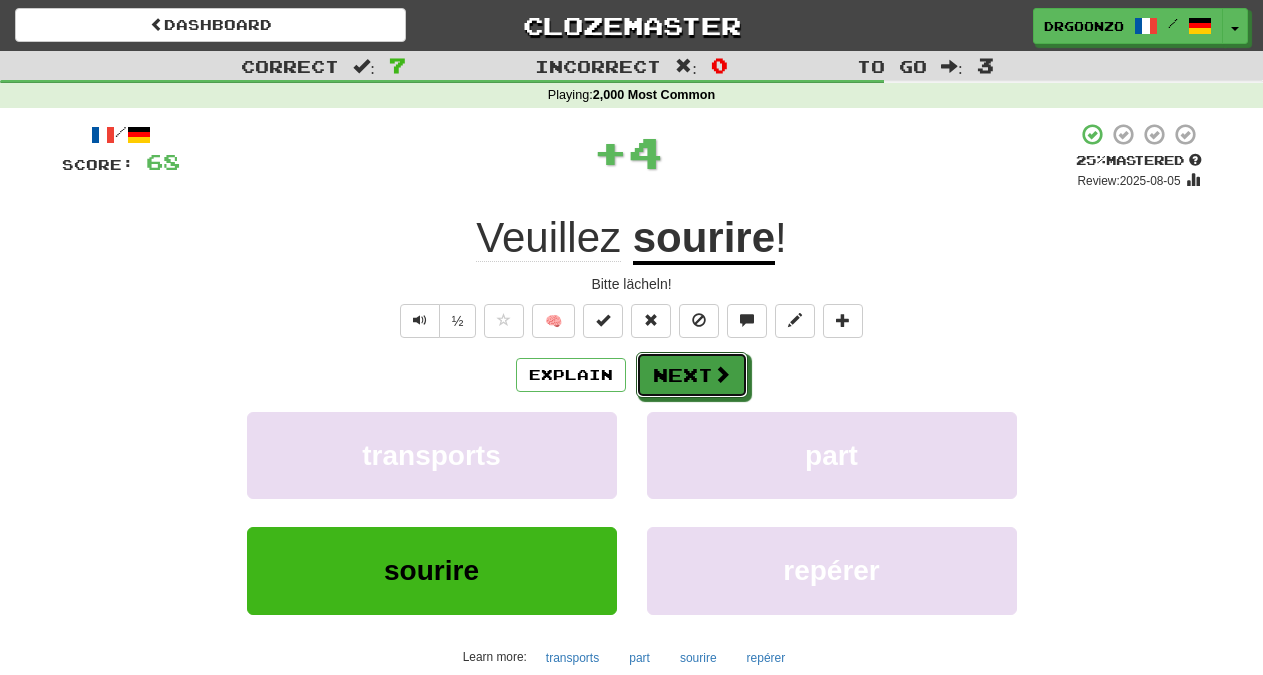 click on "Next" at bounding box center (692, 375) 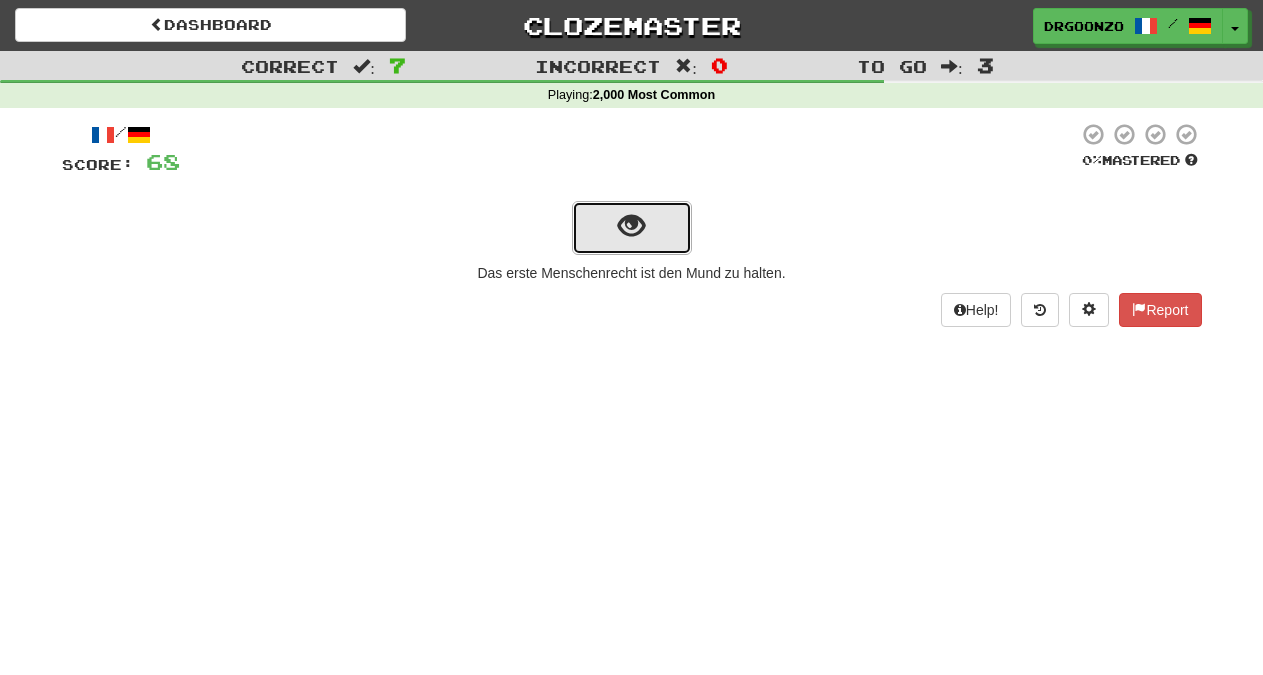 click at bounding box center (631, 226) 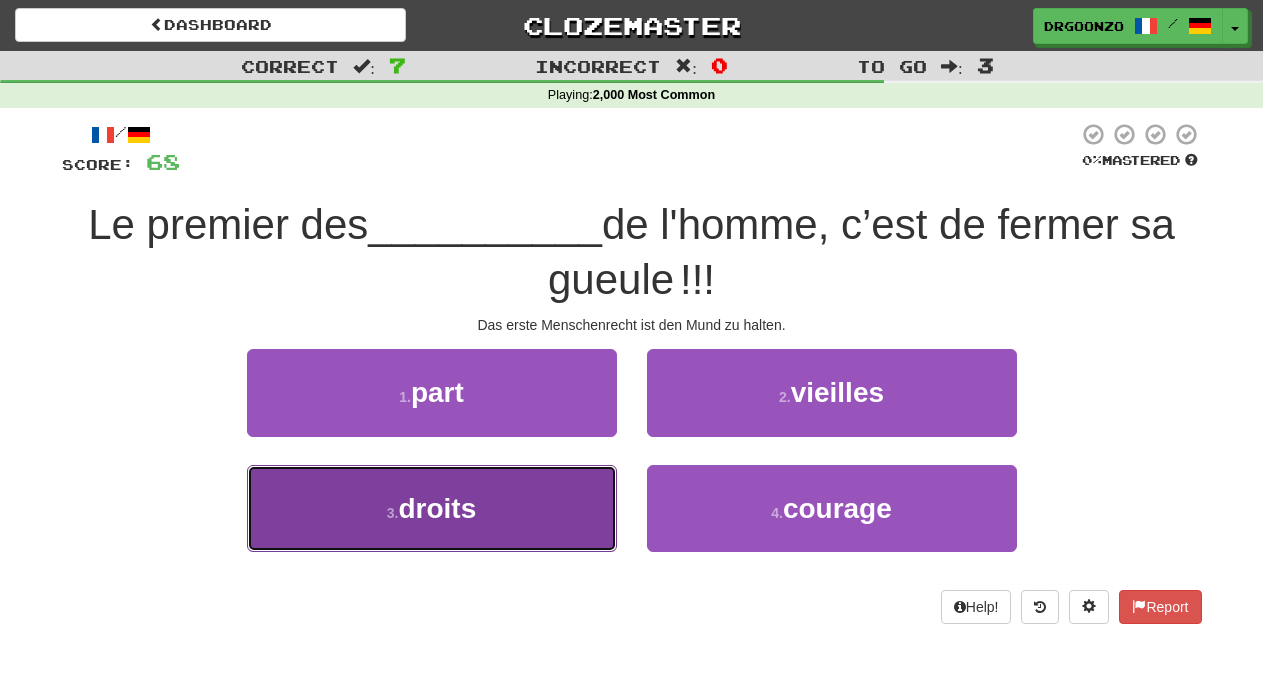 click on "droits" at bounding box center [437, 508] 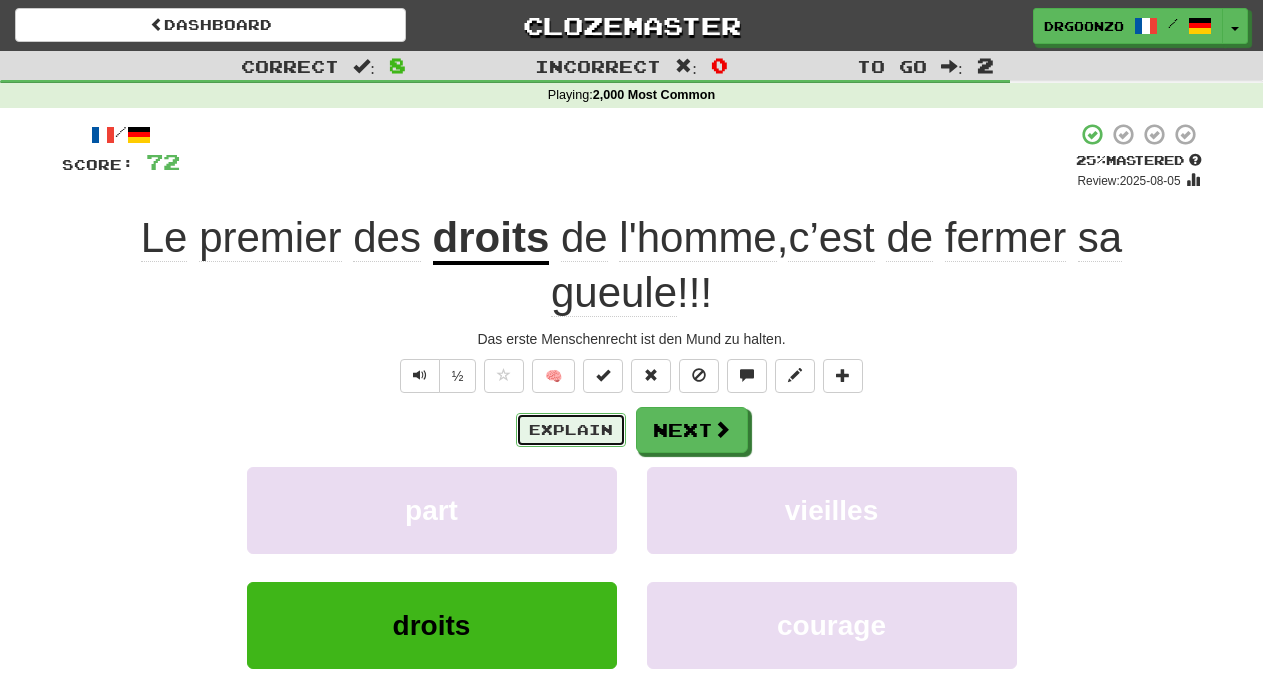 click on "Explain" at bounding box center [571, 430] 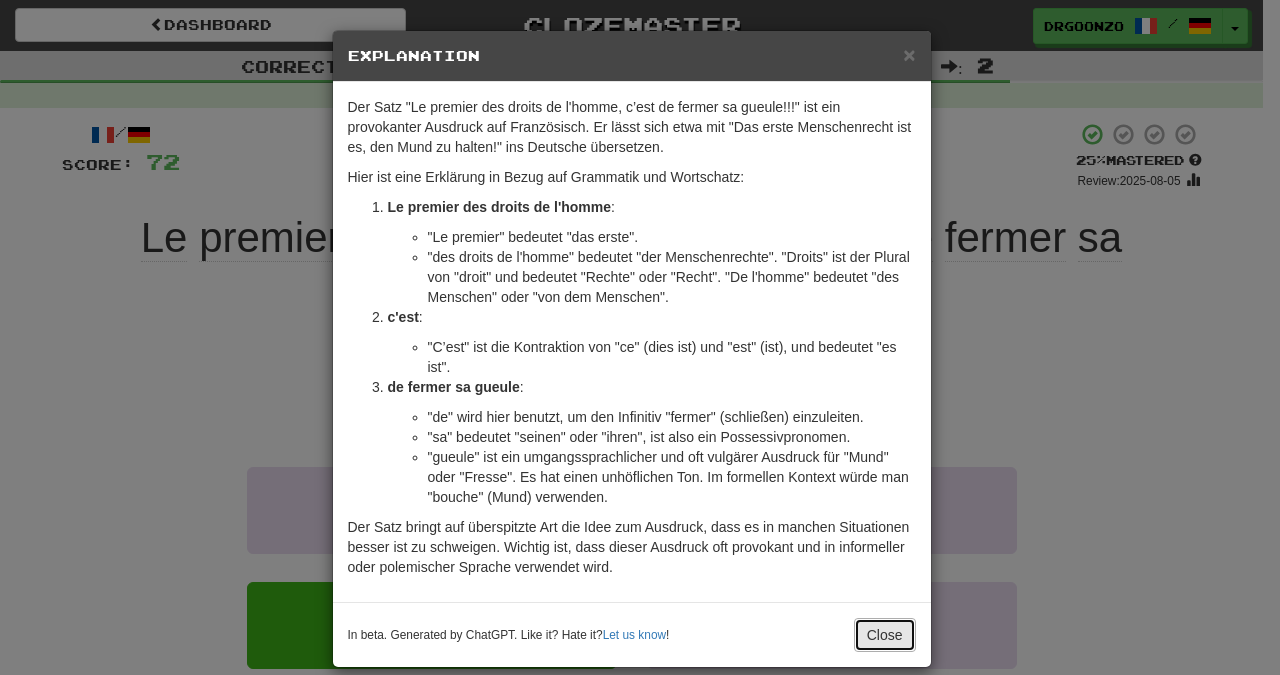 click on "Close" at bounding box center [885, 635] 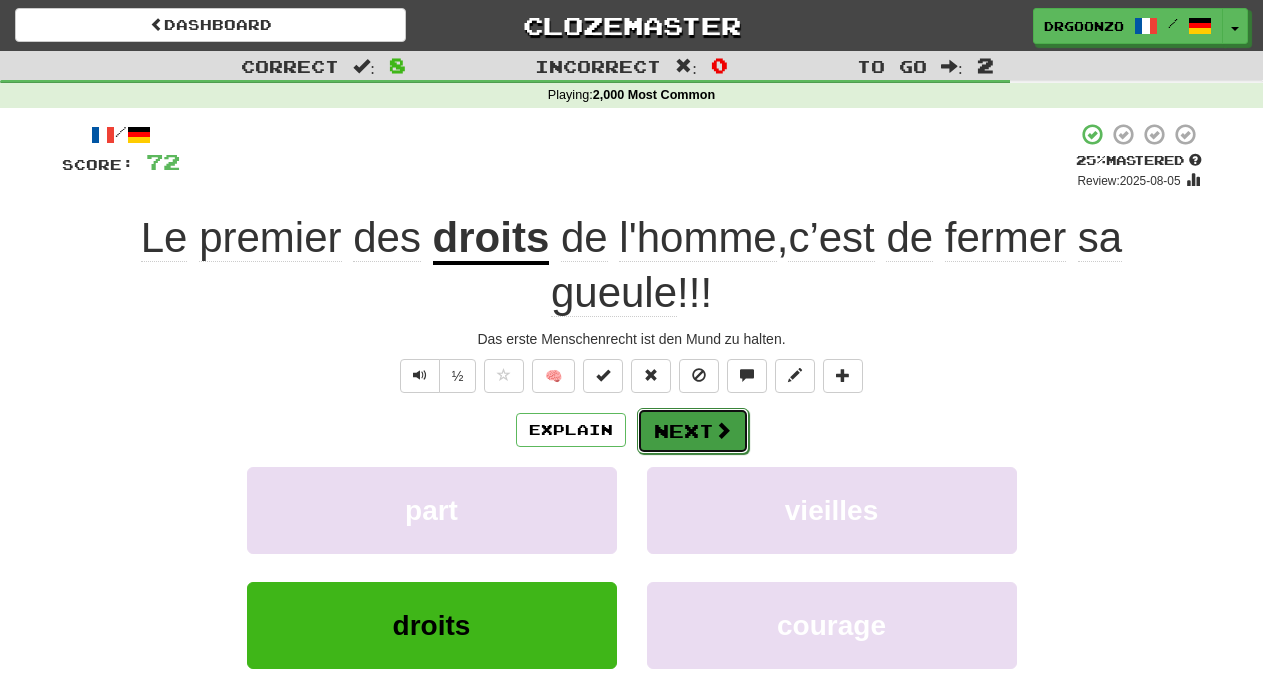 click on "Next" at bounding box center [693, 431] 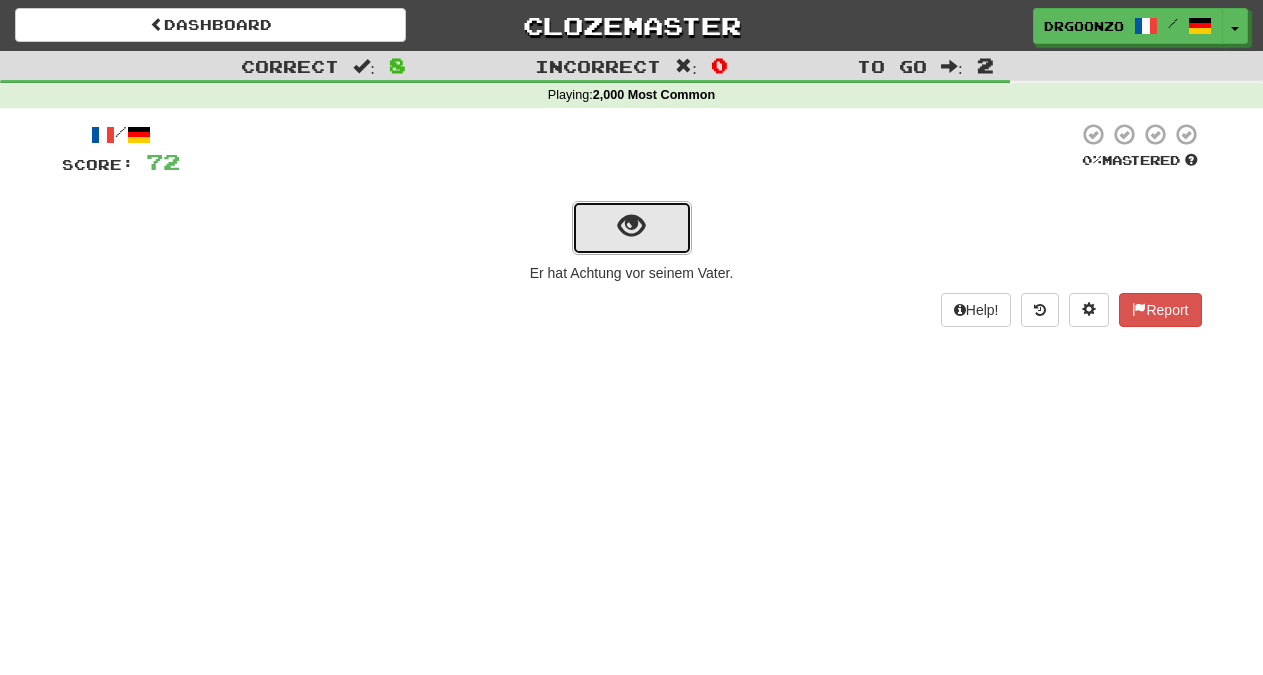 click at bounding box center (632, 228) 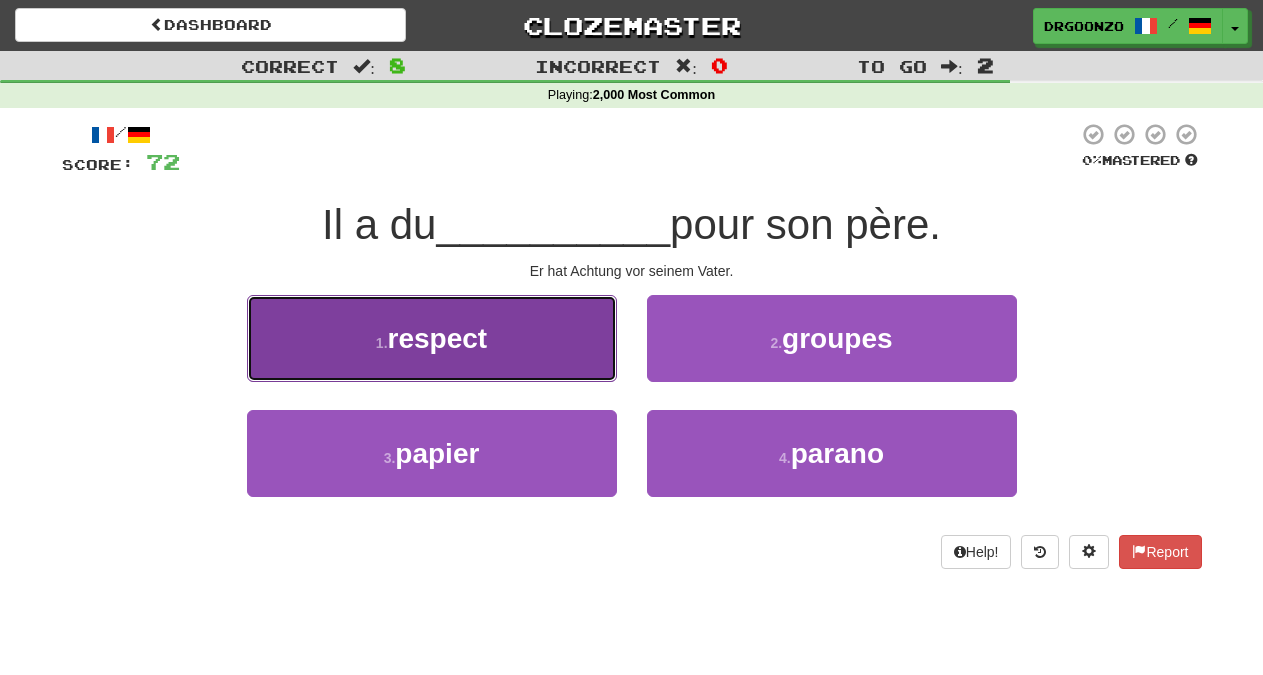 click on "respect" at bounding box center (438, 338) 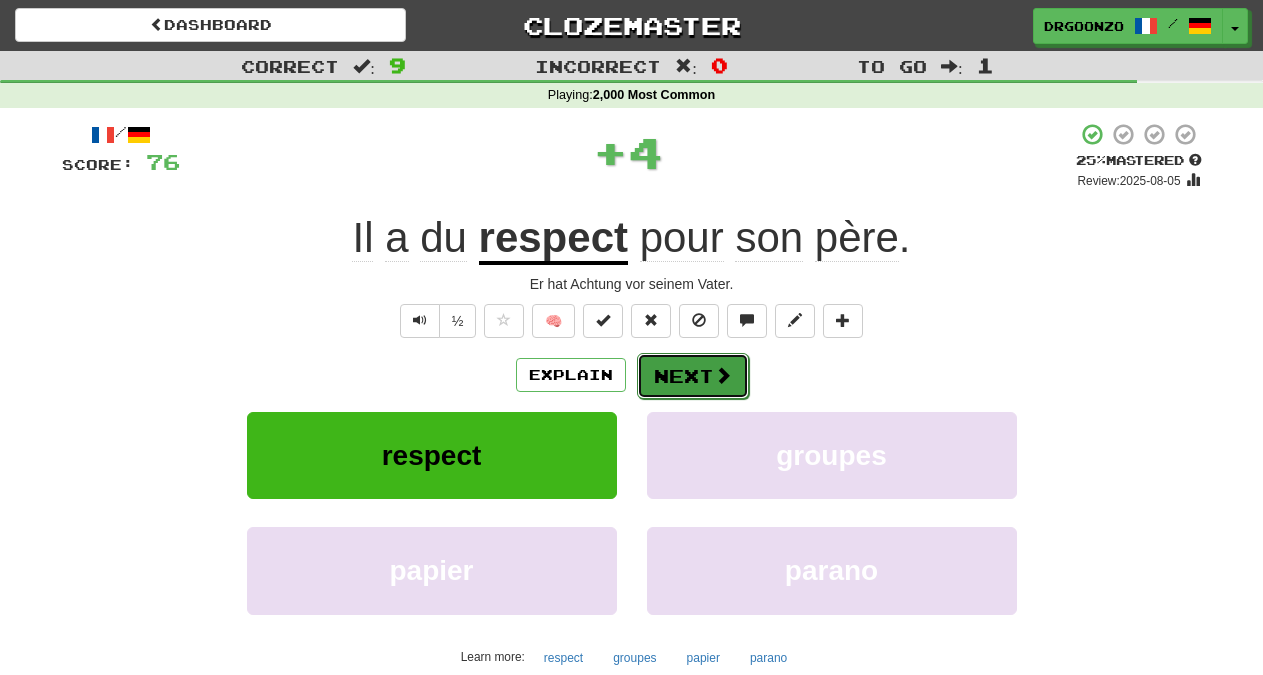 click on "Next" at bounding box center (693, 376) 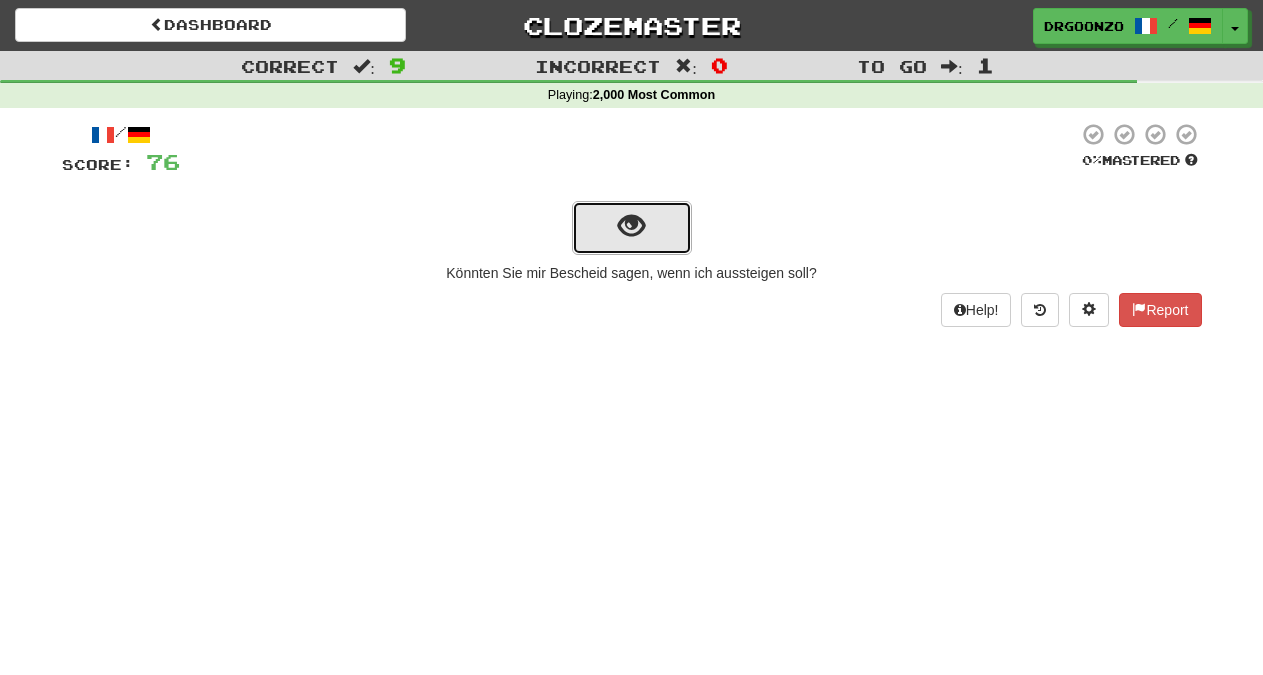 click at bounding box center (631, 226) 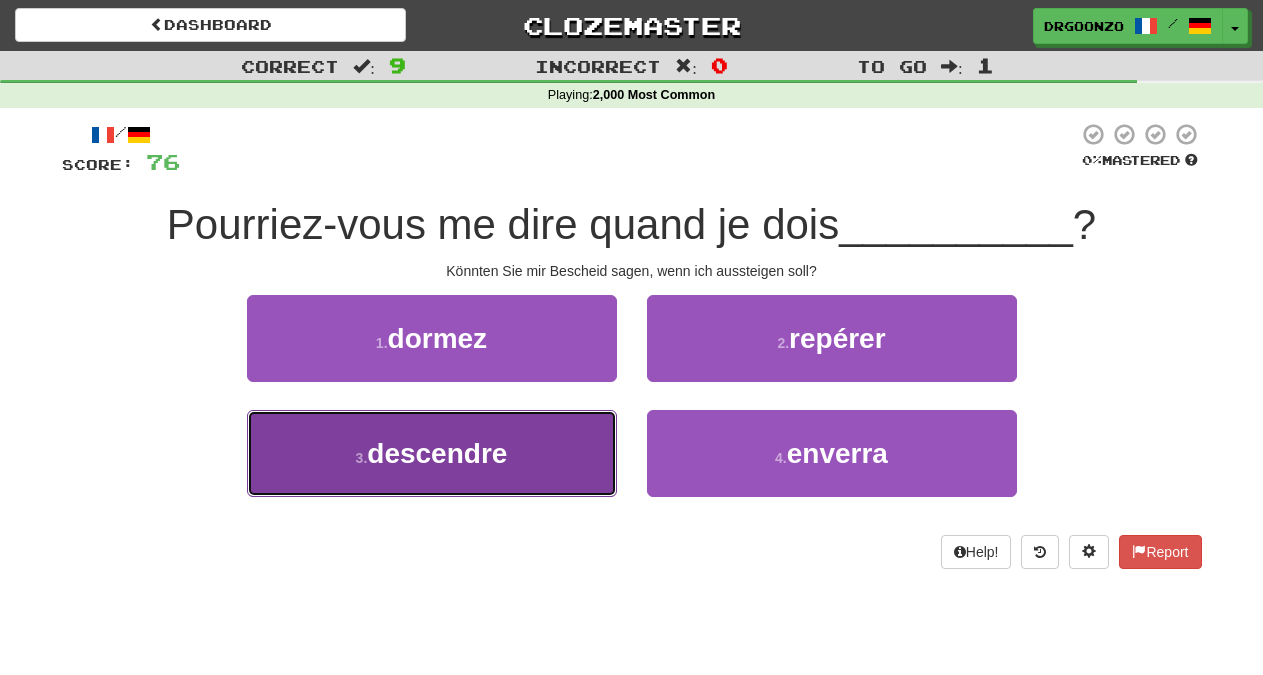 click on "descendre" at bounding box center [437, 453] 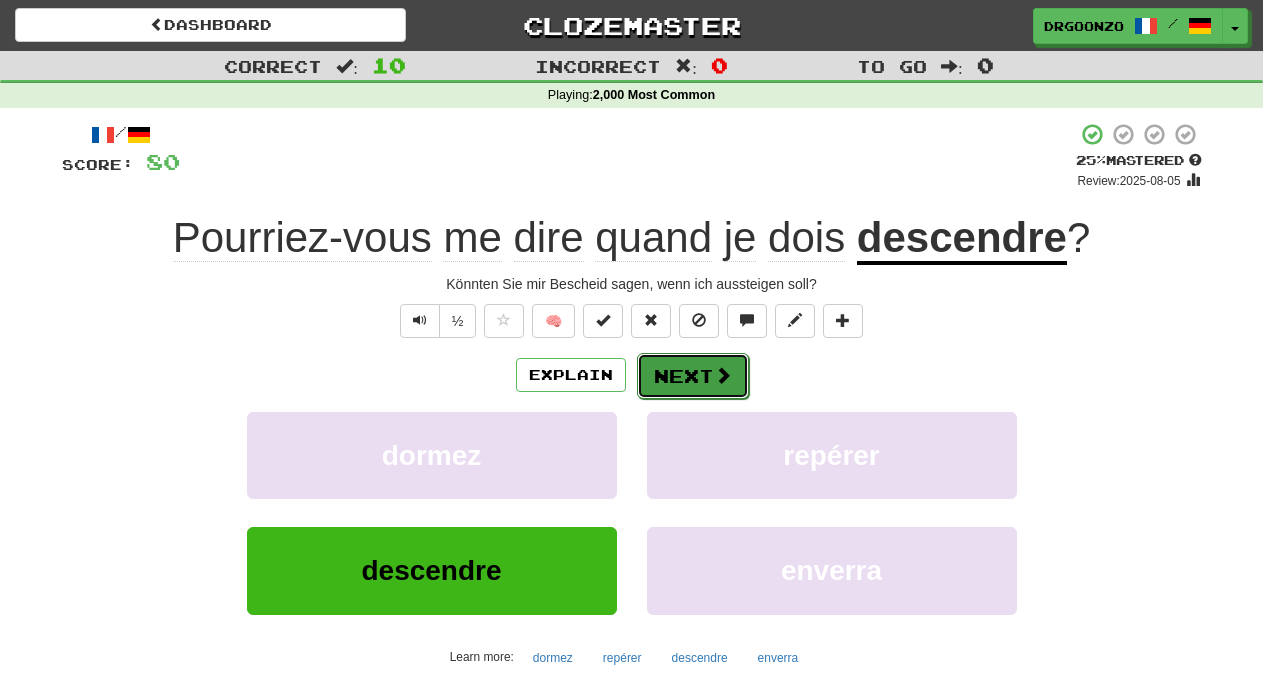 click at bounding box center [723, 375] 